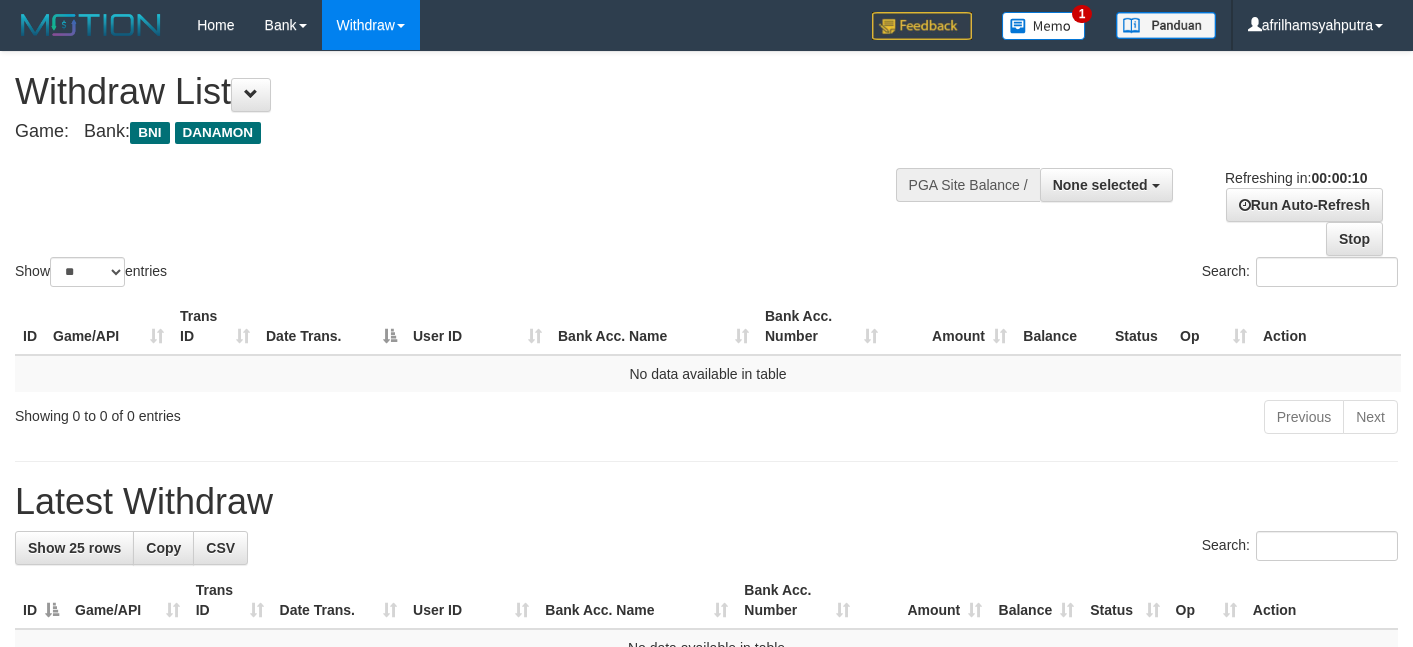 select 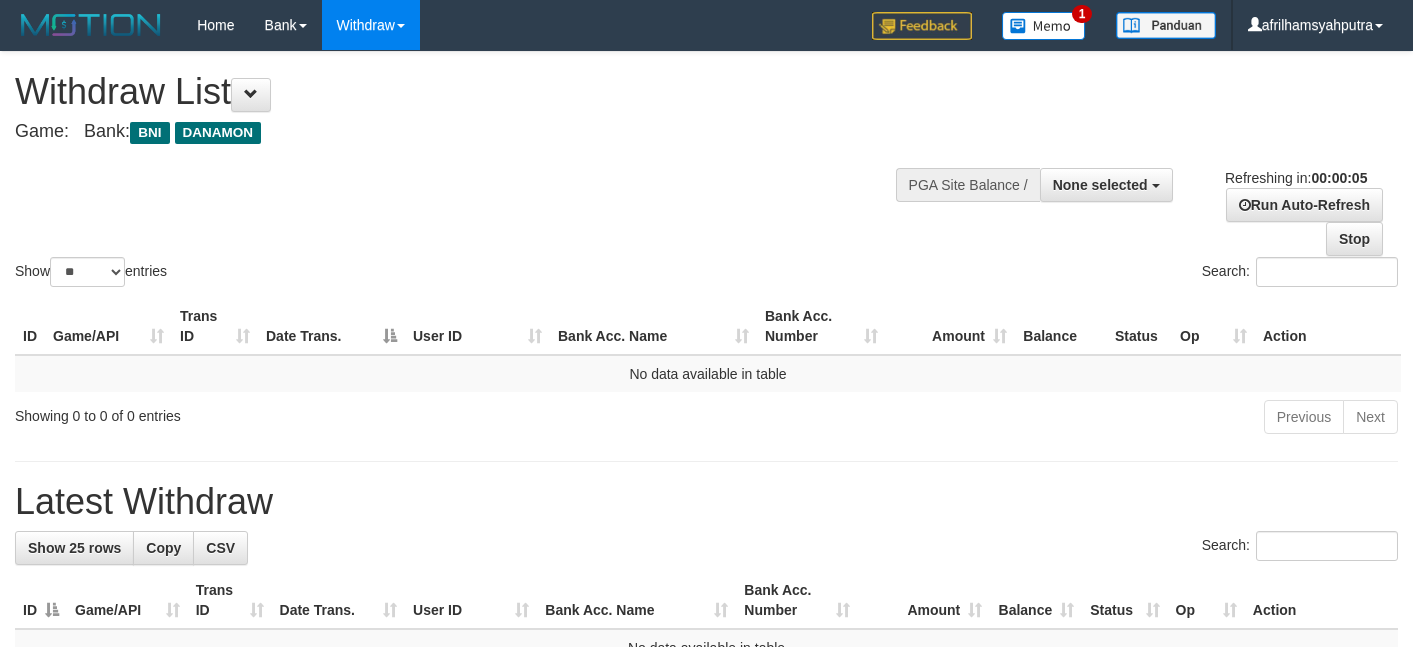 scroll, scrollTop: 0, scrollLeft: 0, axis: both 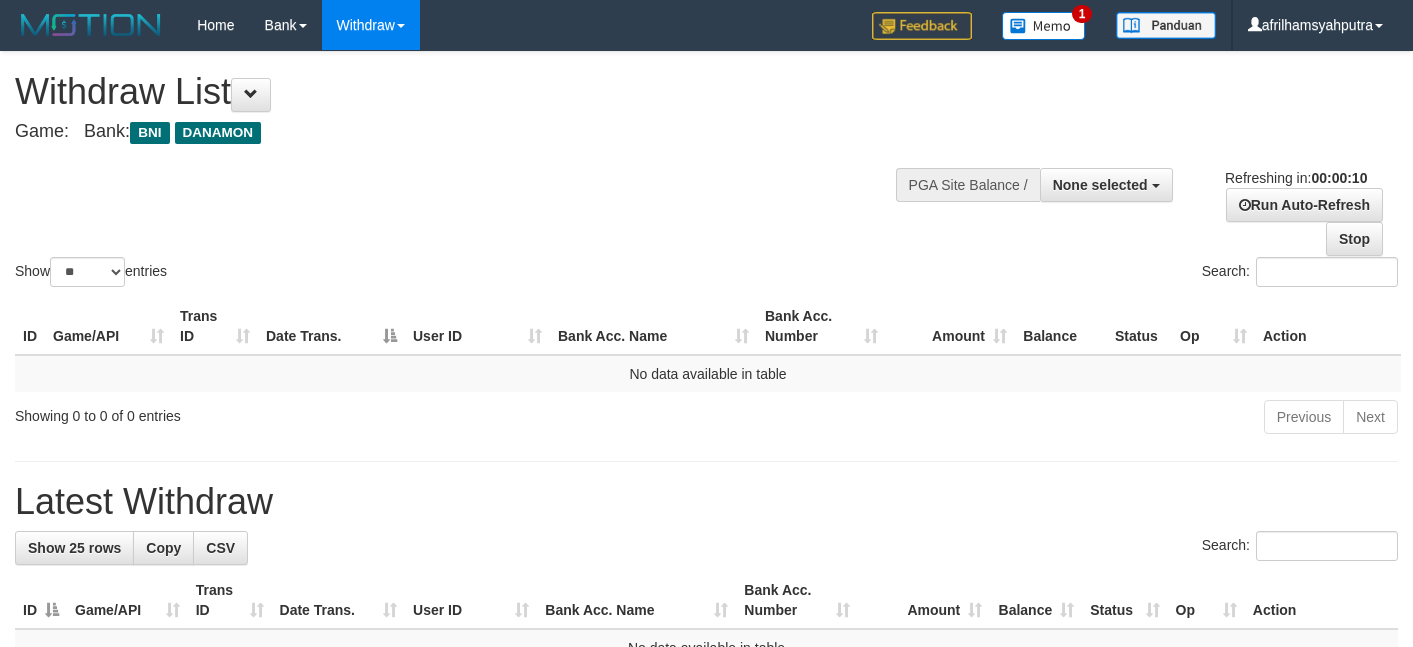 select 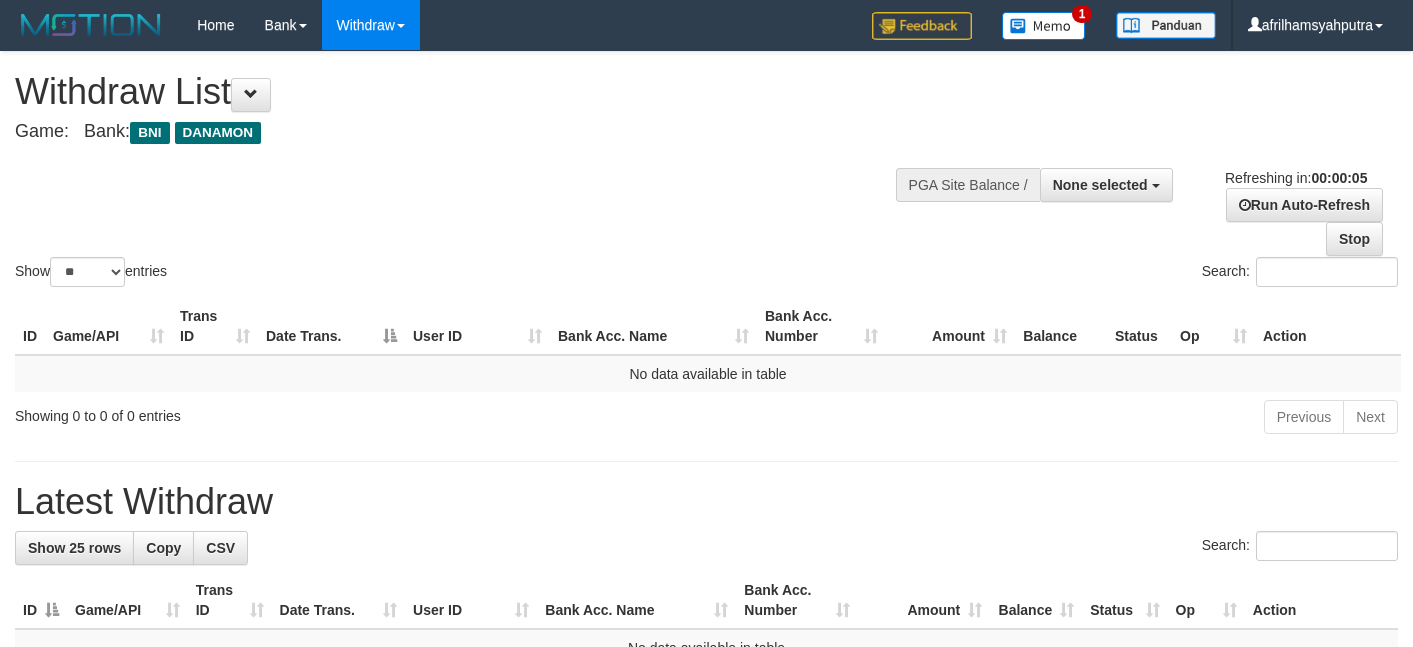 scroll, scrollTop: 0, scrollLeft: 0, axis: both 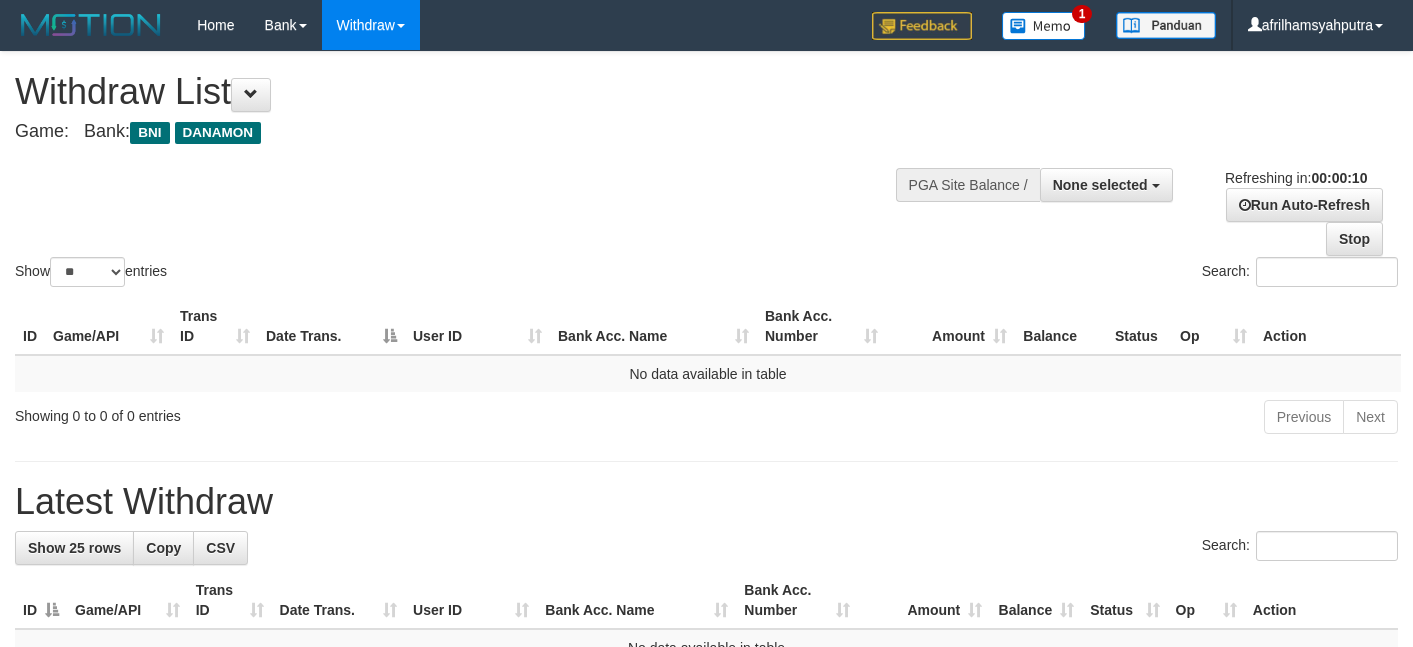 select 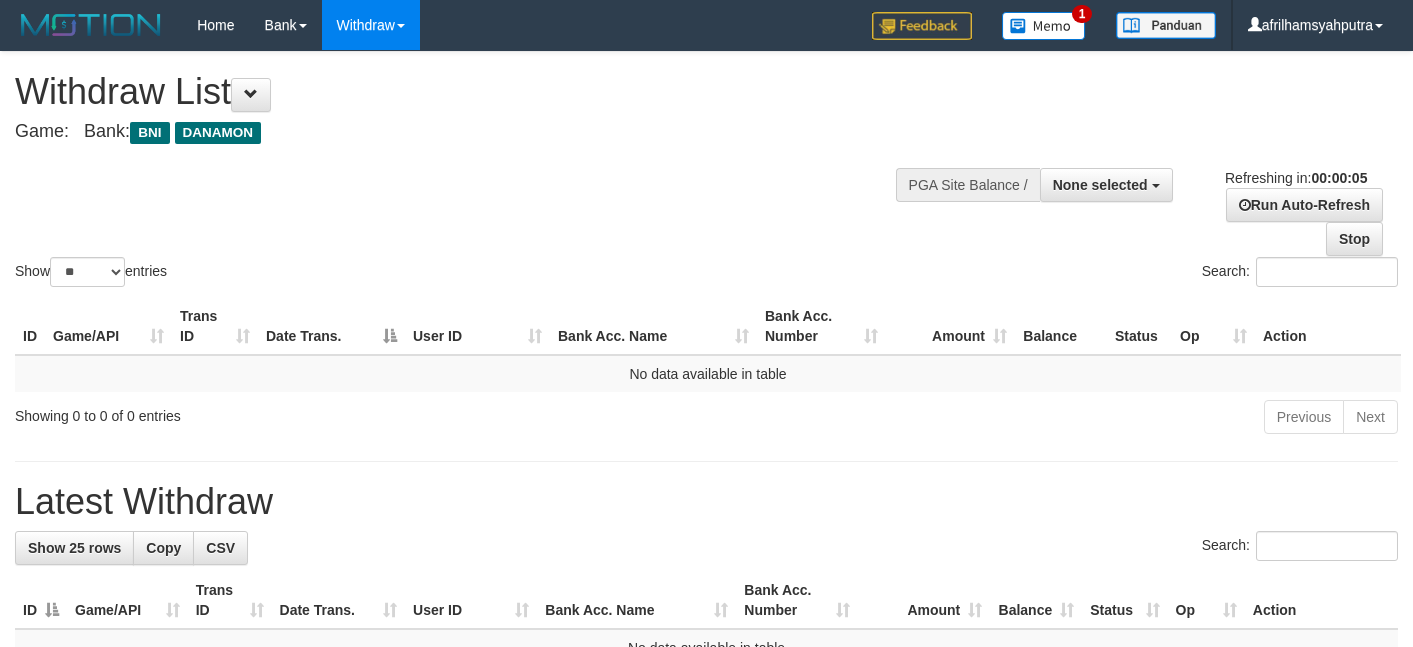 scroll, scrollTop: 0, scrollLeft: 0, axis: both 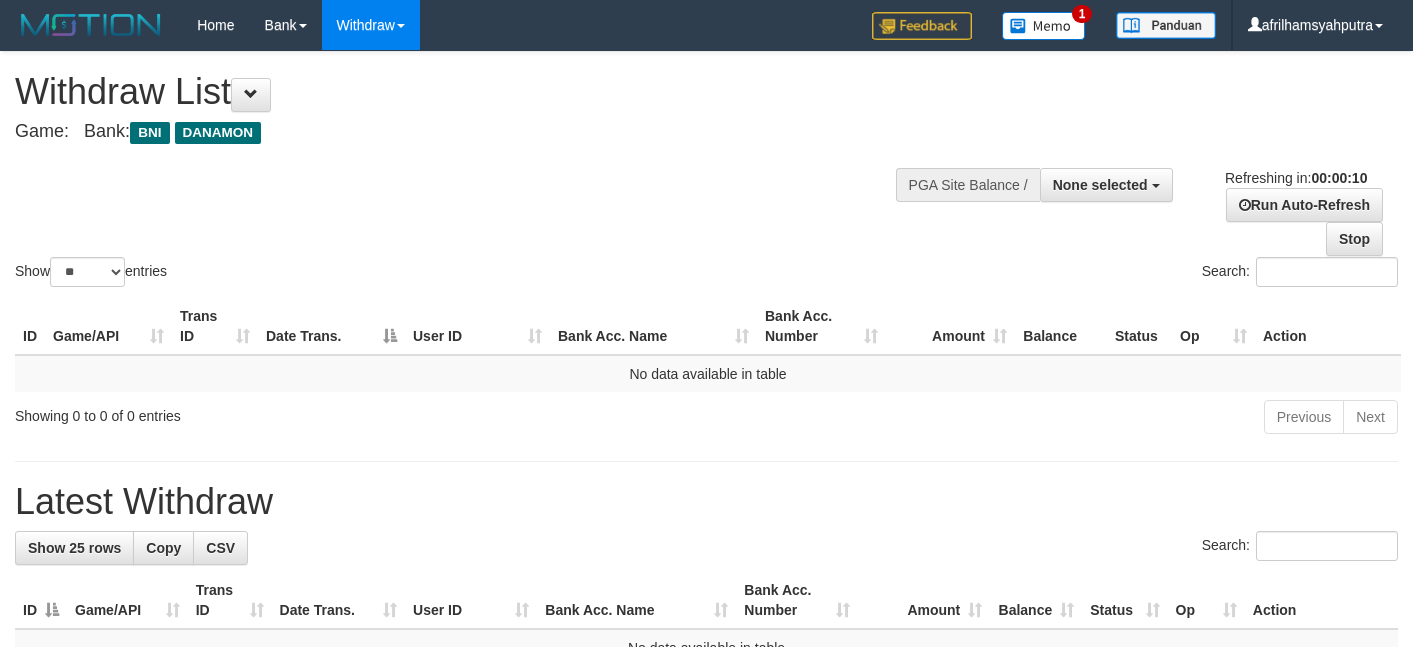 select 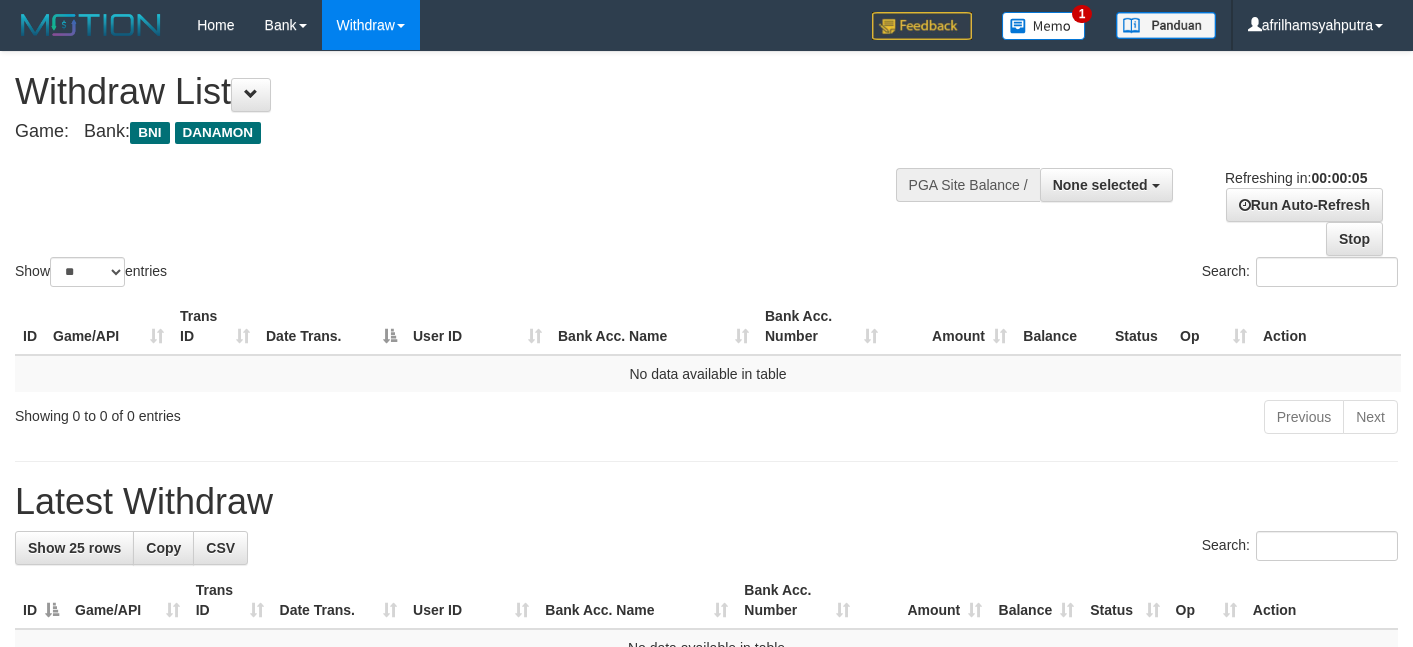 scroll, scrollTop: 0, scrollLeft: 0, axis: both 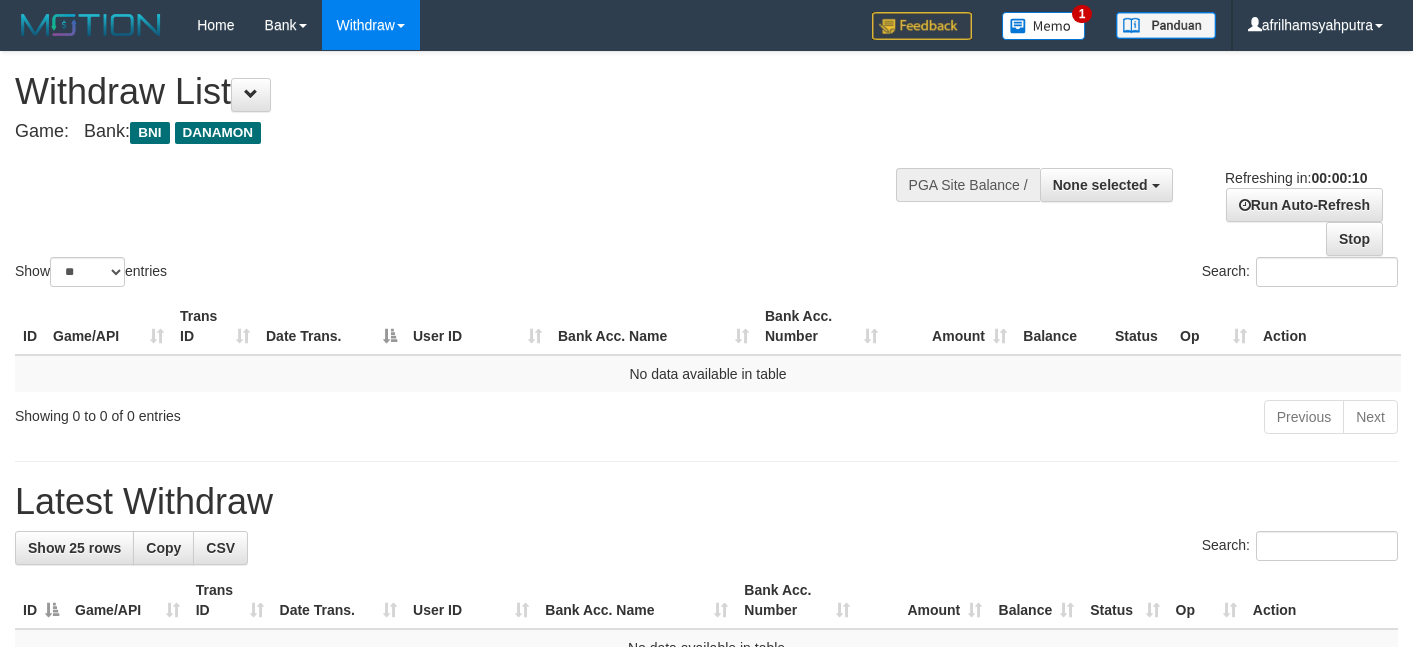 select 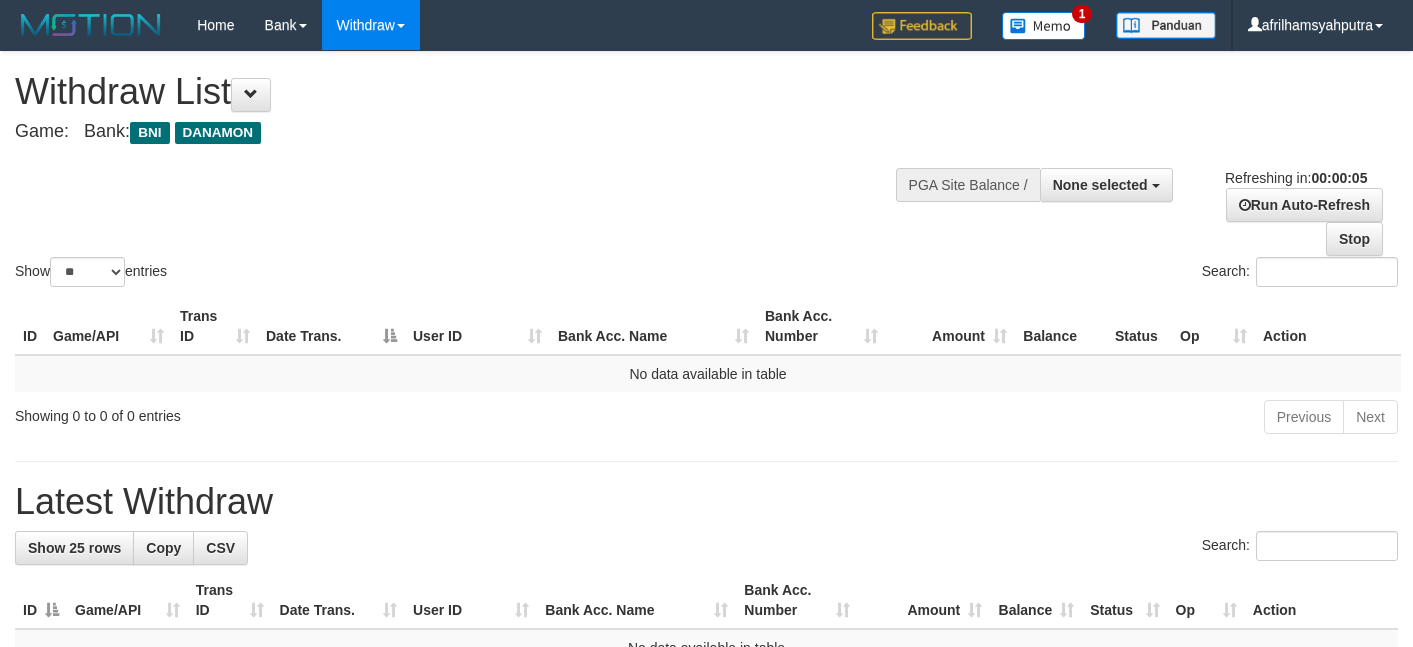 scroll, scrollTop: 0, scrollLeft: 0, axis: both 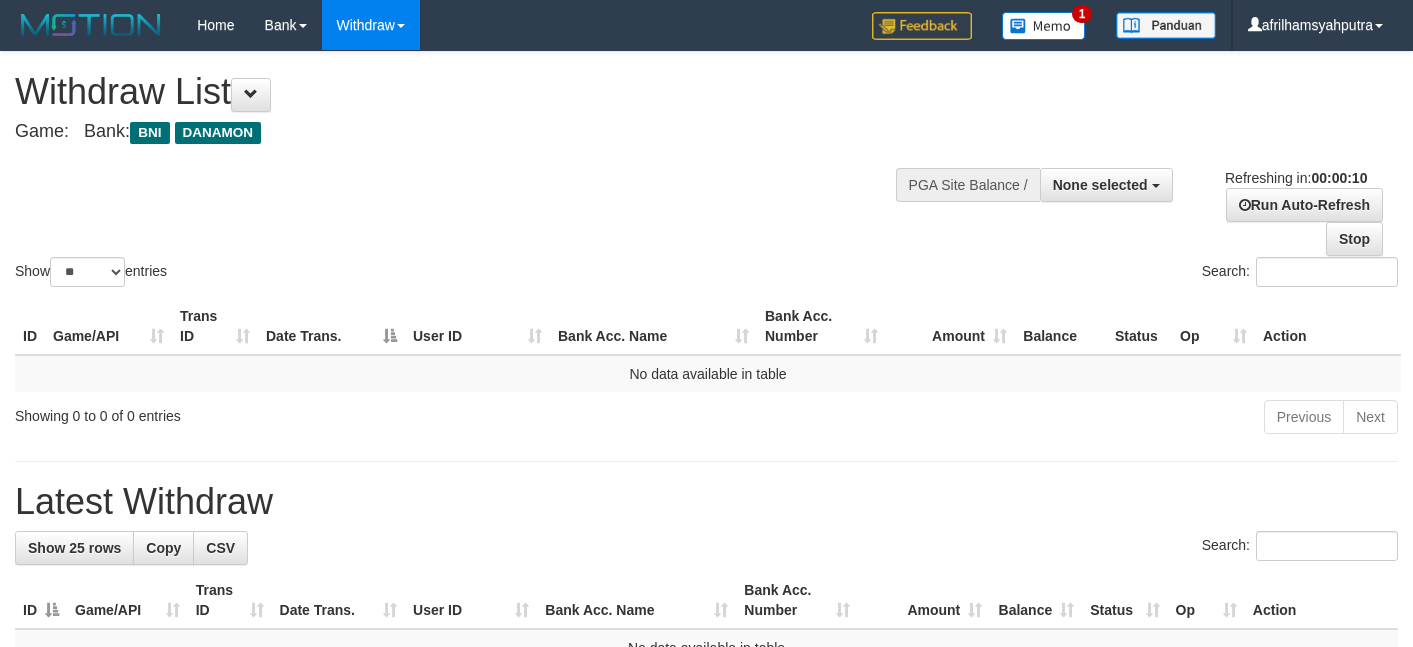 select 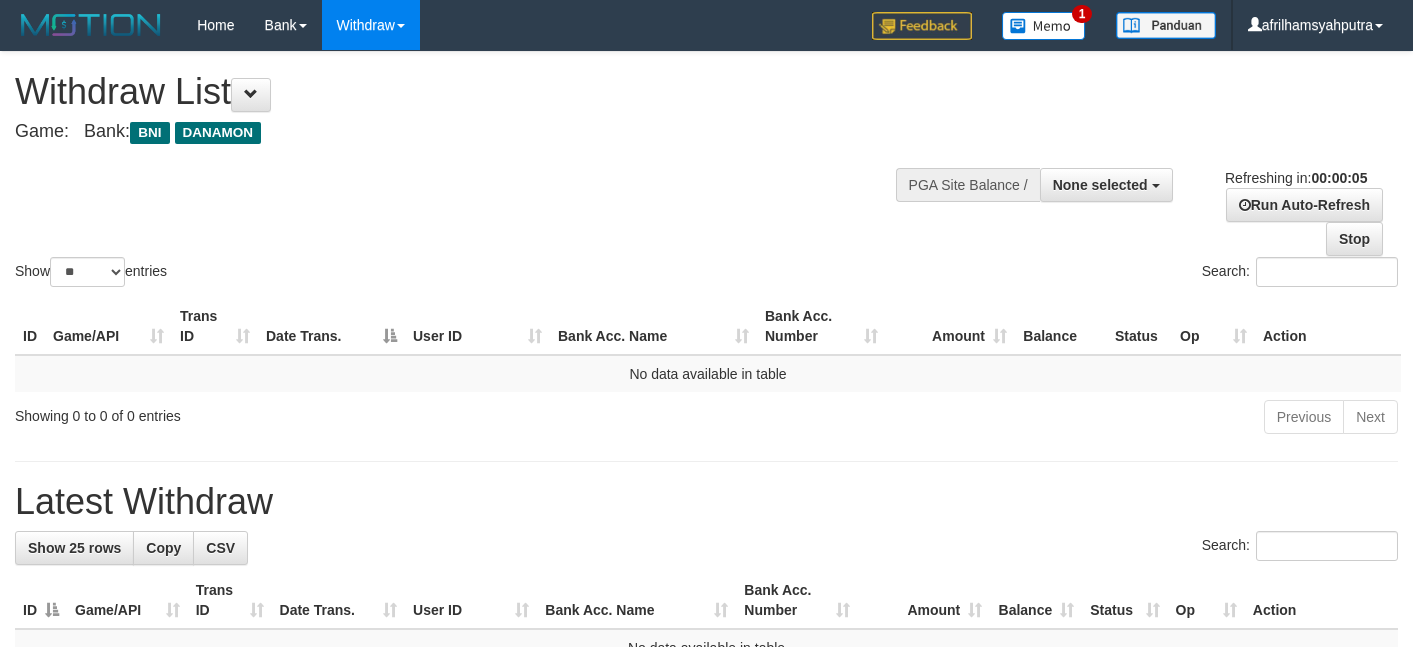 scroll, scrollTop: 0, scrollLeft: 0, axis: both 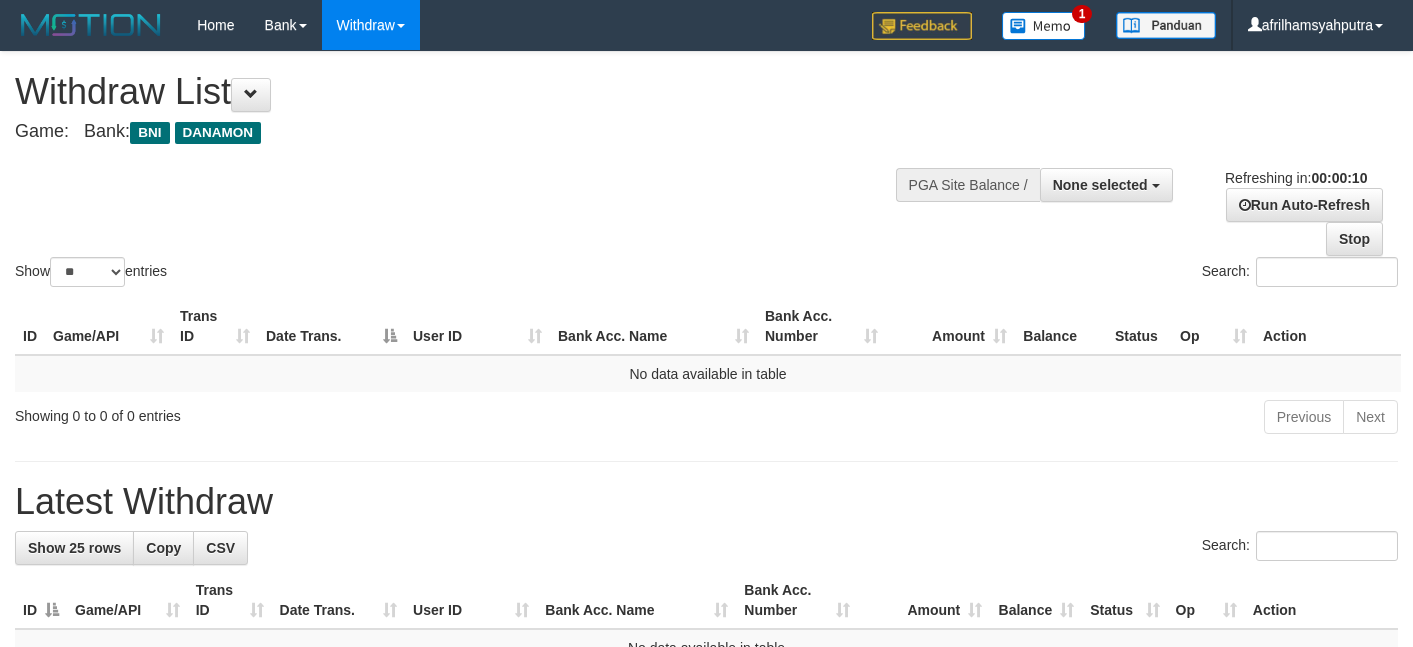 select 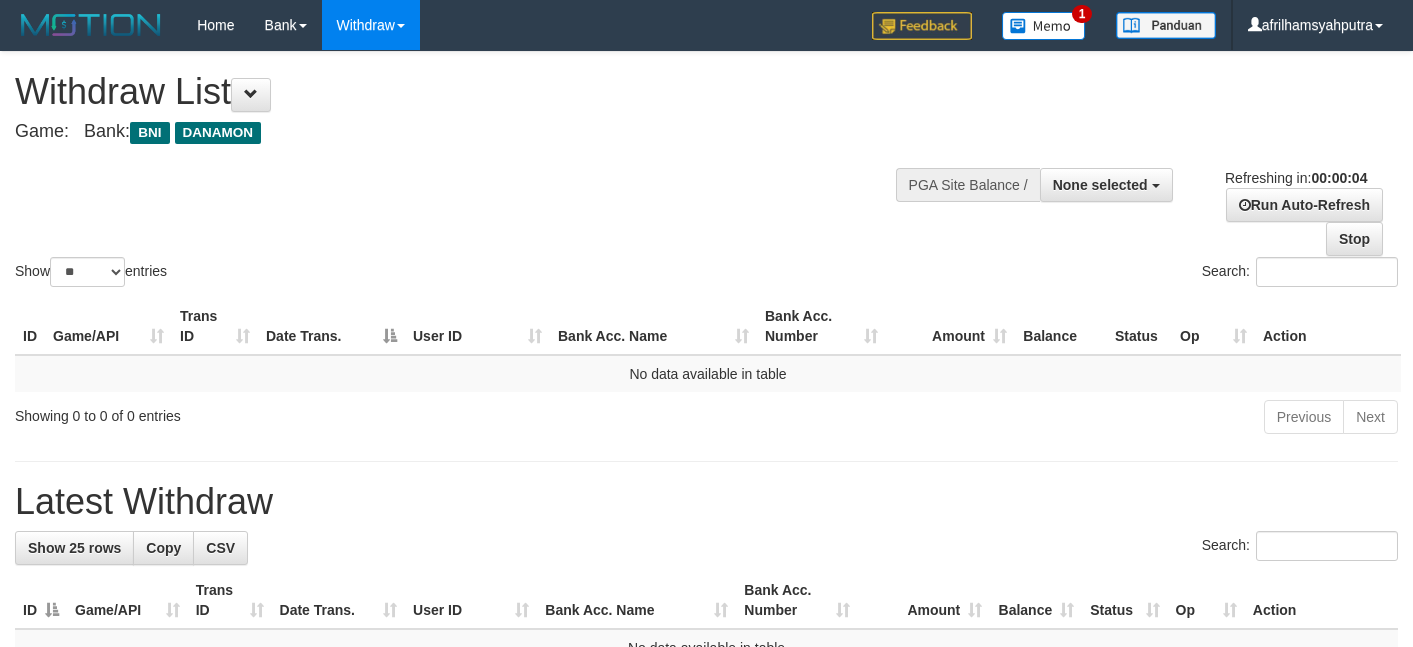 scroll, scrollTop: 0, scrollLeft: 0, axis: both 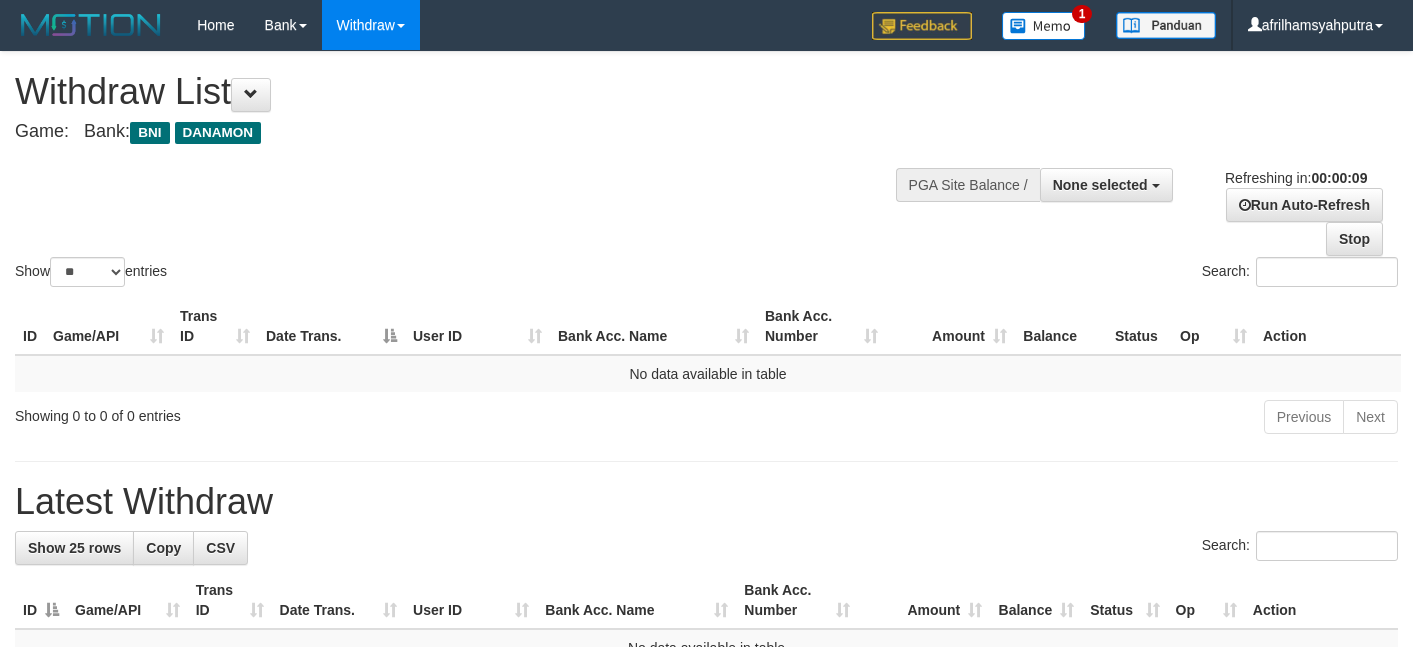 select 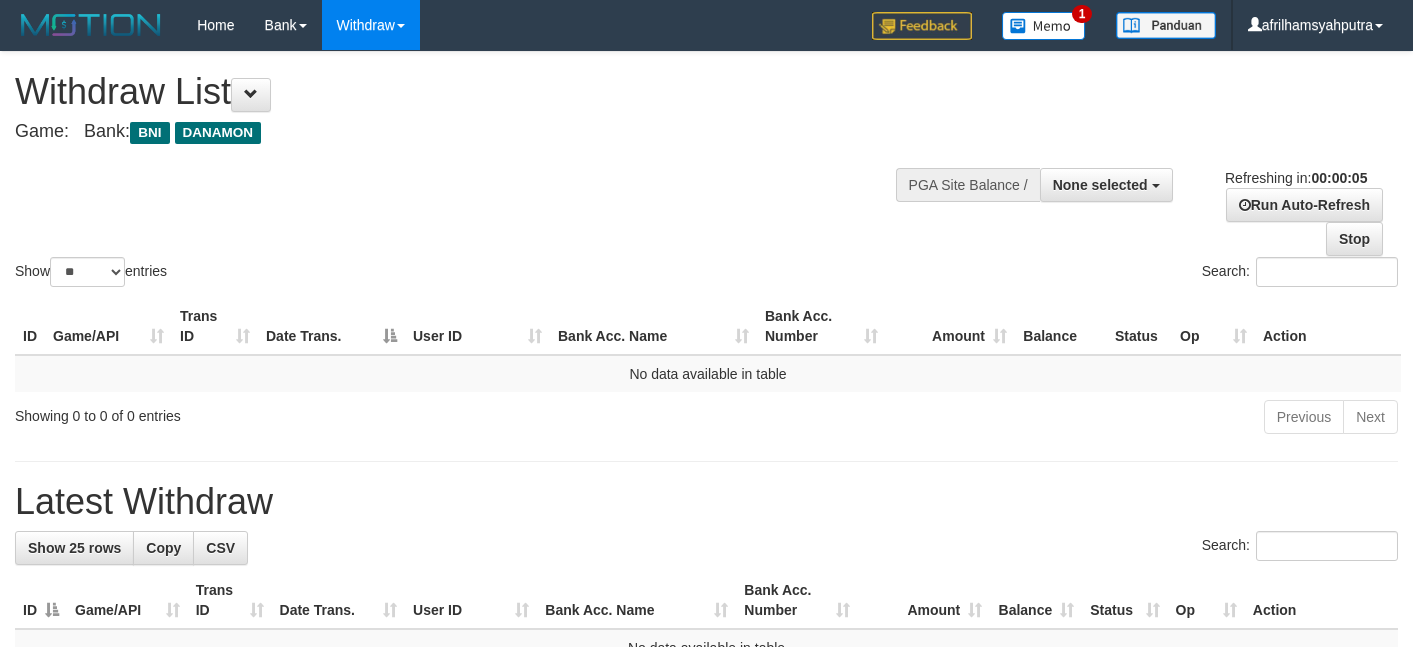 scroll, scrollTop: 0, scrollLeft: 0, axis: both 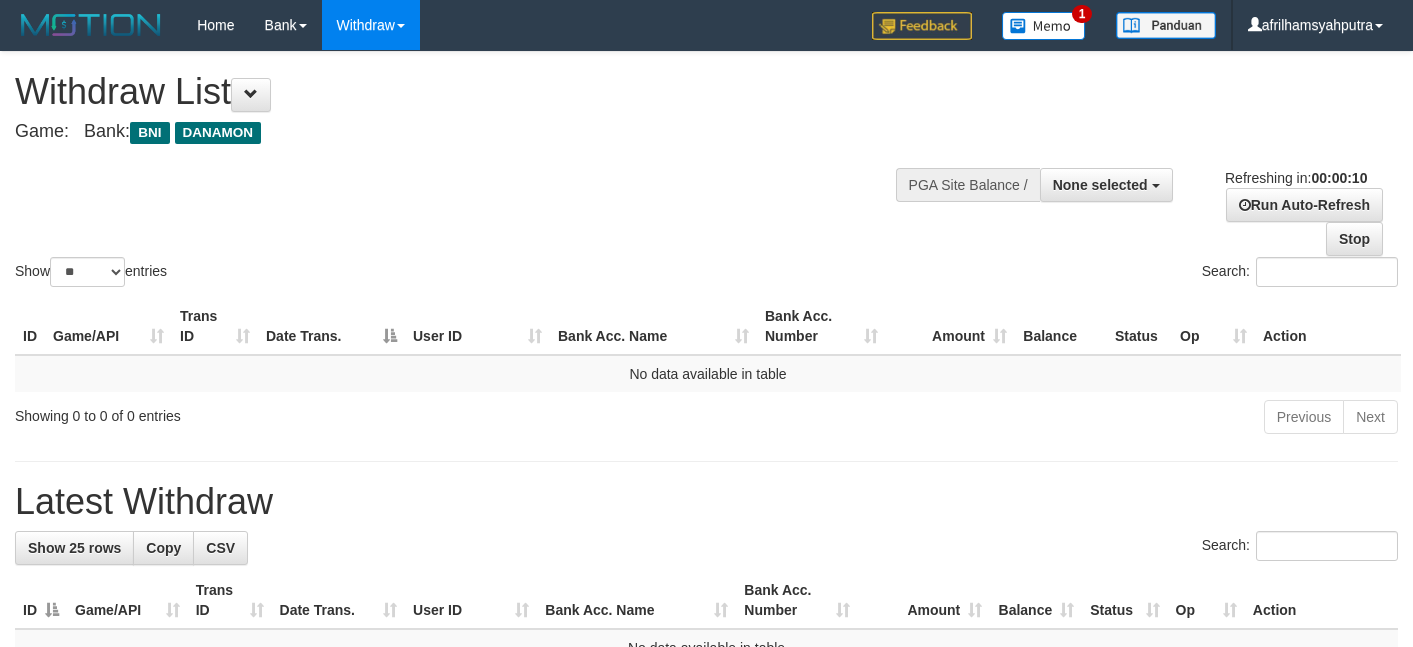 select 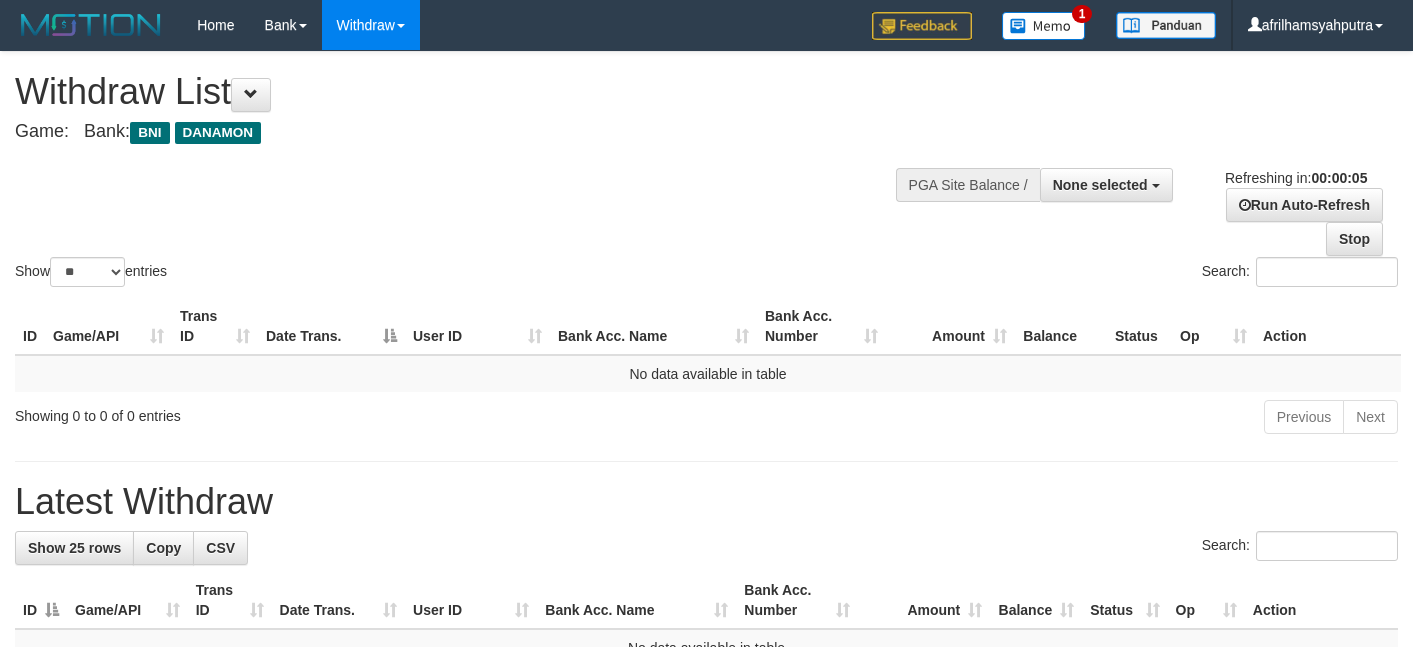 scroll, scrollTop: 0, scrollLeft: 0, axis: both 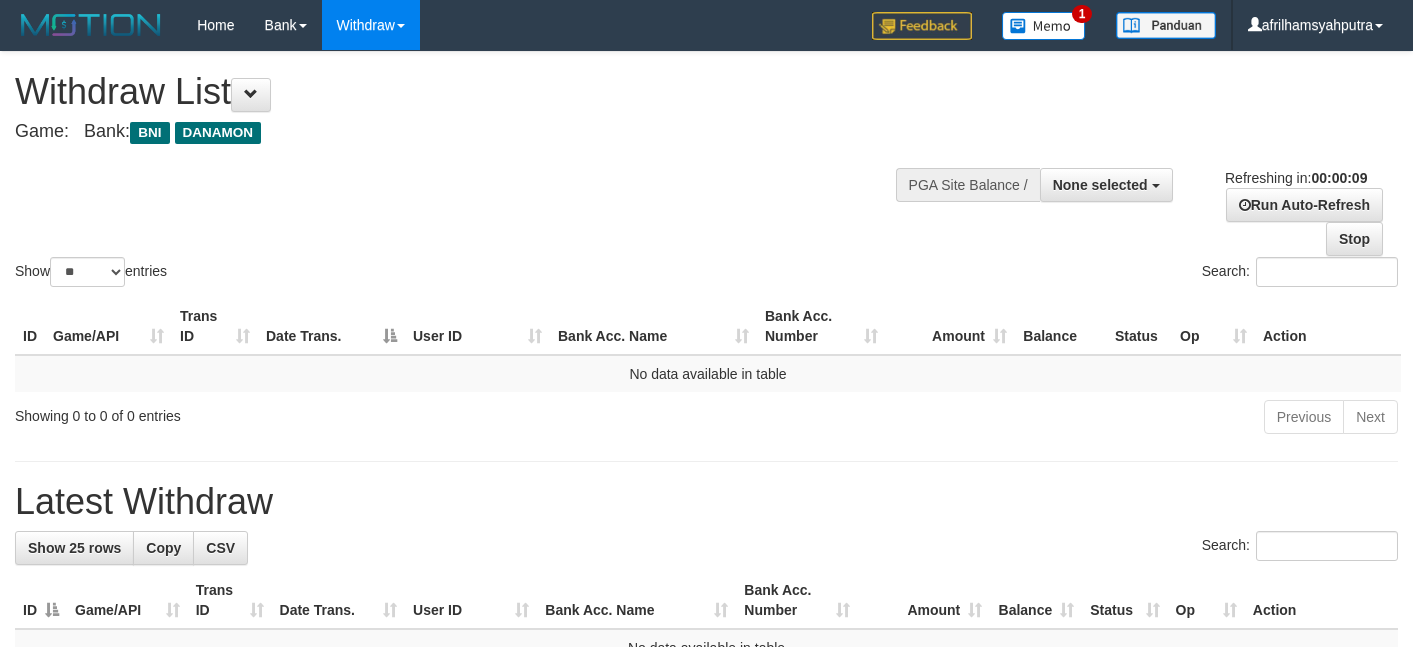 select 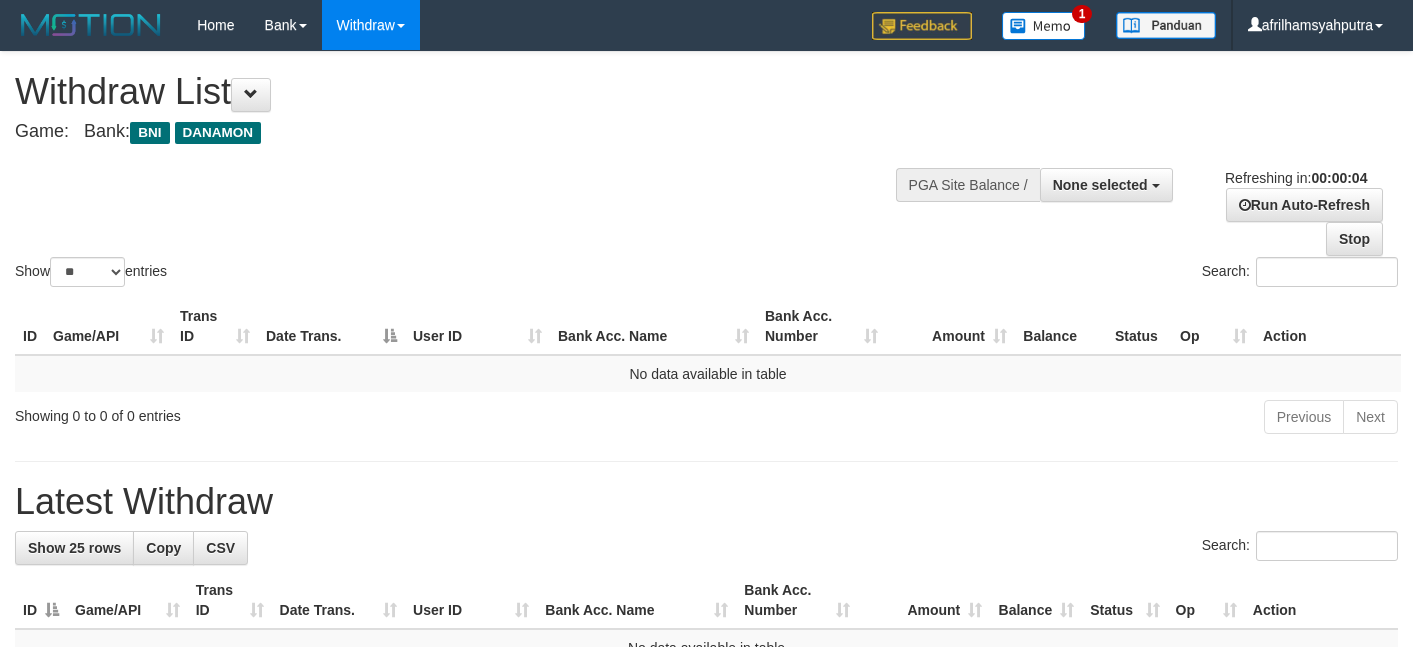 scroll, scrollTop: 0, scrollLeft: 0, axis: both 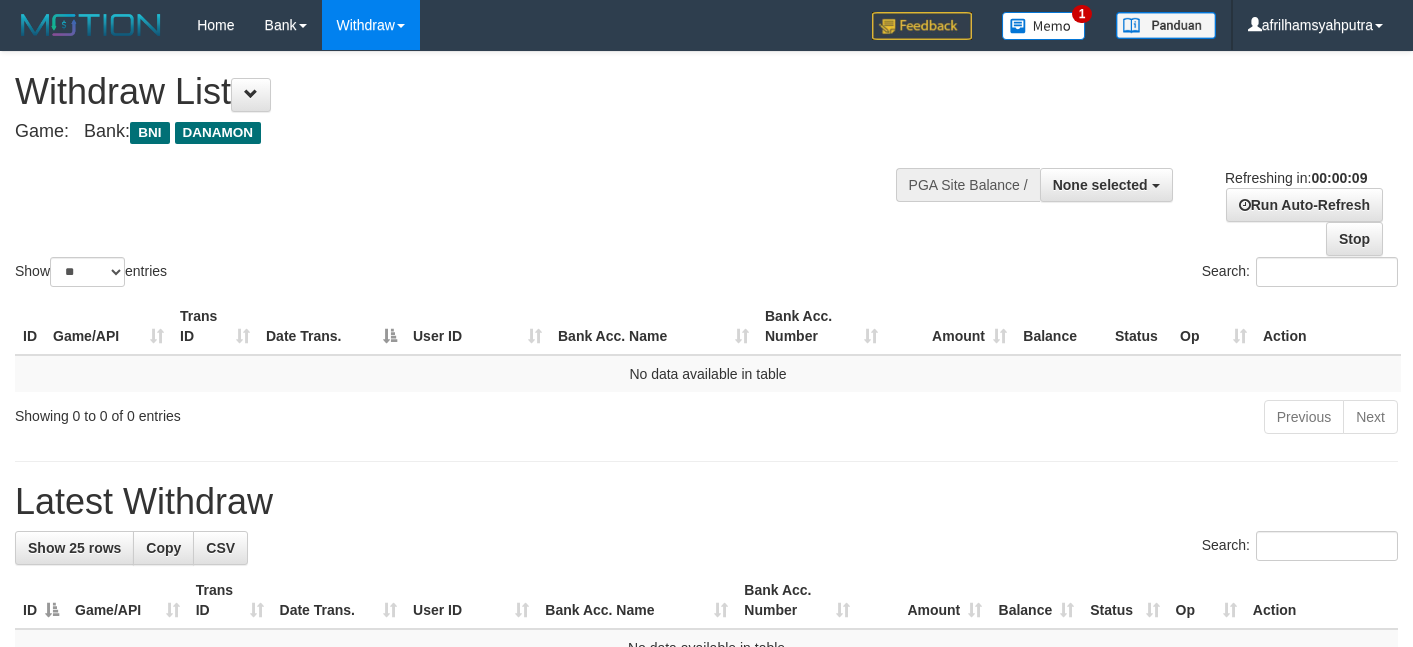 select 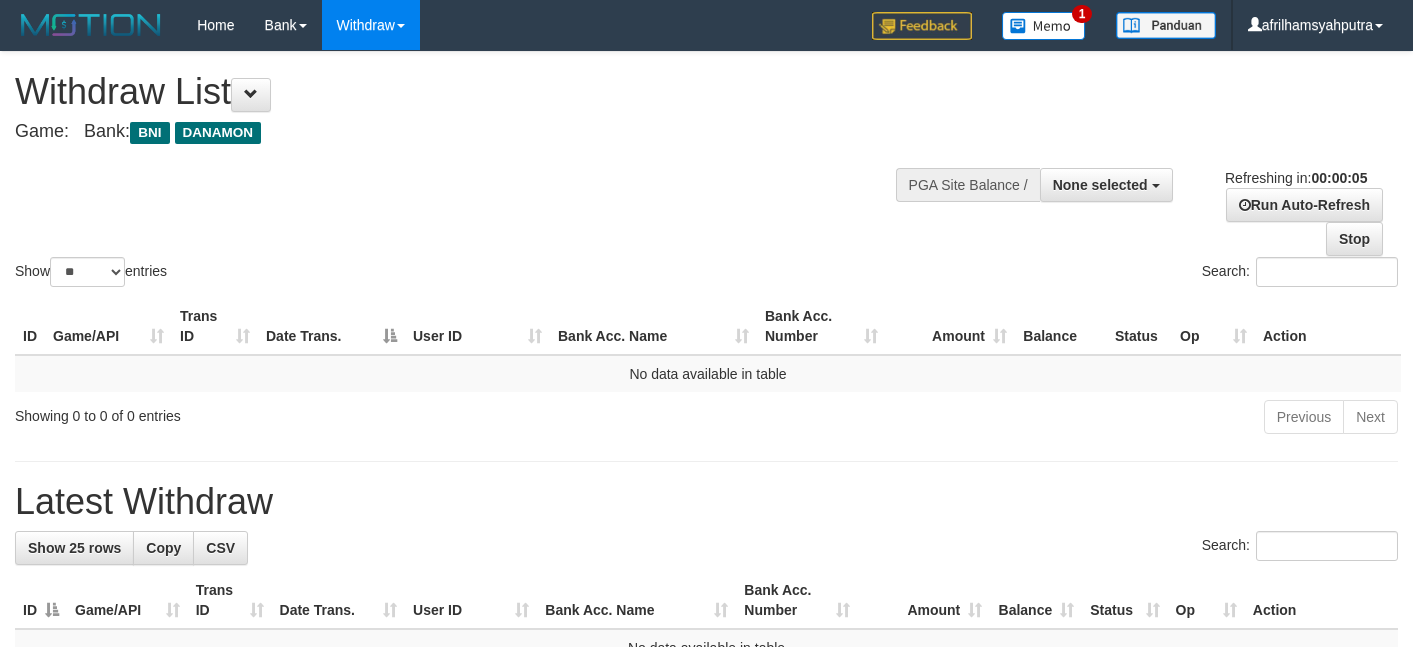 scroll, scrollTop: 0, scrollLeft: 0, axis: both 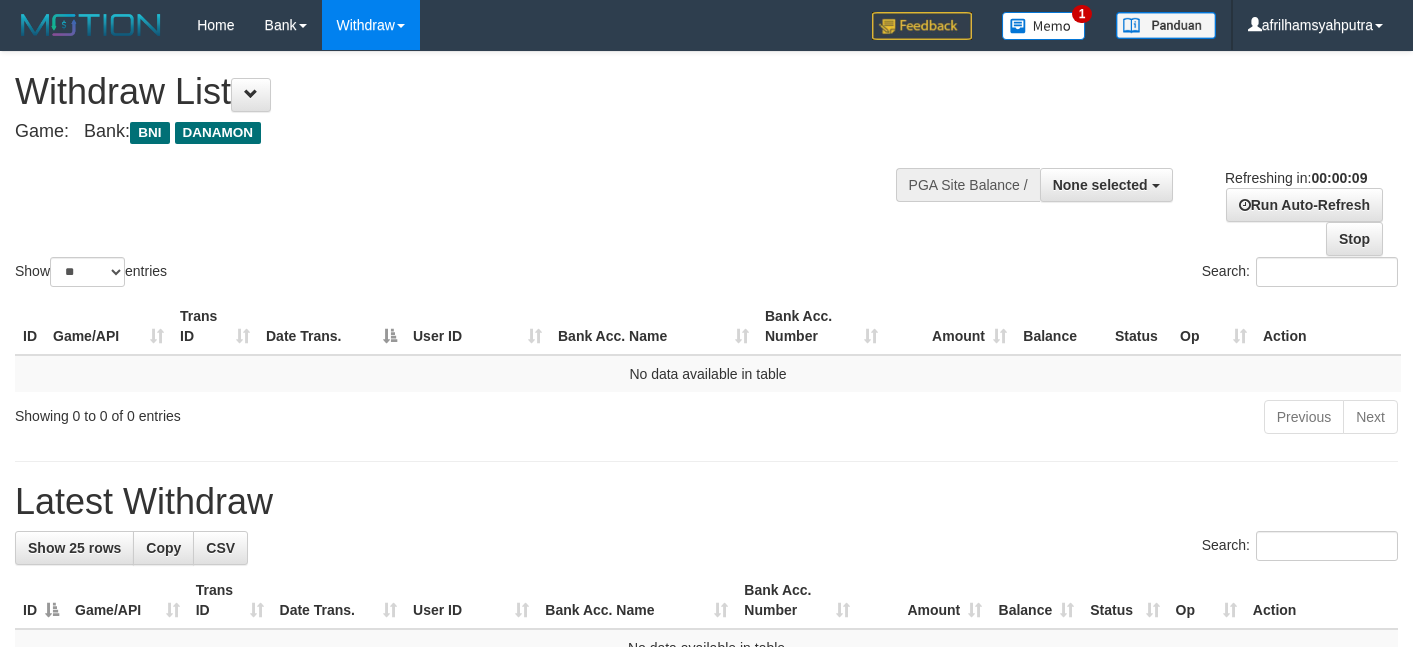select 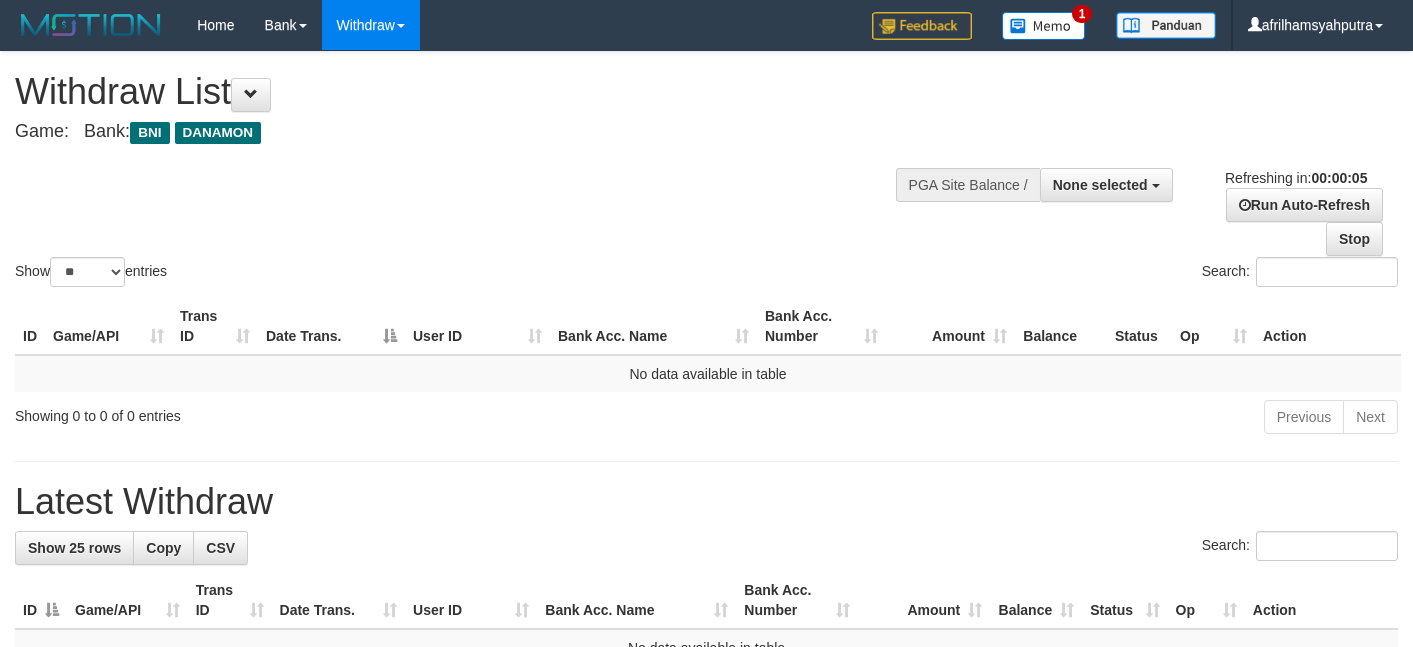 scroll, scrollTop: 0, scrollLeft: 0, axis: both 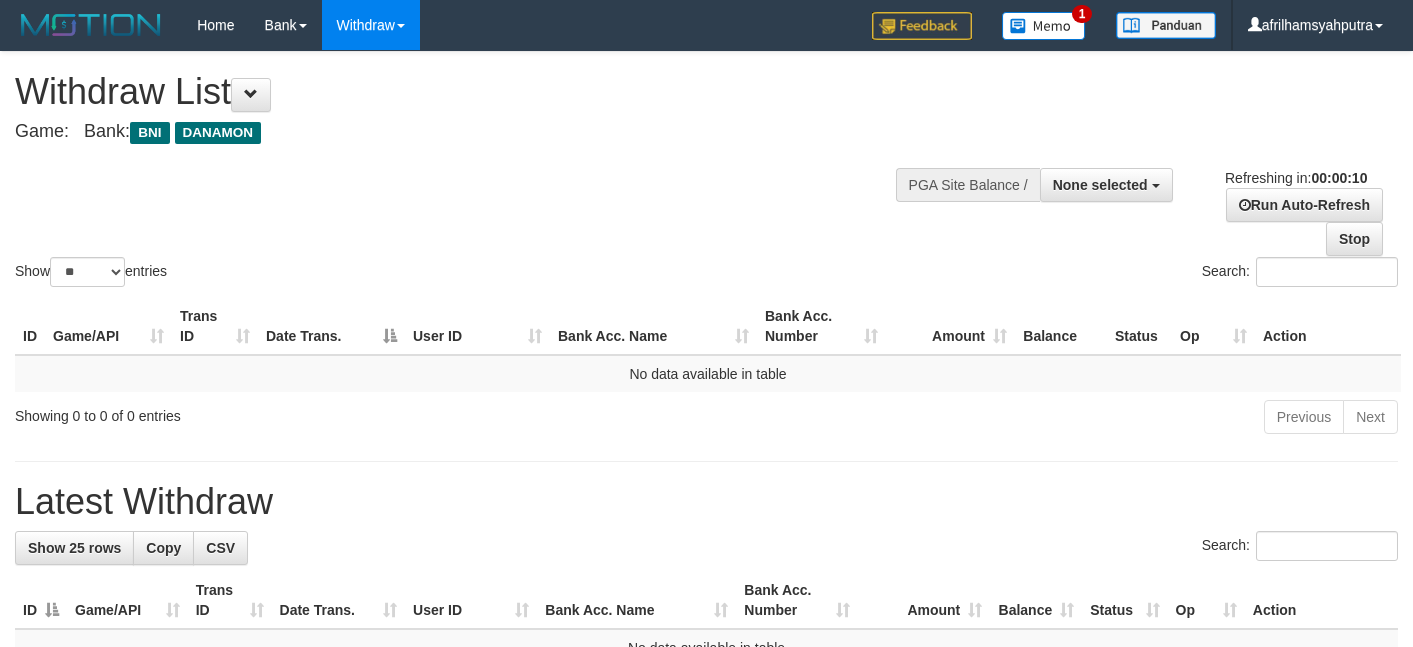 select 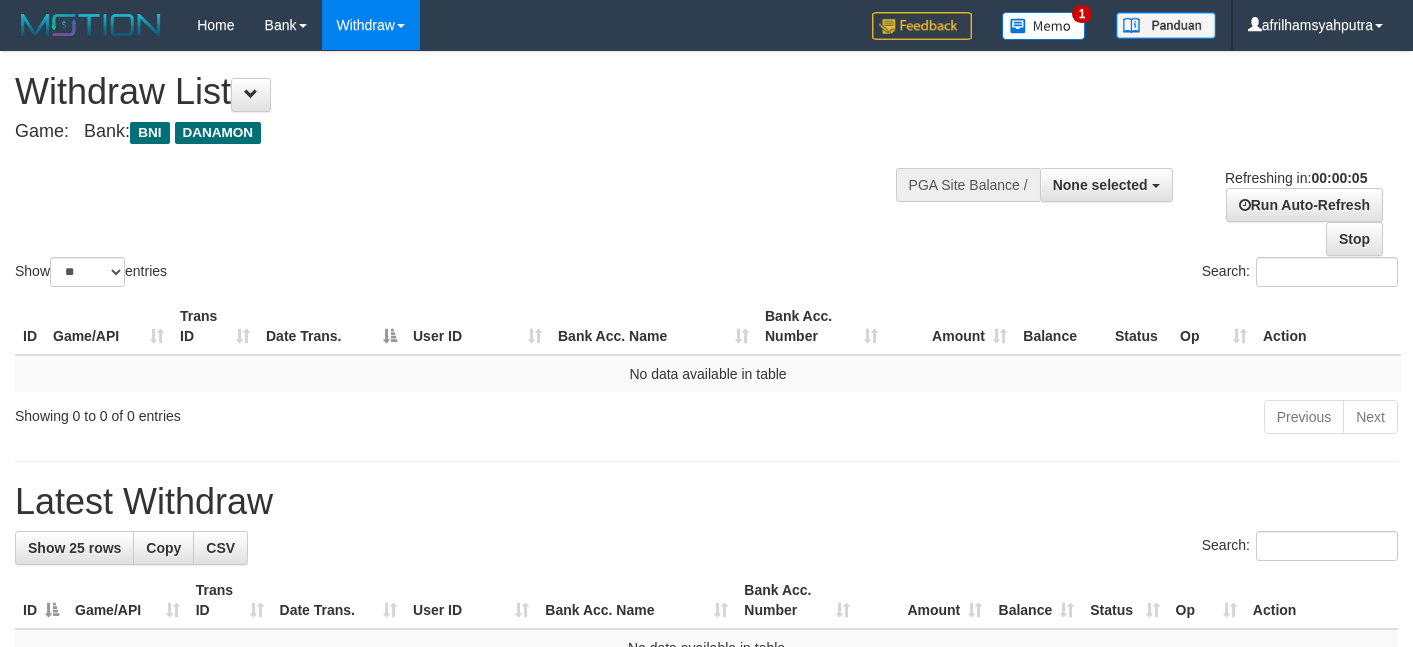 scroll, scrollTop: 0, scrollLeft: 0, axis: both 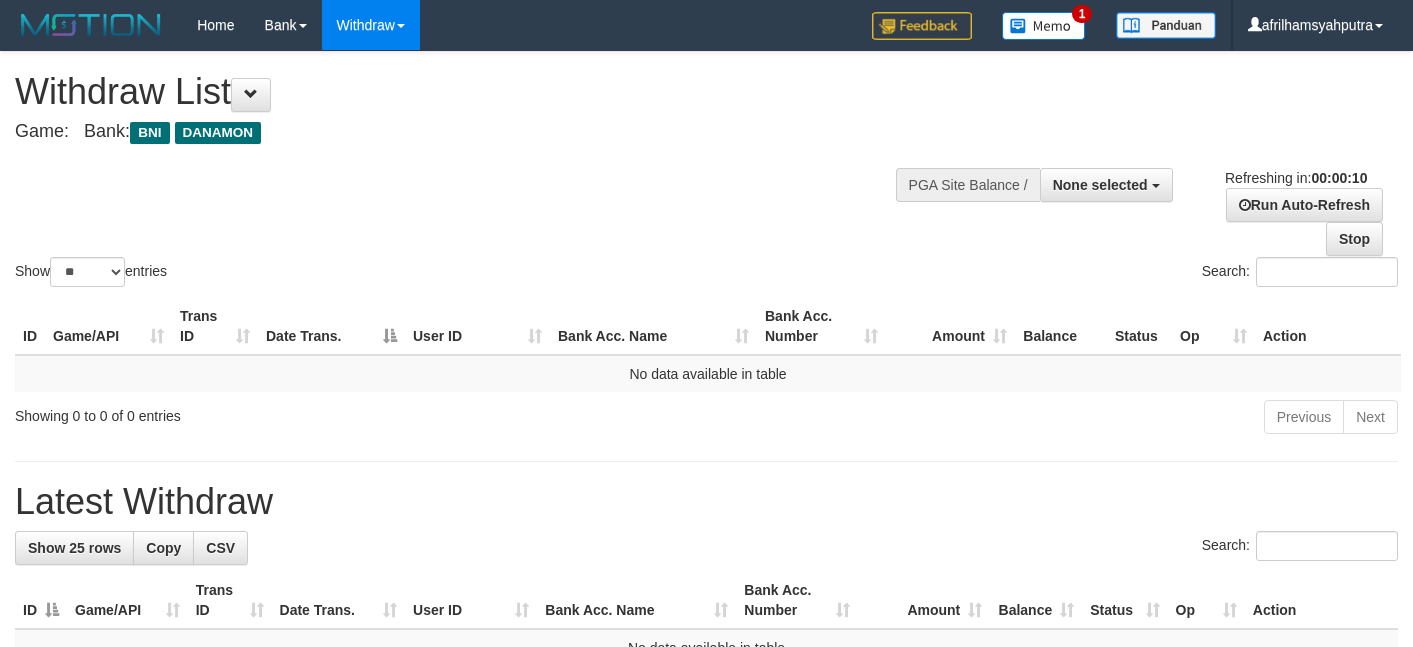 select 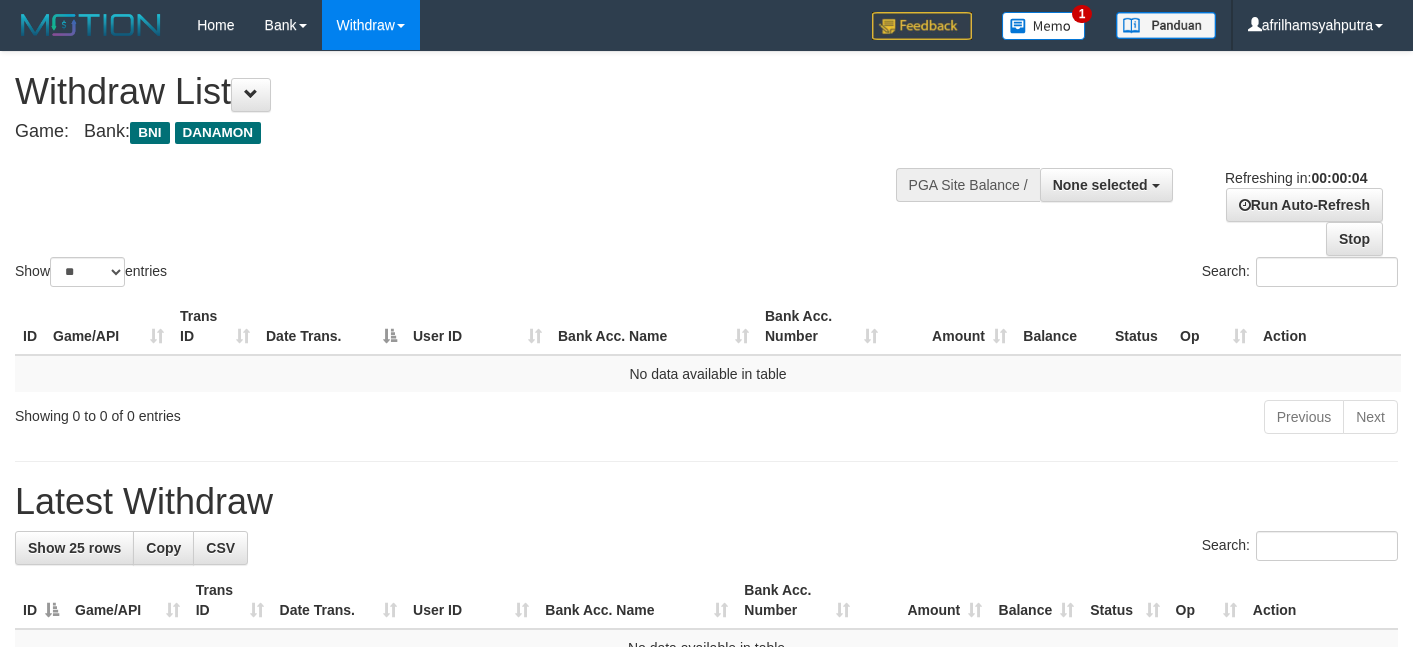 scroll, scrollTop: 0, scrollLeft: 0, axis: both 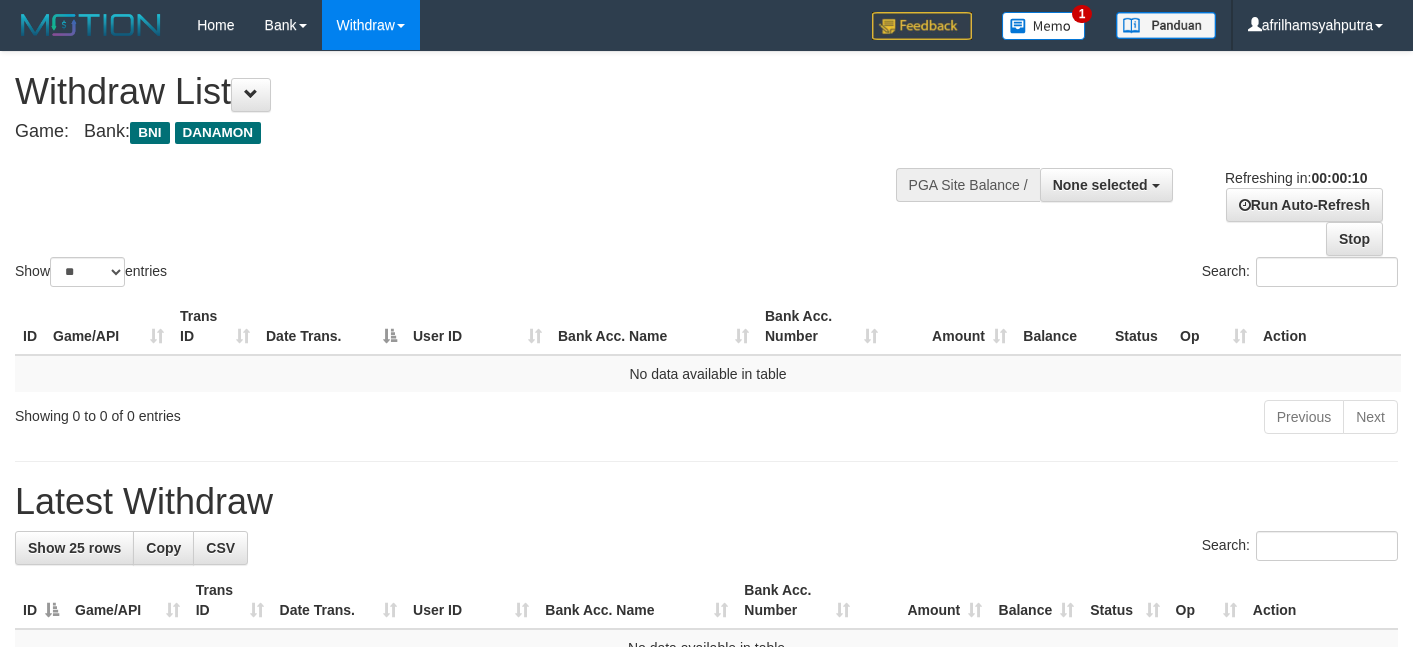 select 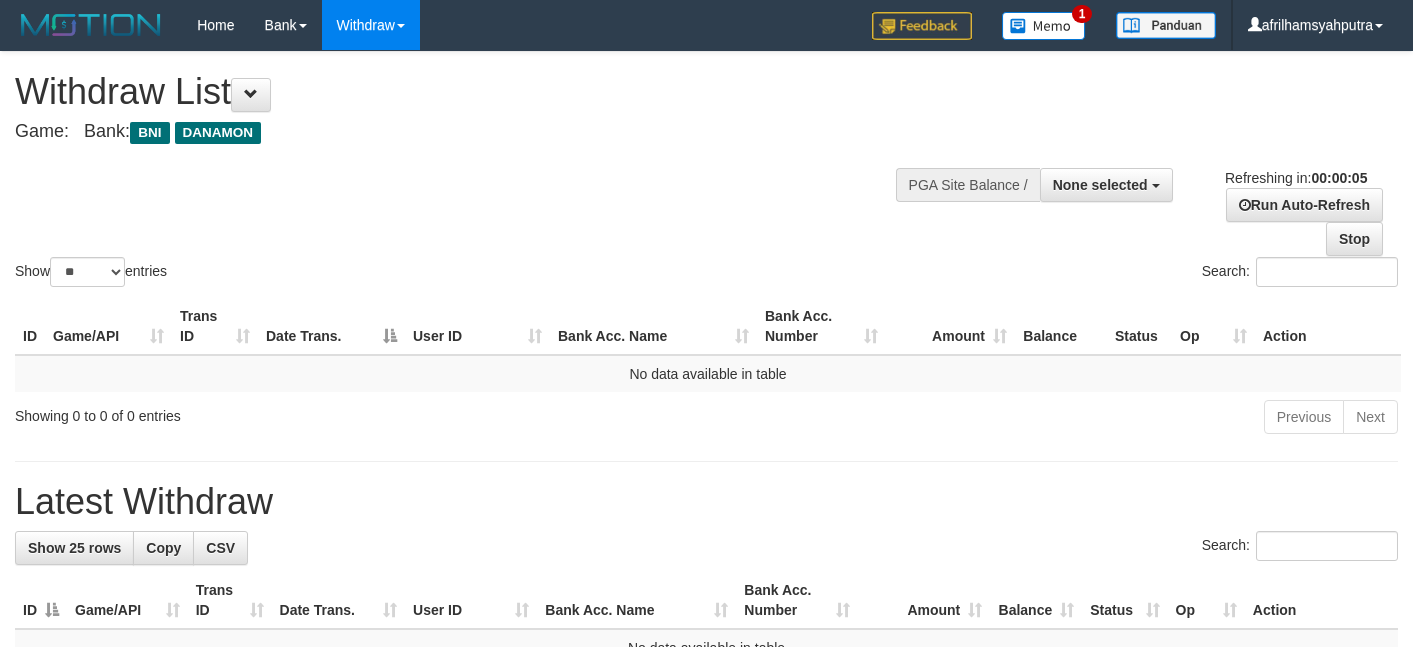 scroll, scrollTop: 0, scrollLeft: 0, axis: both 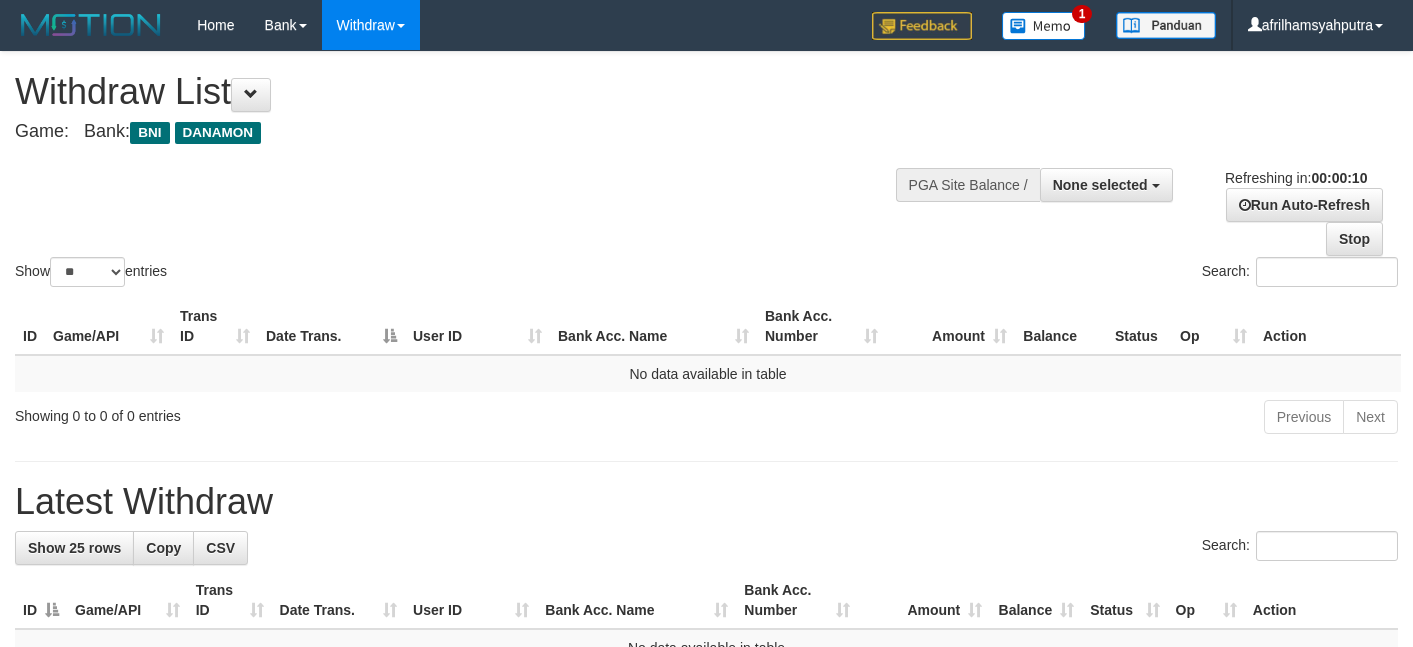 select 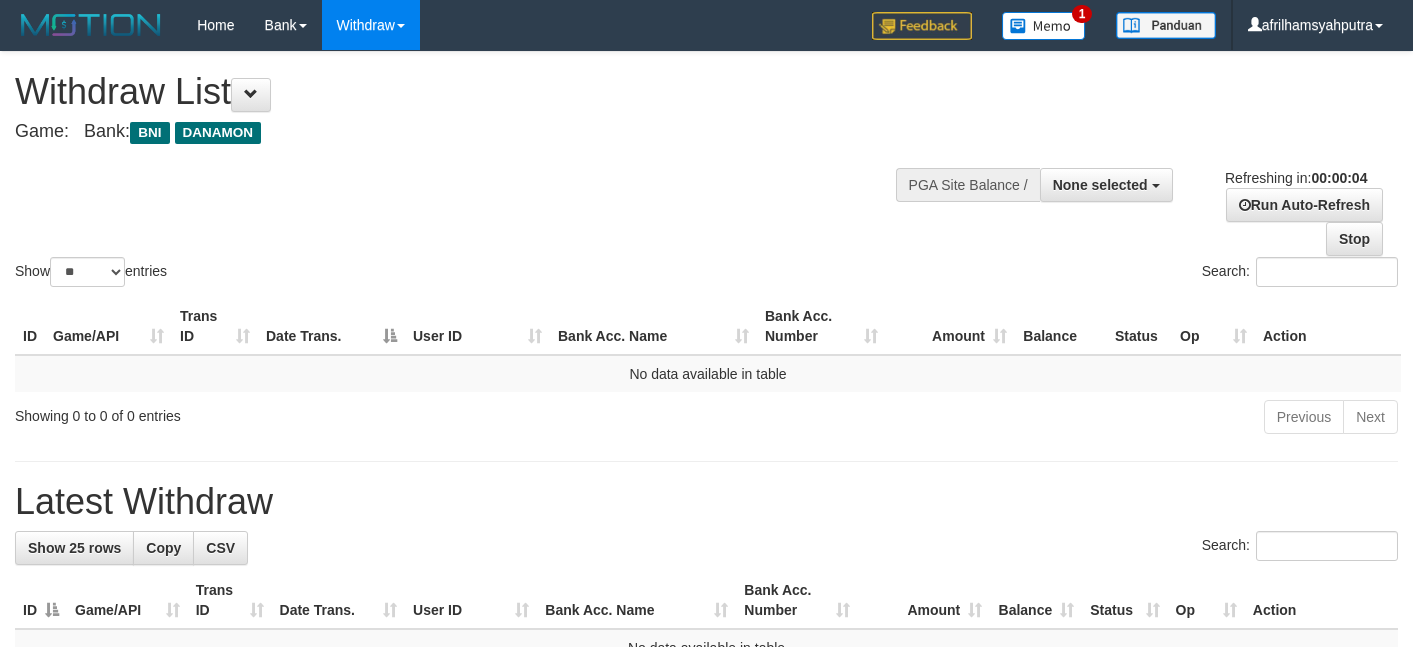 scroll, scrollTop: 0, scrollLeft: 0, axis: both 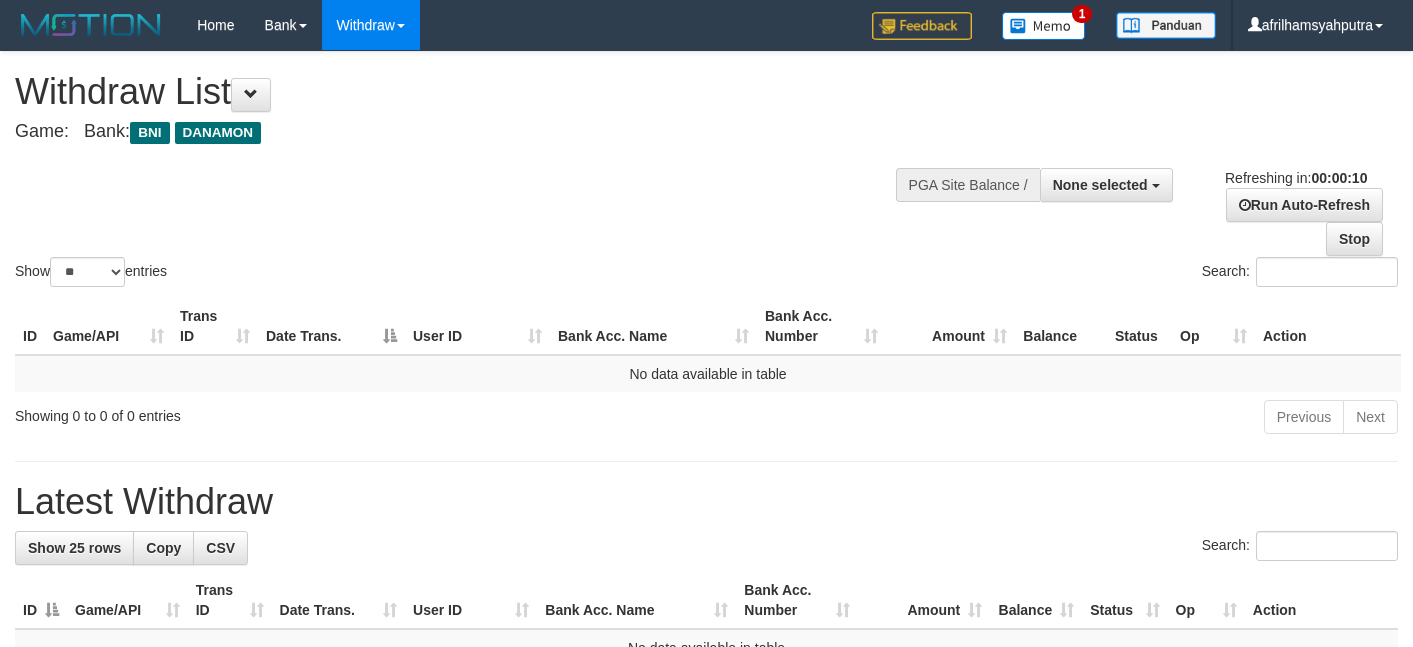 select 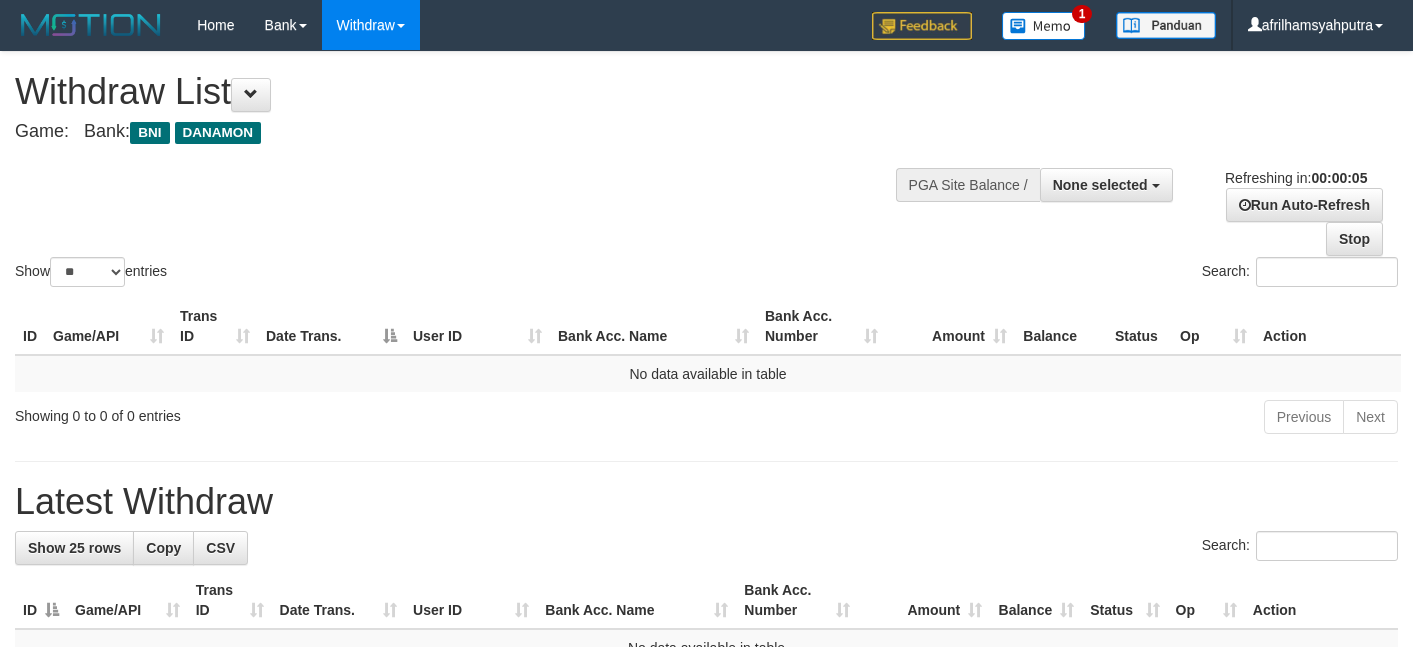 scroll, scrollTop: 0, scrollLeft: 0, axis: both 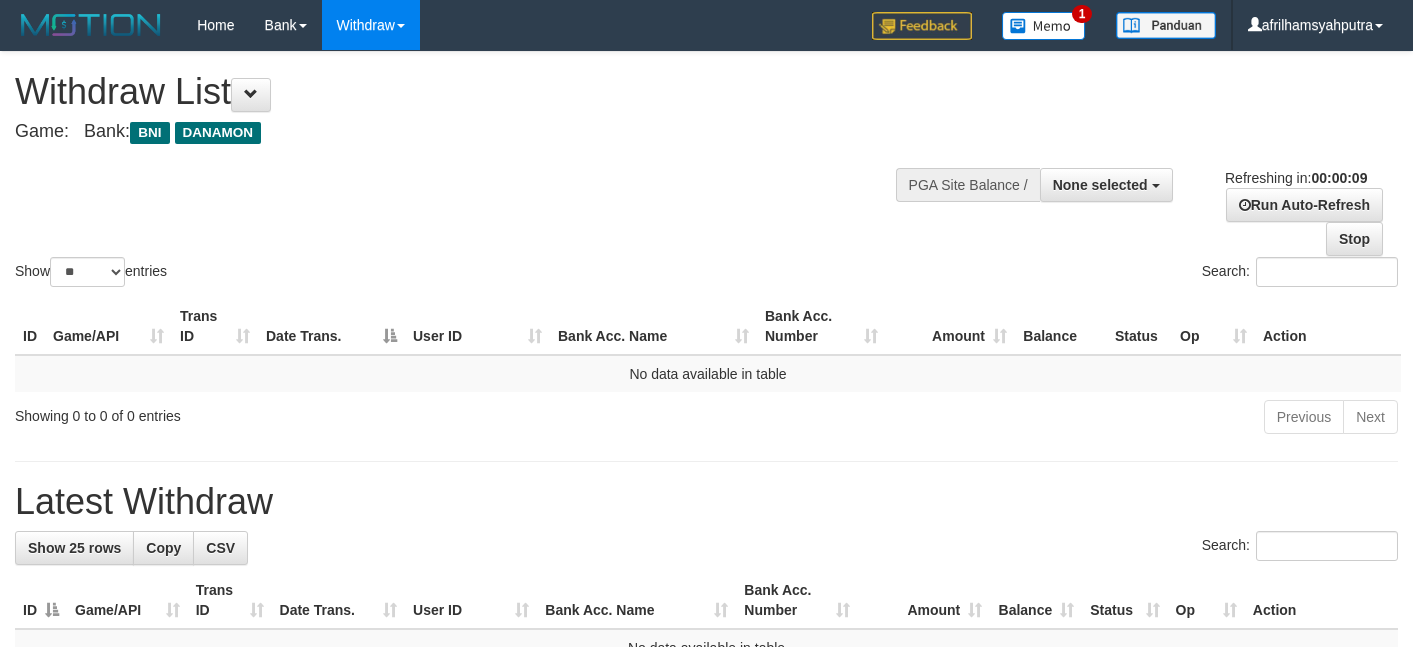 select 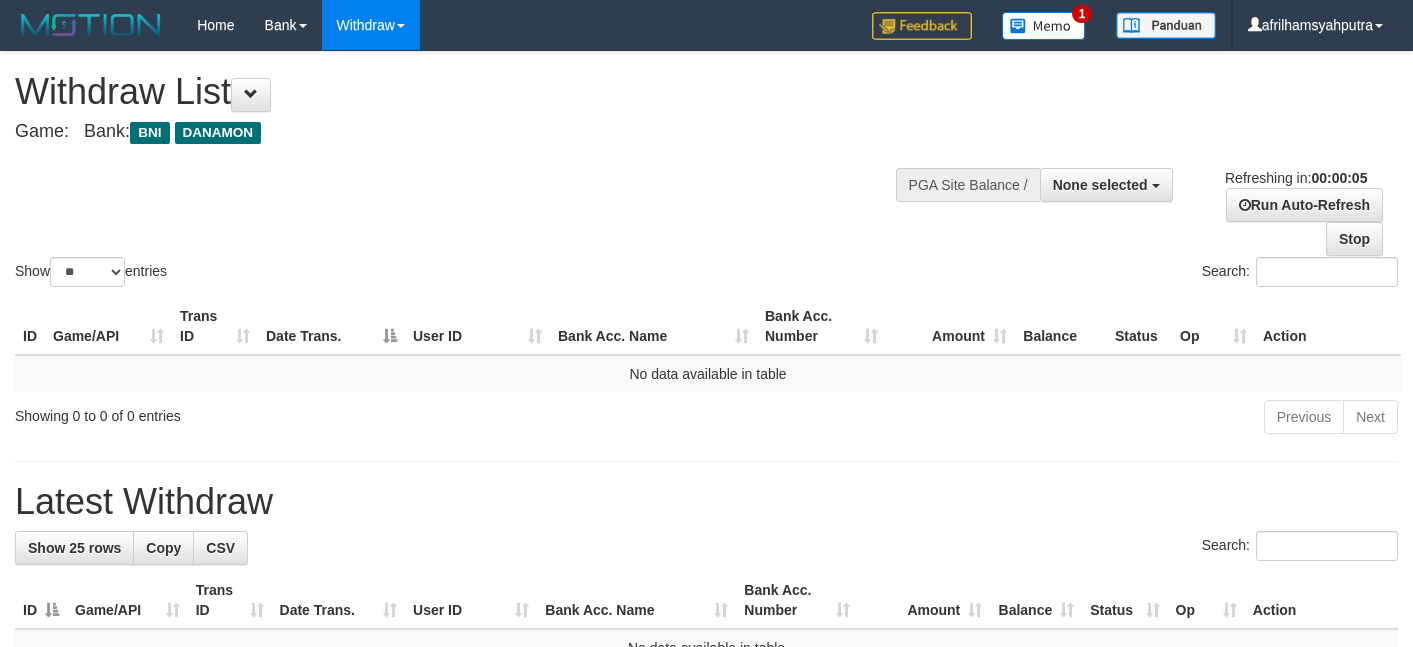 scroll, scrollTop: 0, scrollLeft: 0, axis: both 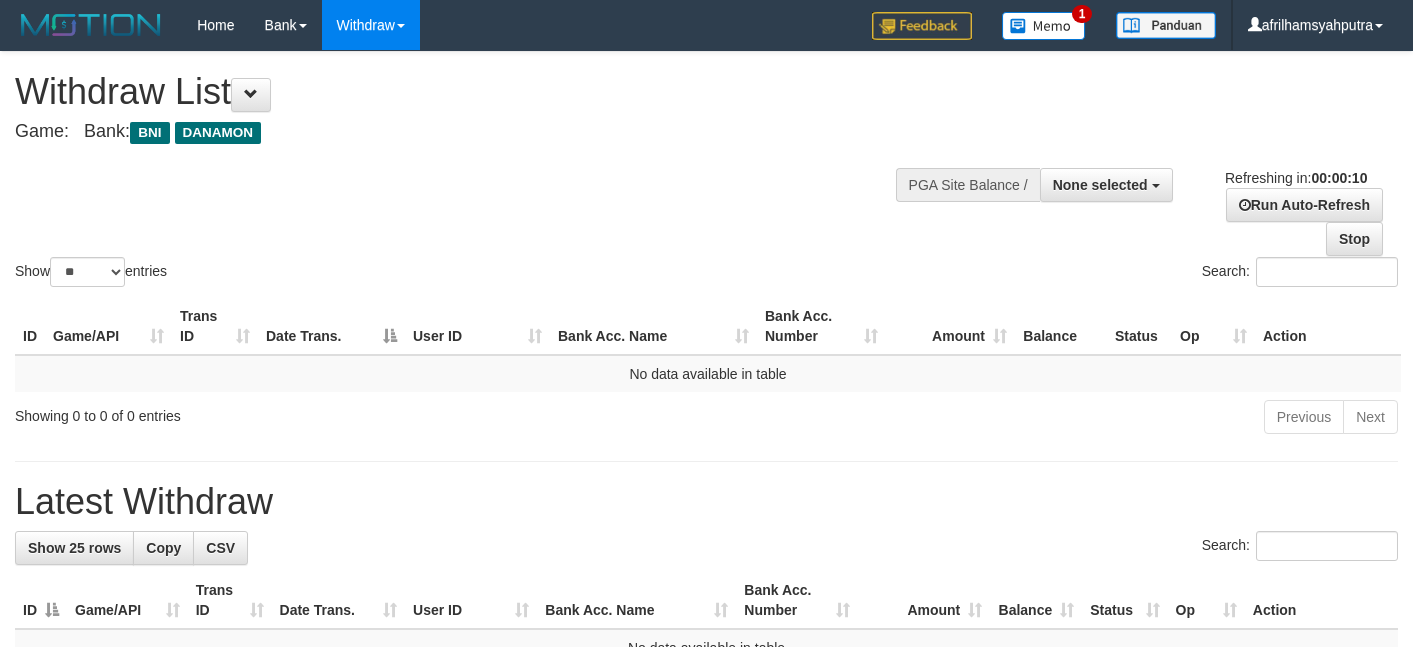 select 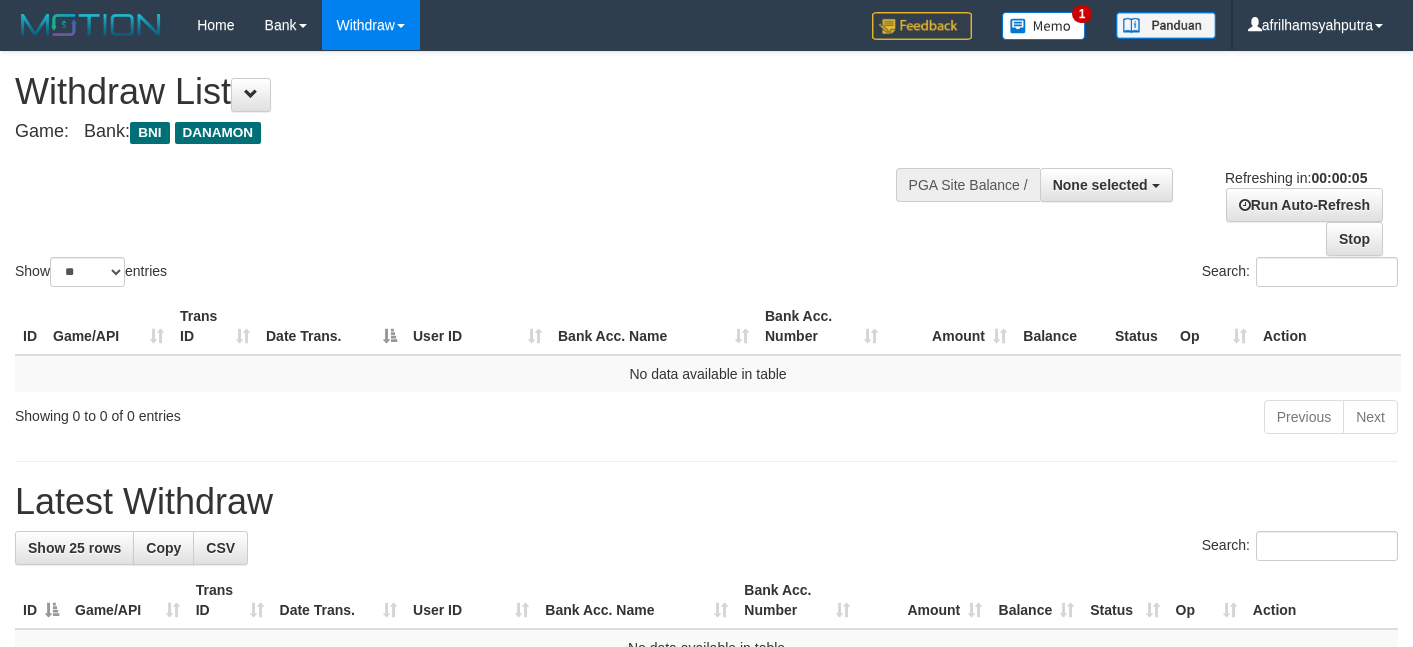 scroll, scrollTop: 0, scrollLeft: 0, axis: both 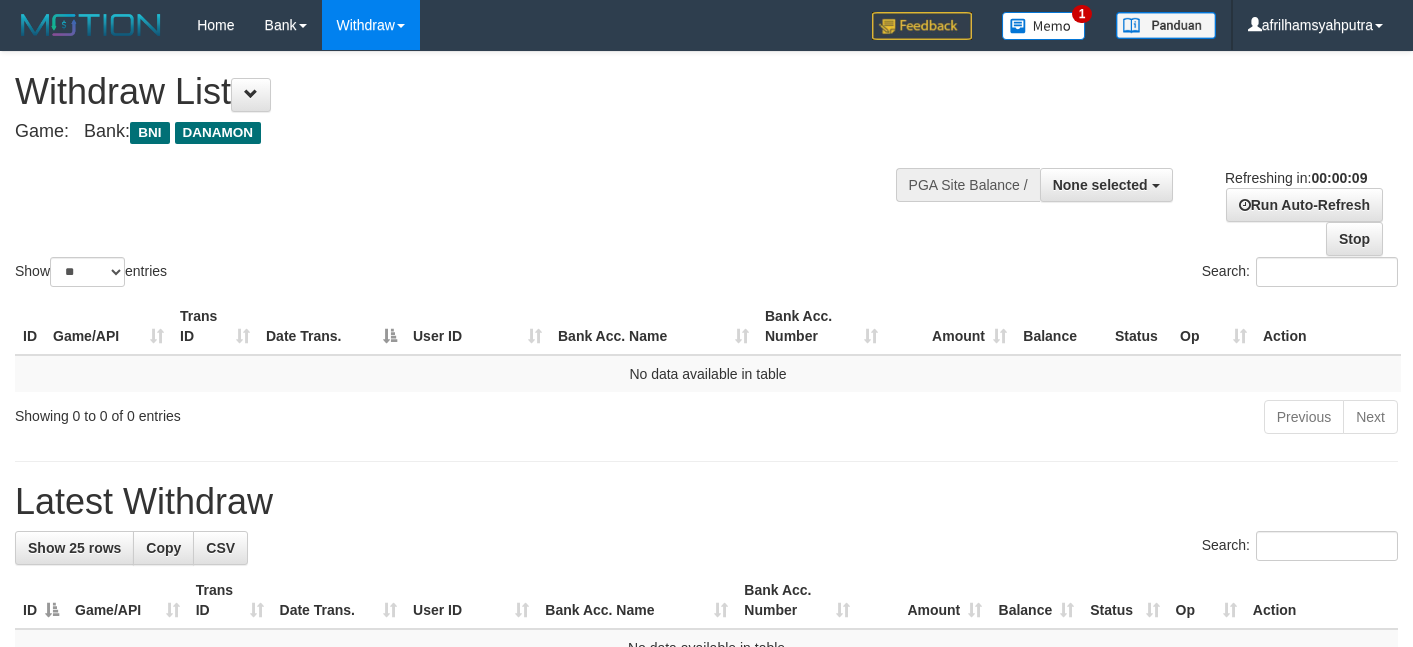 select 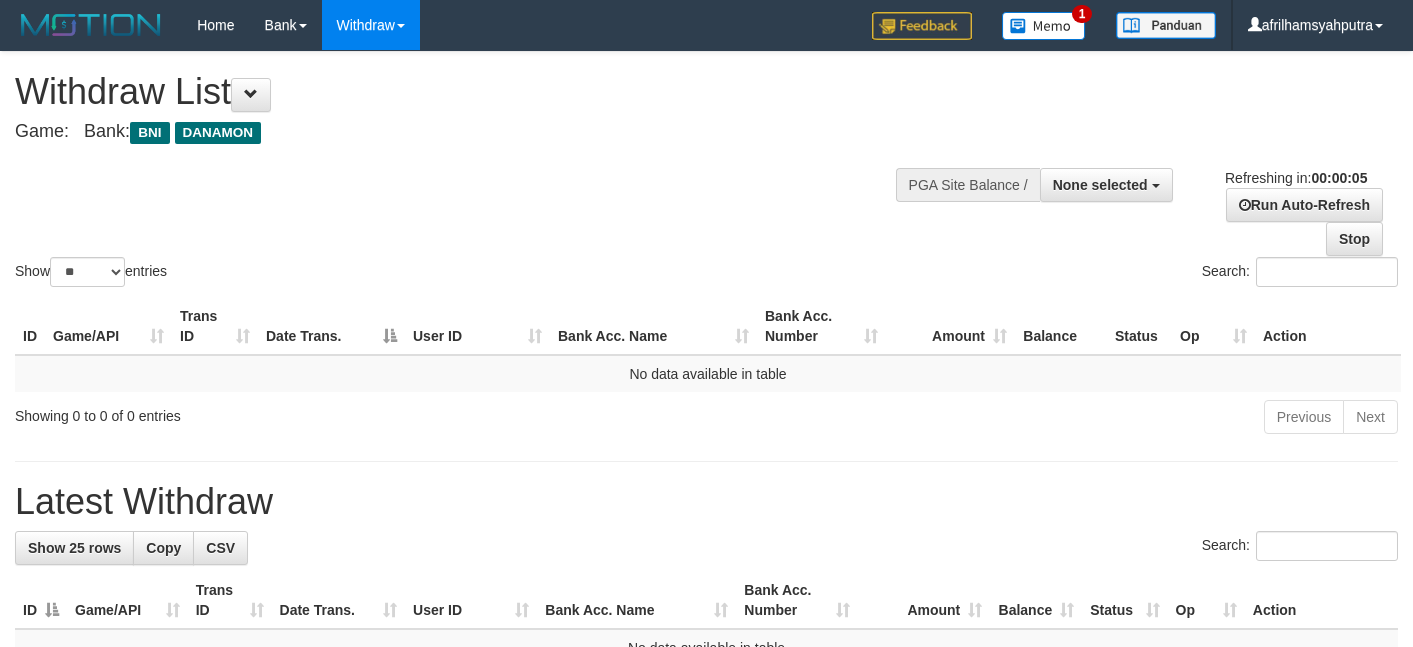 scroll, scrollTop: 0, scrollLeft: 0, axis: both 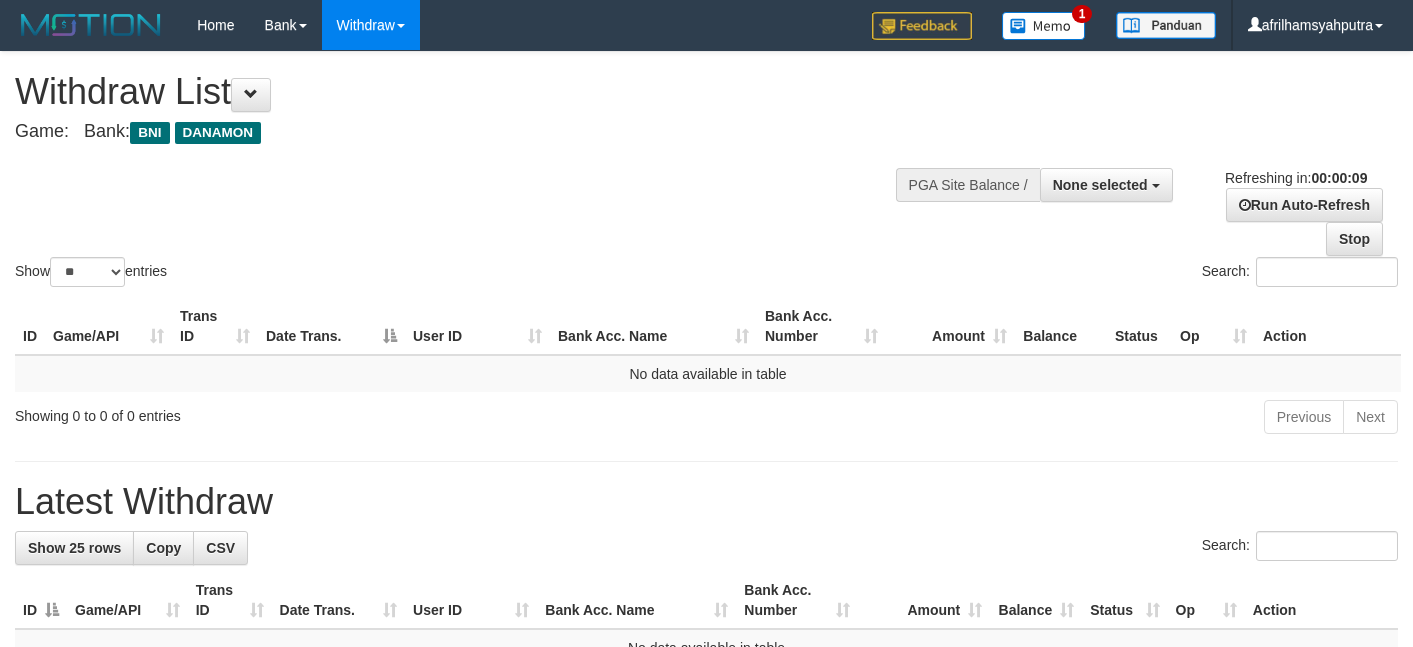 select 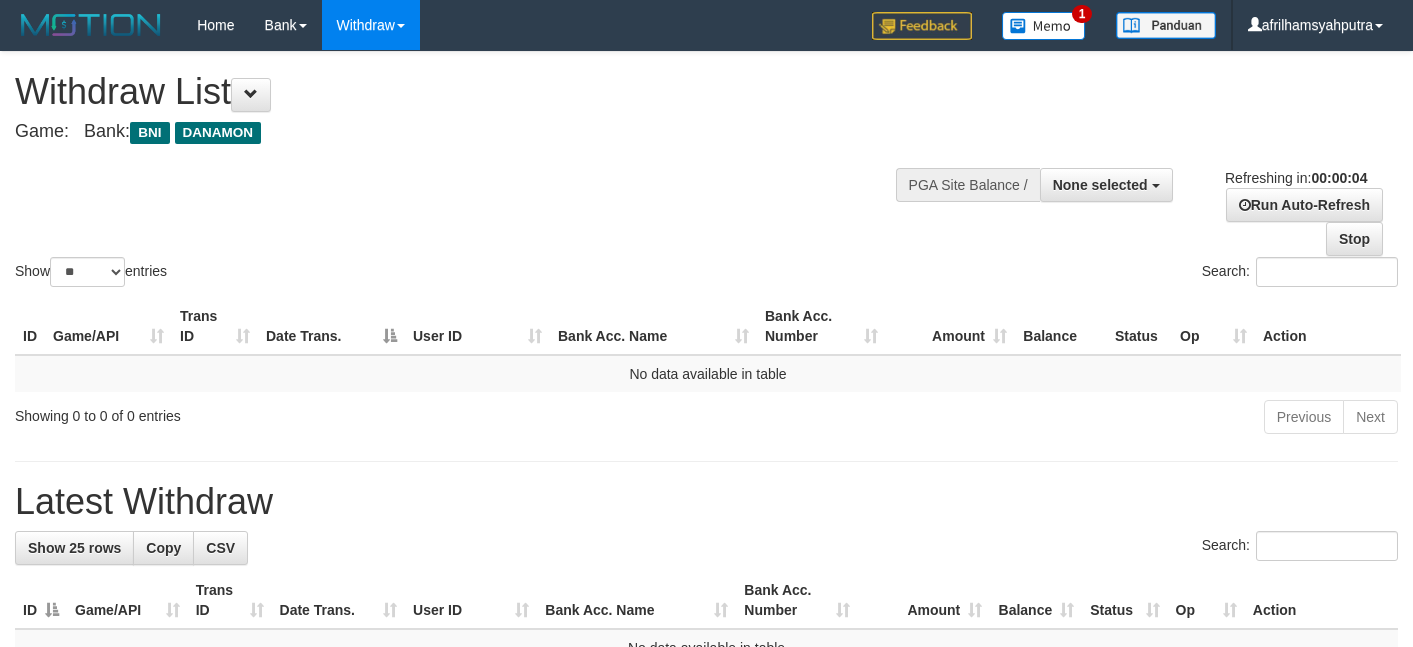 scroll, scrollTop: 0, scrollLeft: 0, axis: both 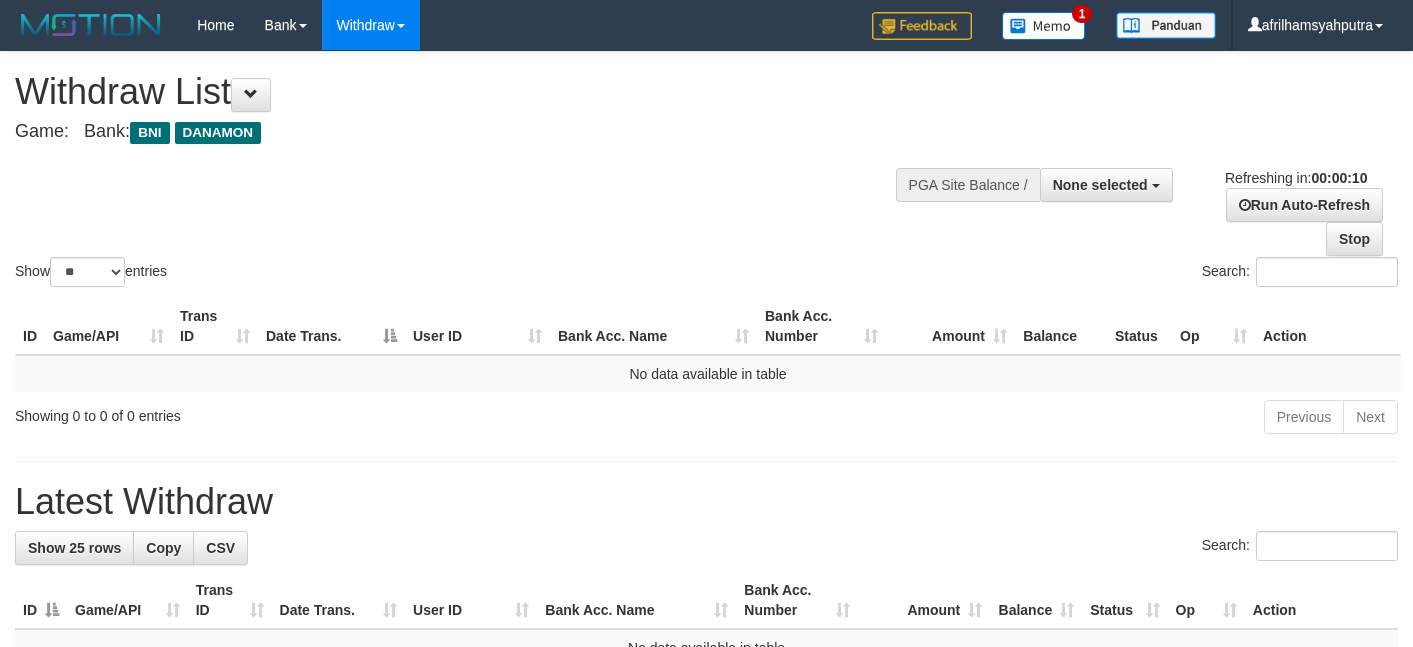 select 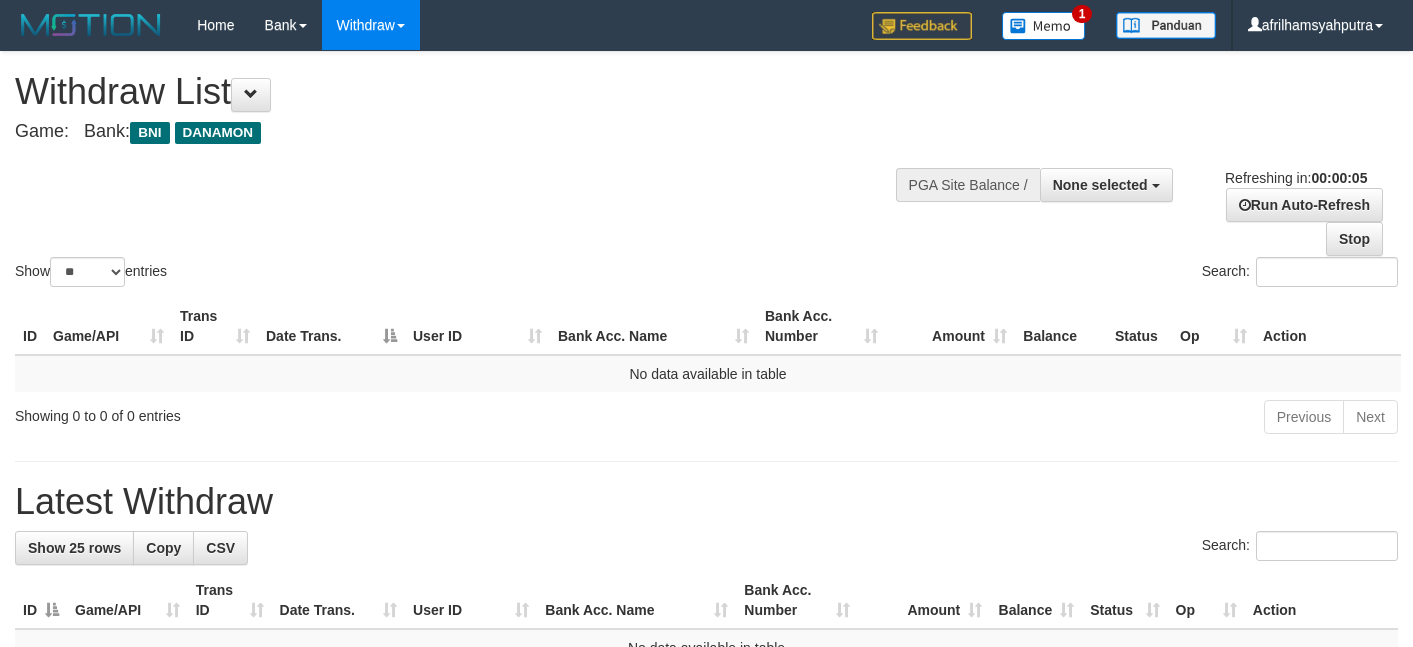 scroll, scrollTop: 0, scrollLeft: 0, axis: both 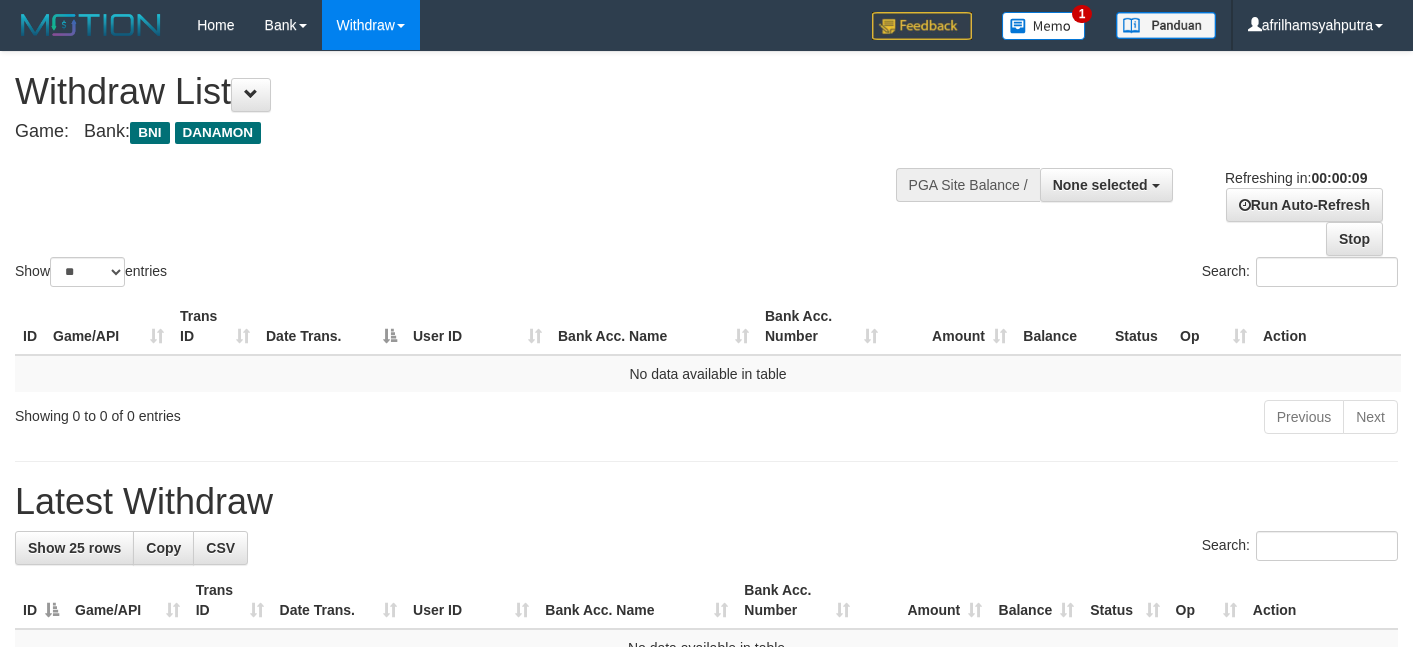 select 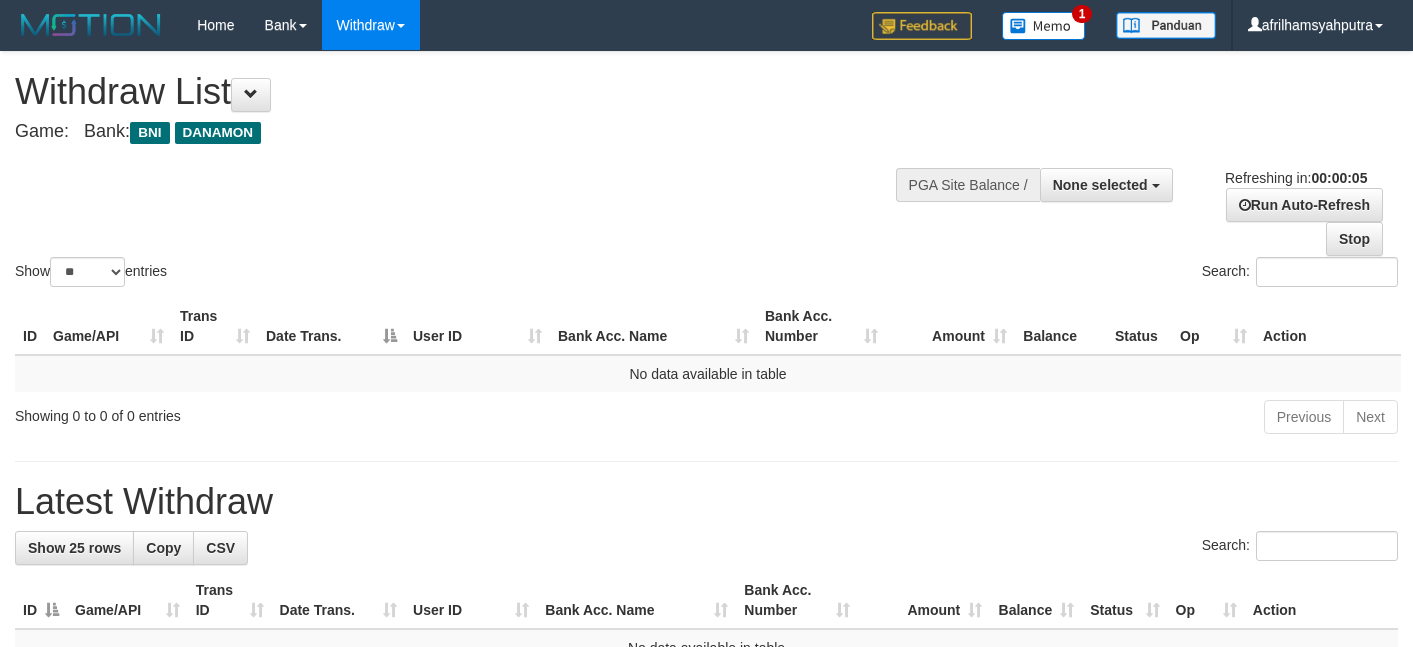 scroll, scrollTop: 0, scrollLeft: 0, axis: both 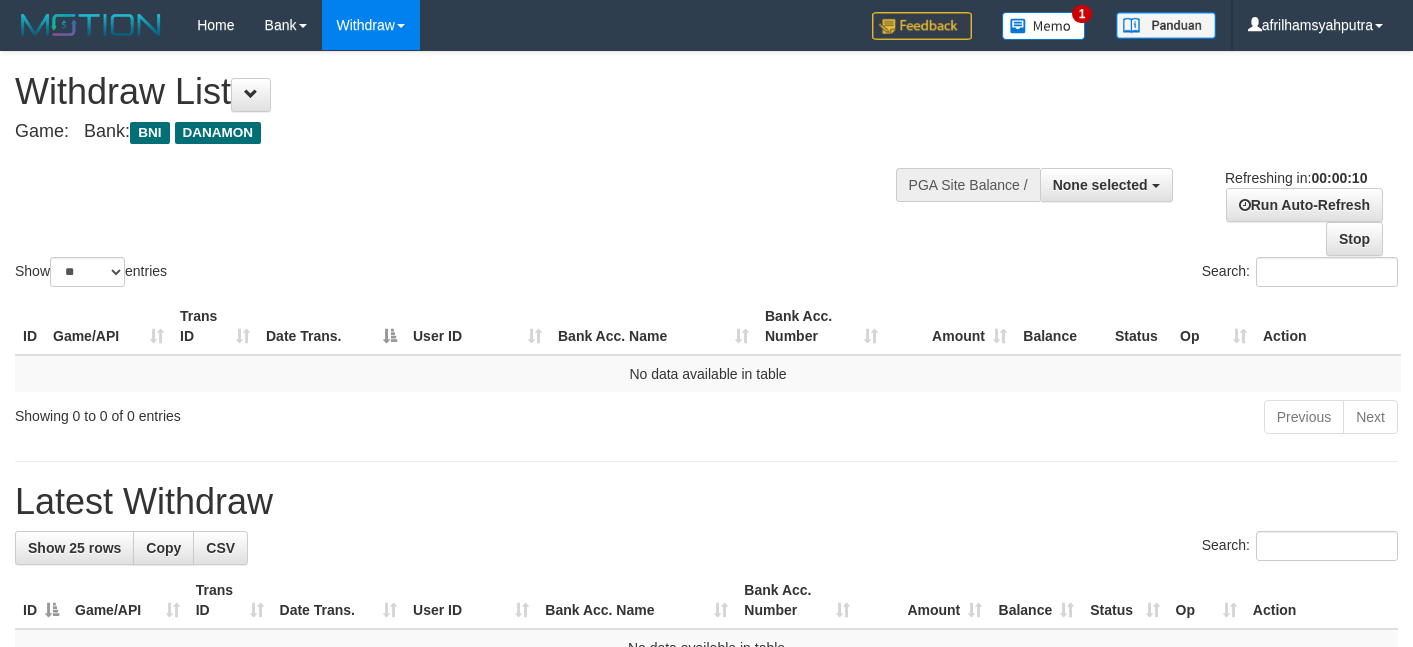 select 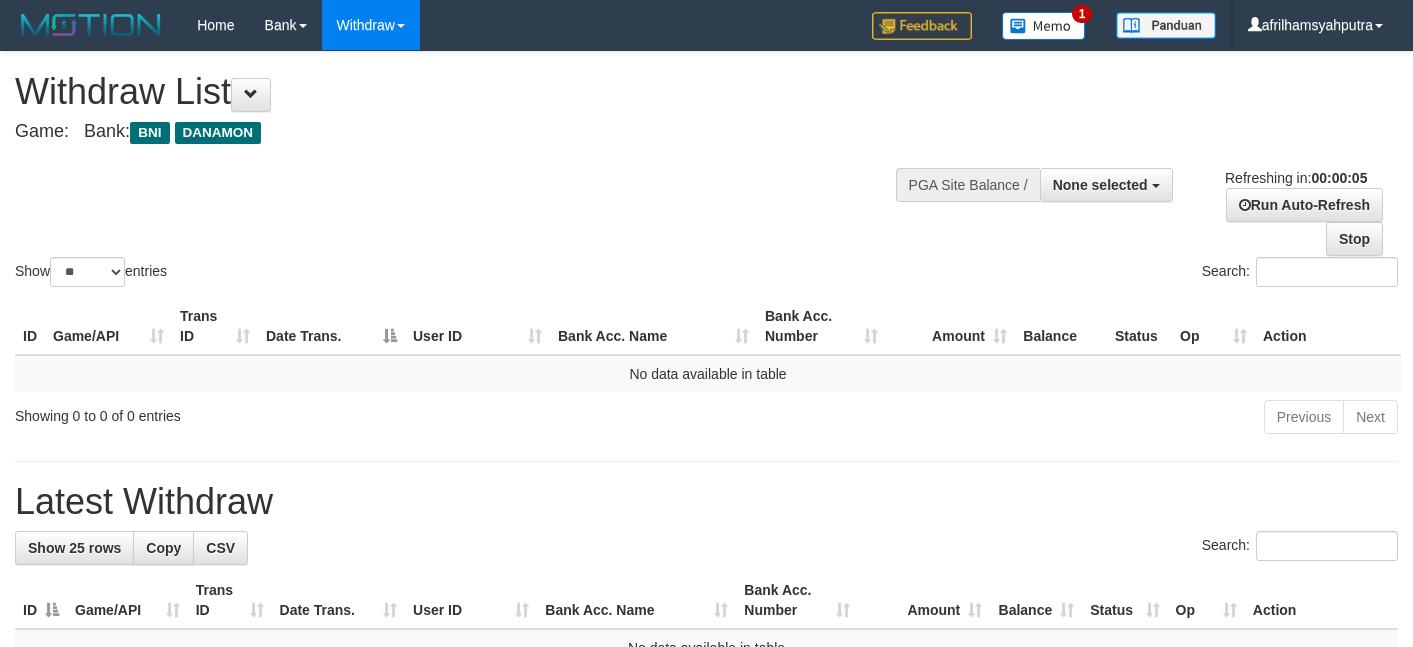 scroll, scrollTop: 0, scrollLeft: 0, axis: both 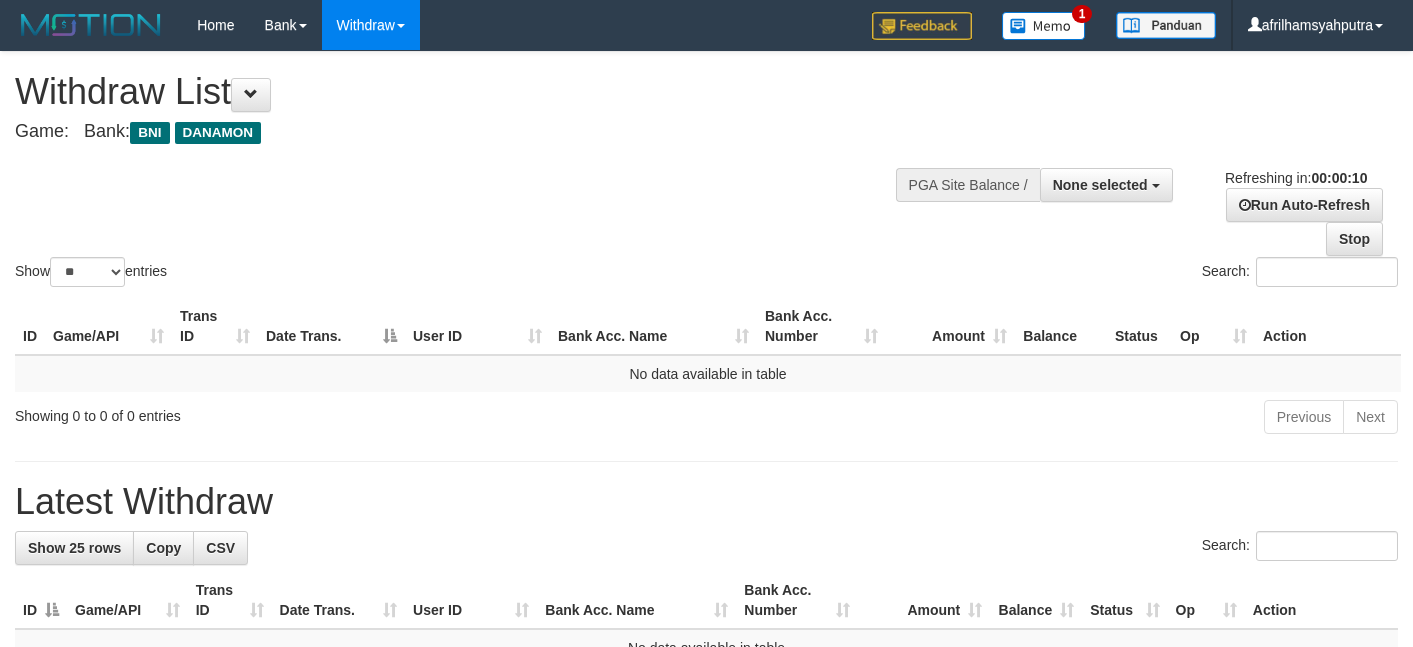 select 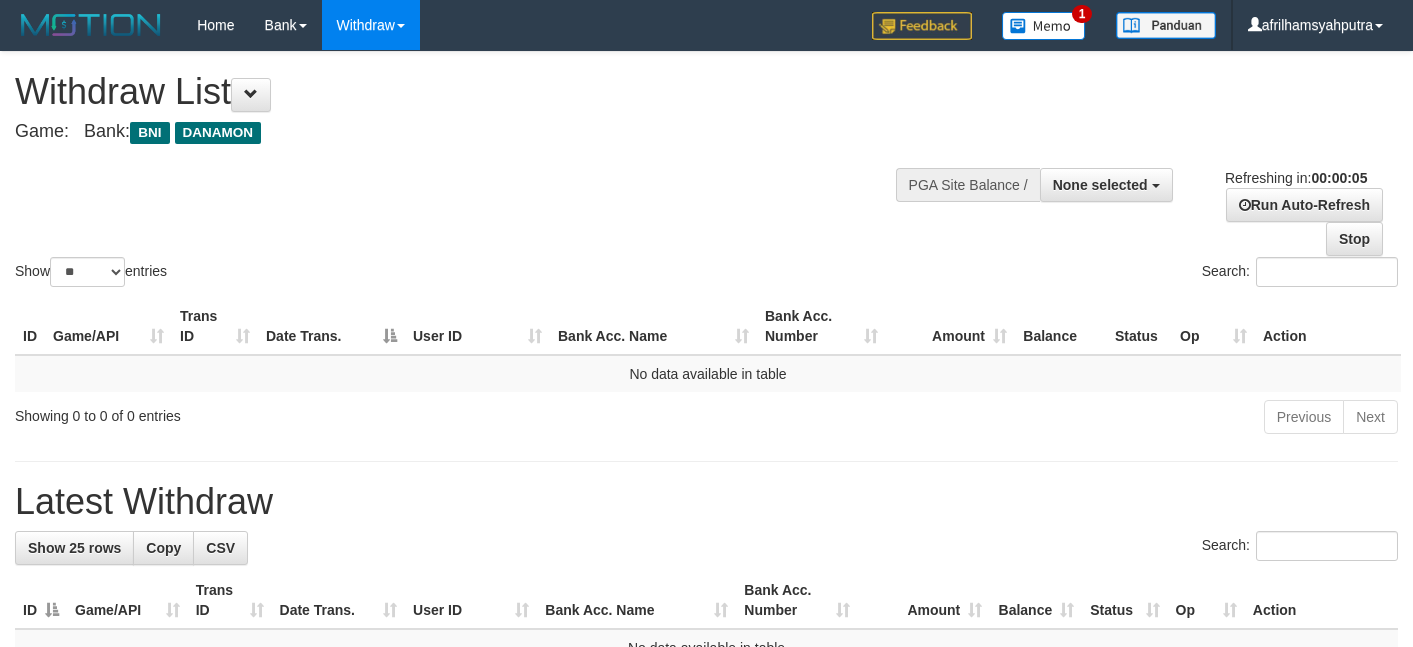 scroll, scrollTop: 0, scrollLeft: 0, axis: both 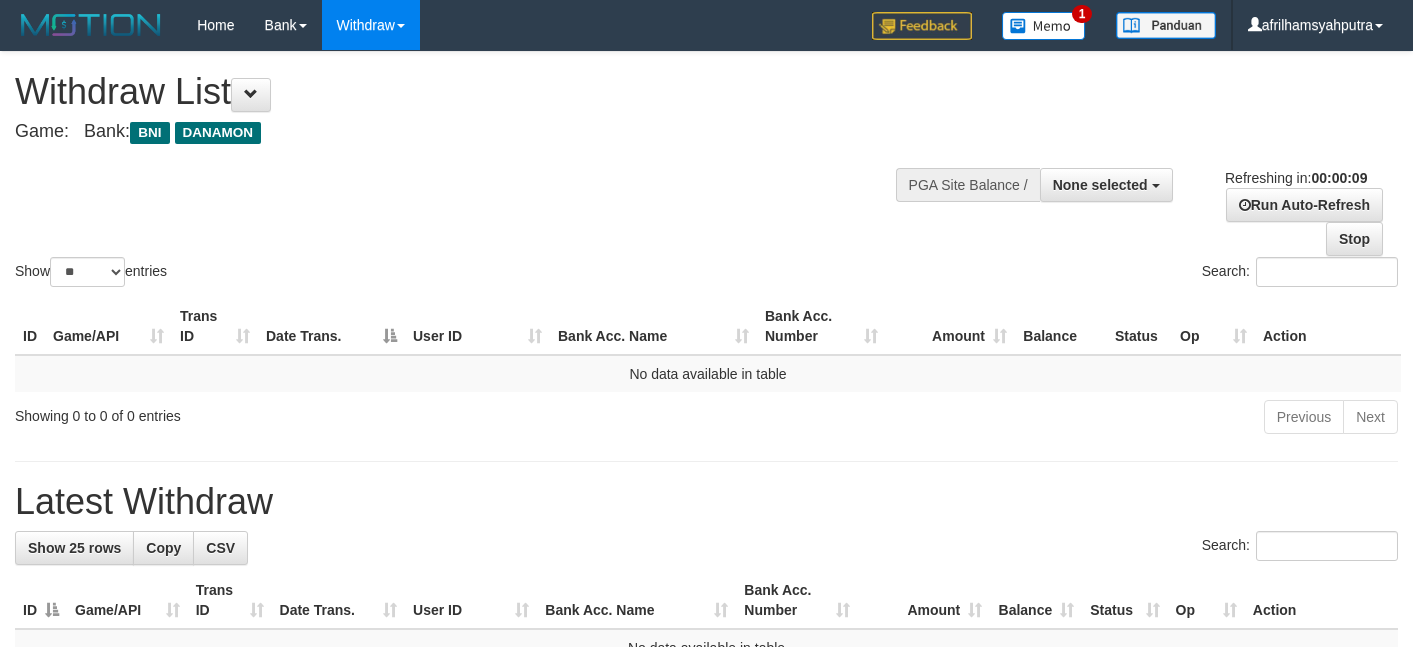 select 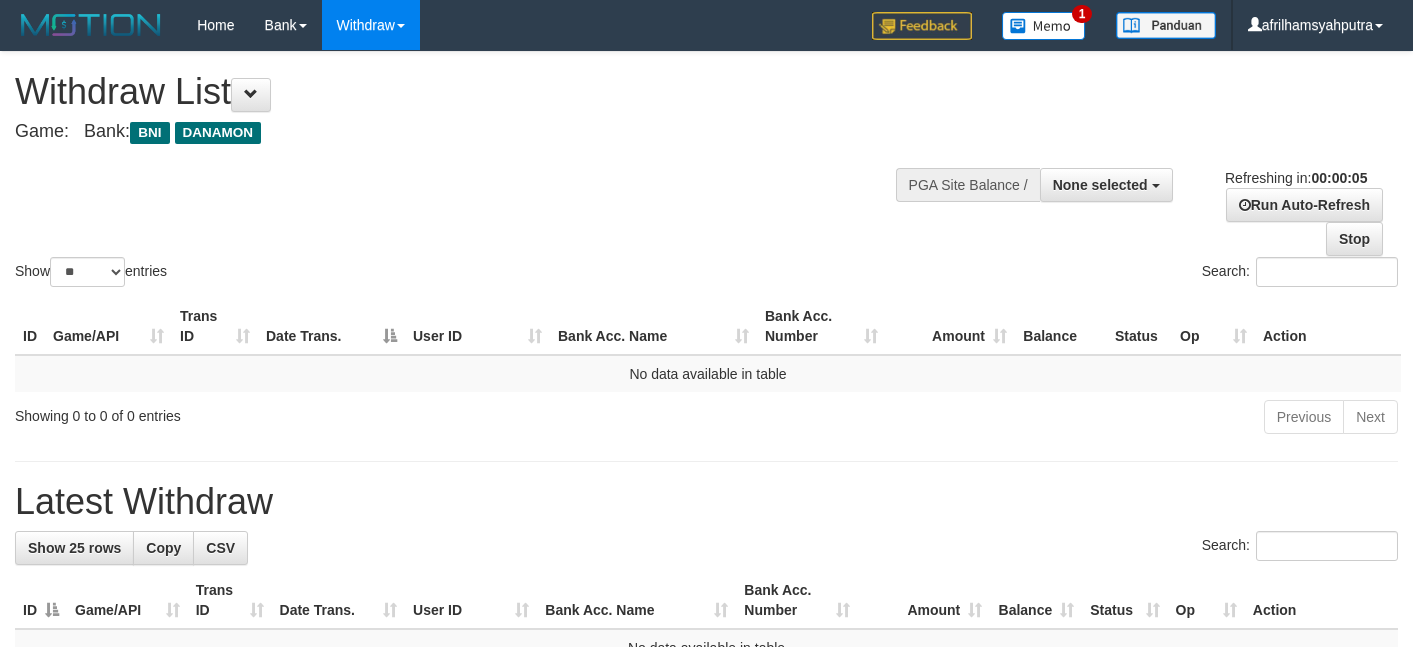 scroll, scrollTop: 0, scrollLeft: 0, axis: both 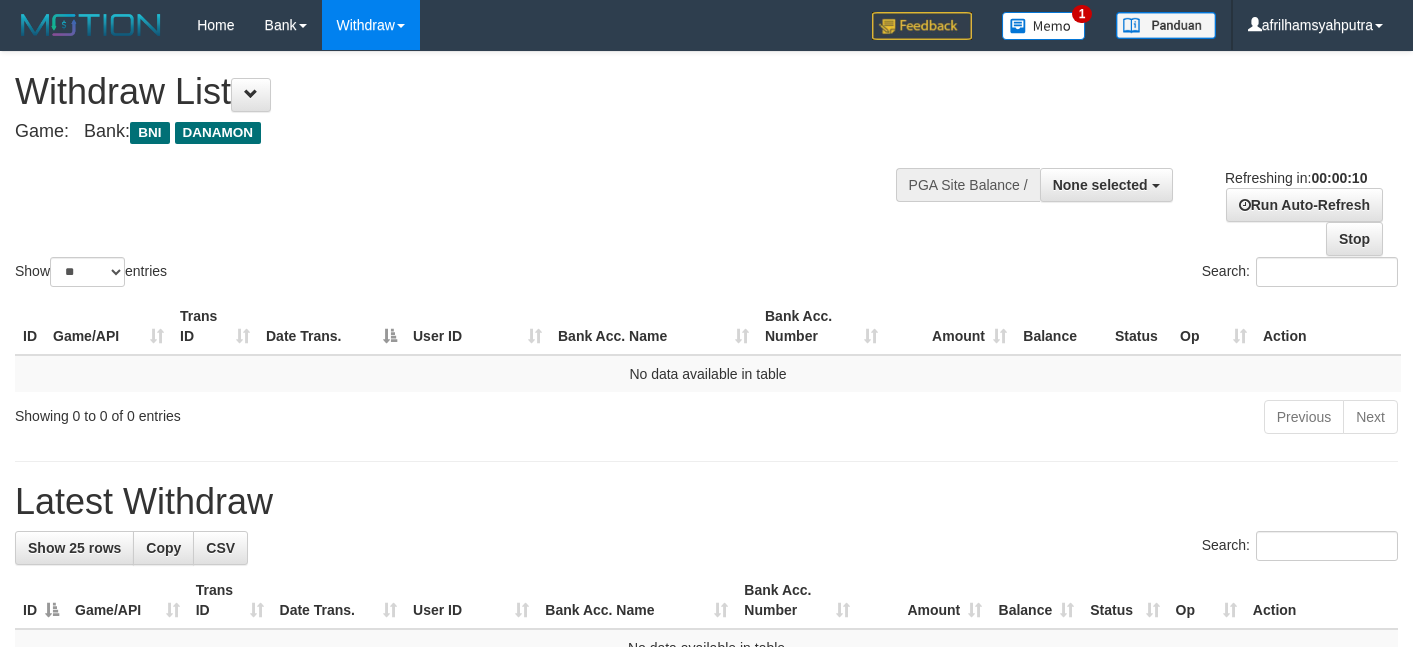select 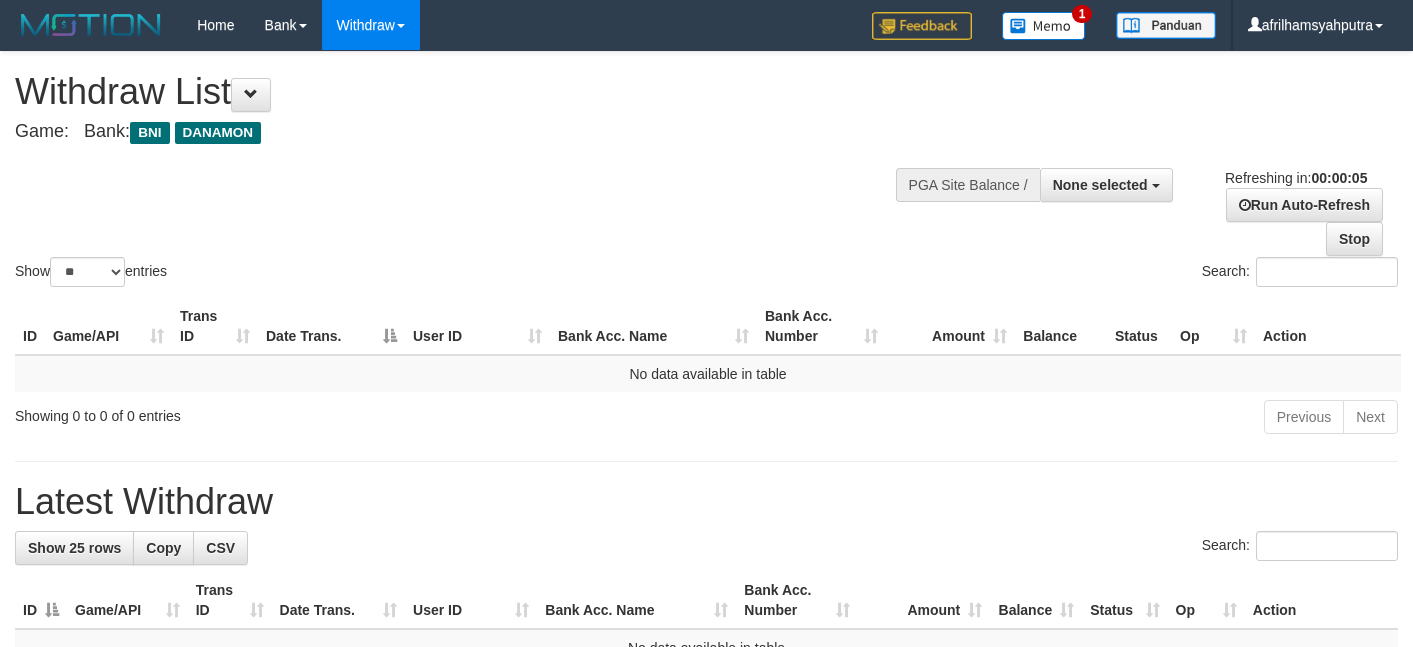 scroll, scrollTop: 0, scrollLeft: 0, axis: both 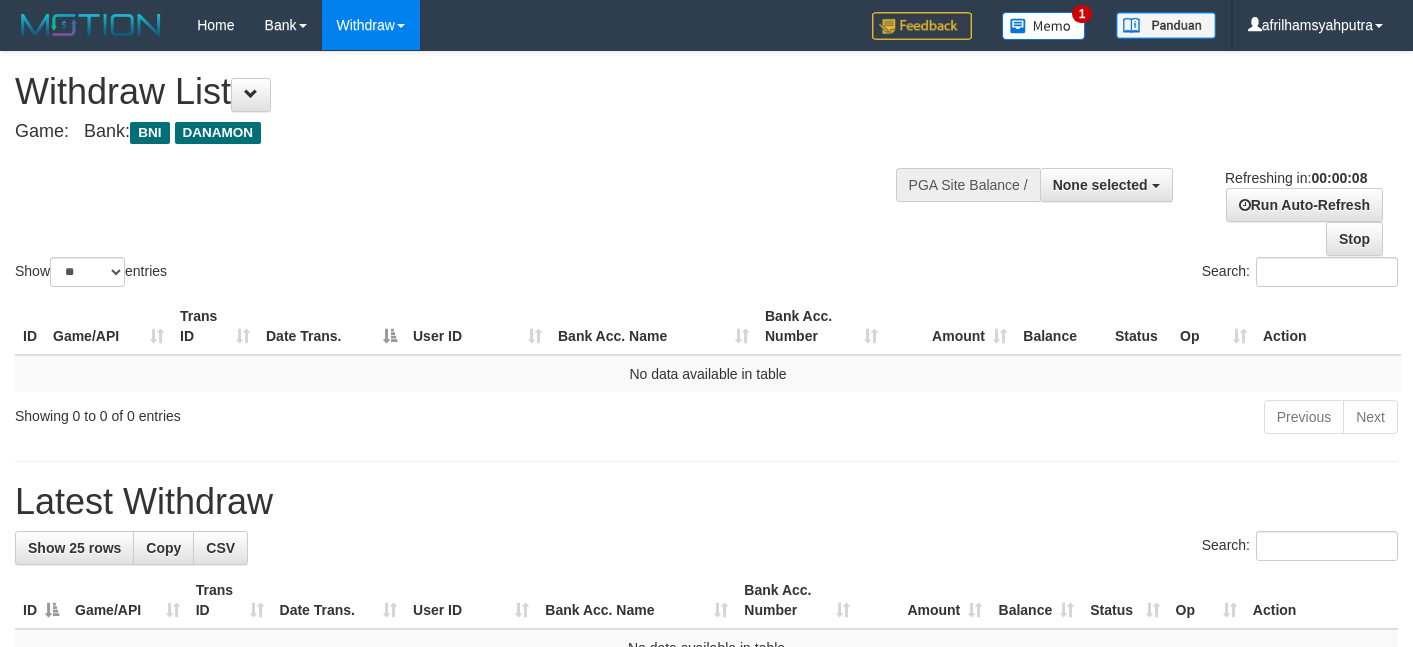 select 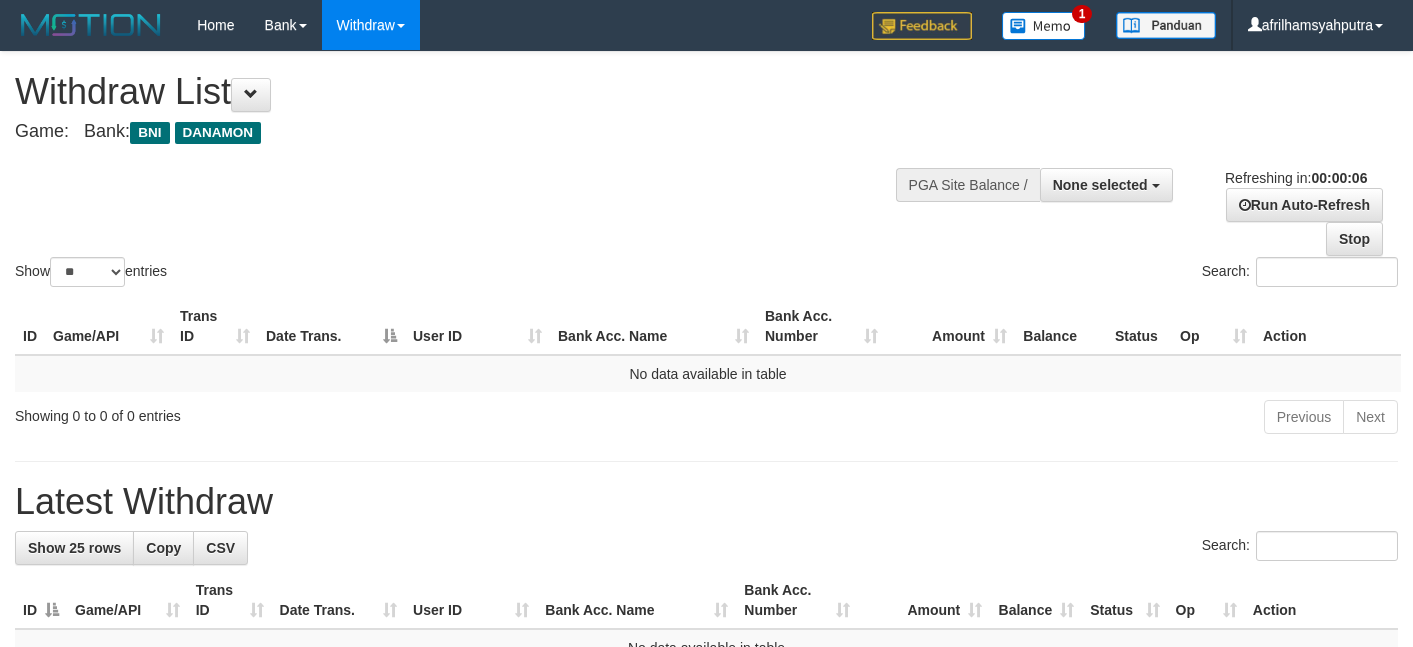 scroll, scrollTop: 0, scrollLeft: 0, axis: both 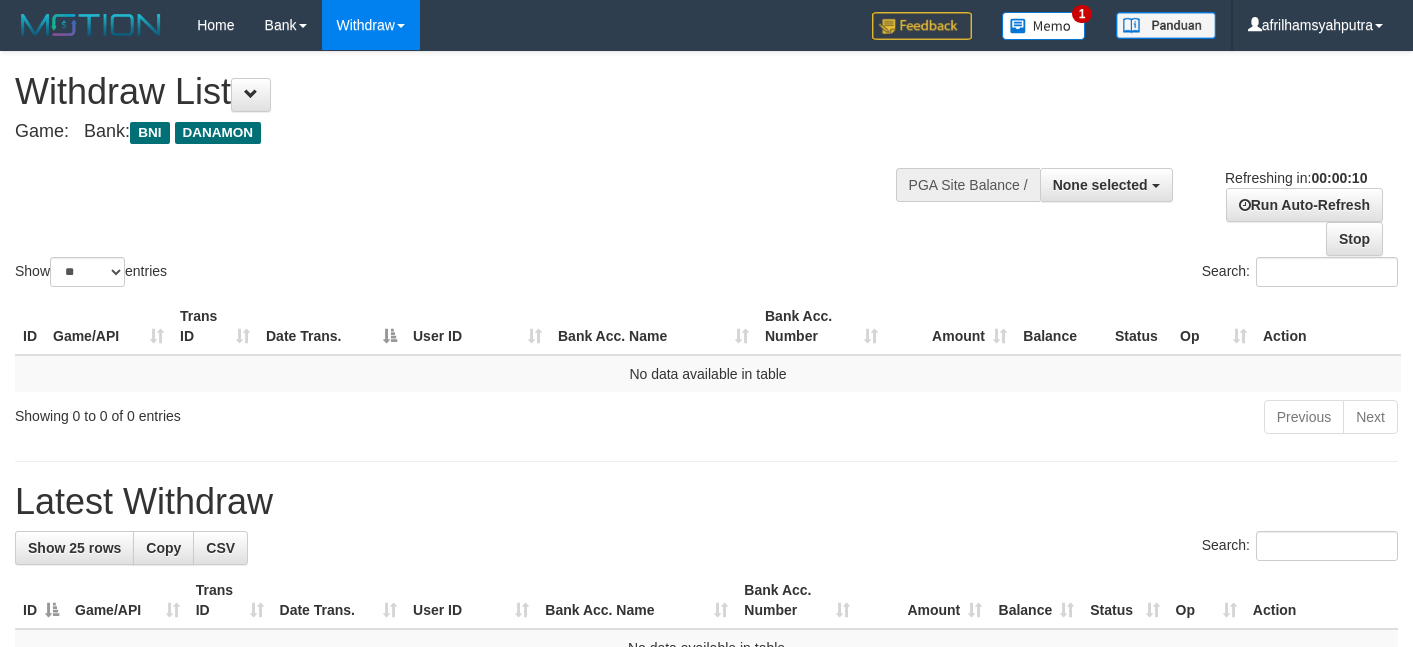 select 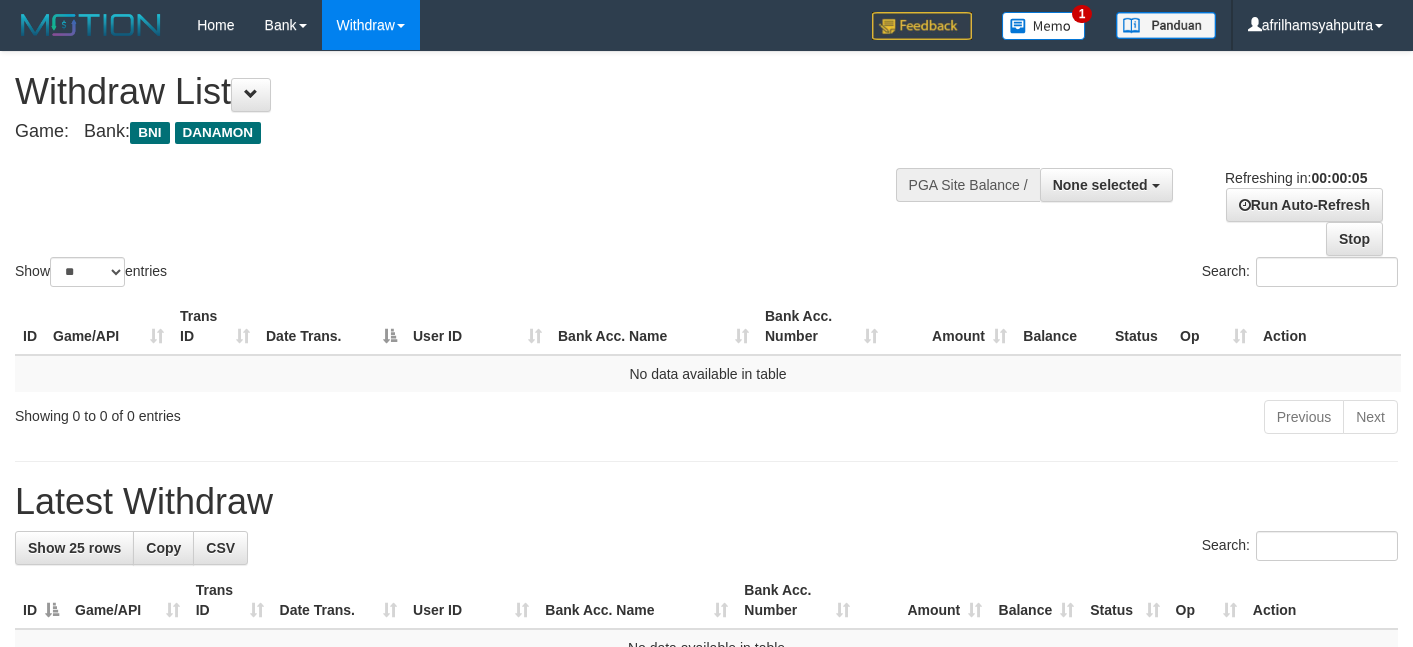 scroll, scrollTop: 0, scrollLeft: 0, axis: both 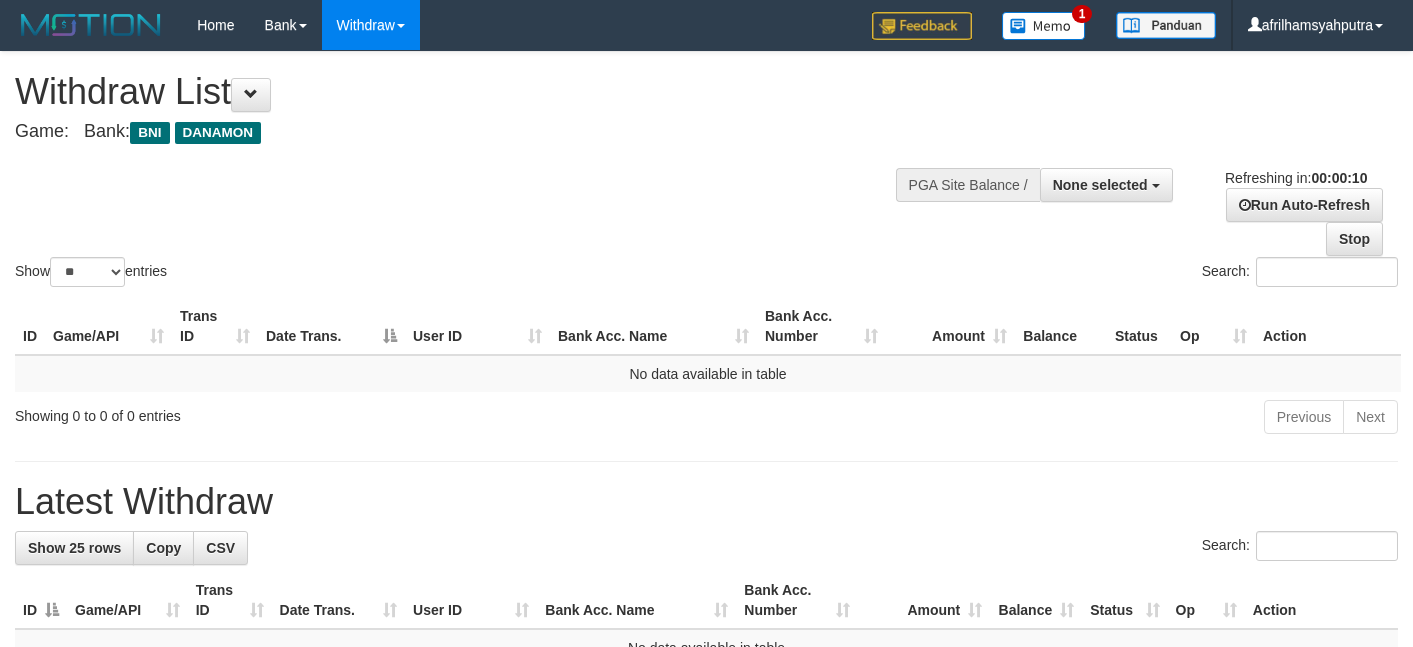 select 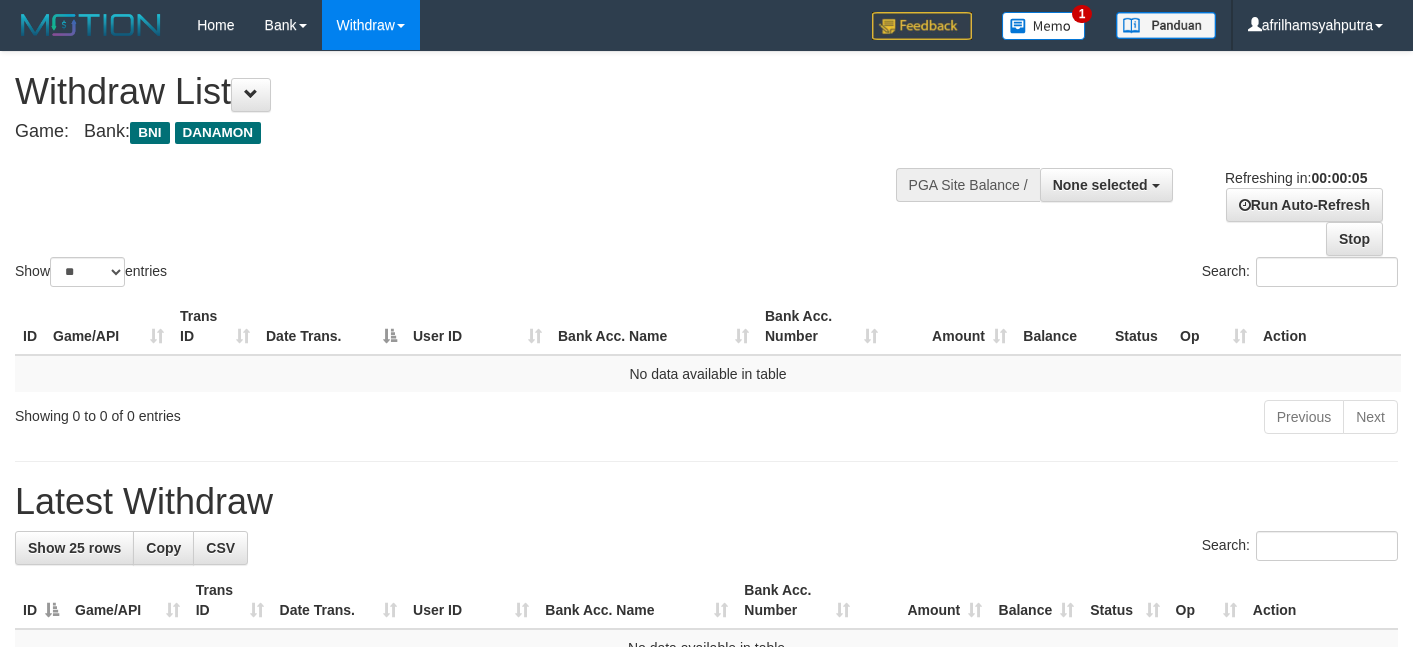 scroll, scrollTop: 0, scrollLeft: 0, axis: both 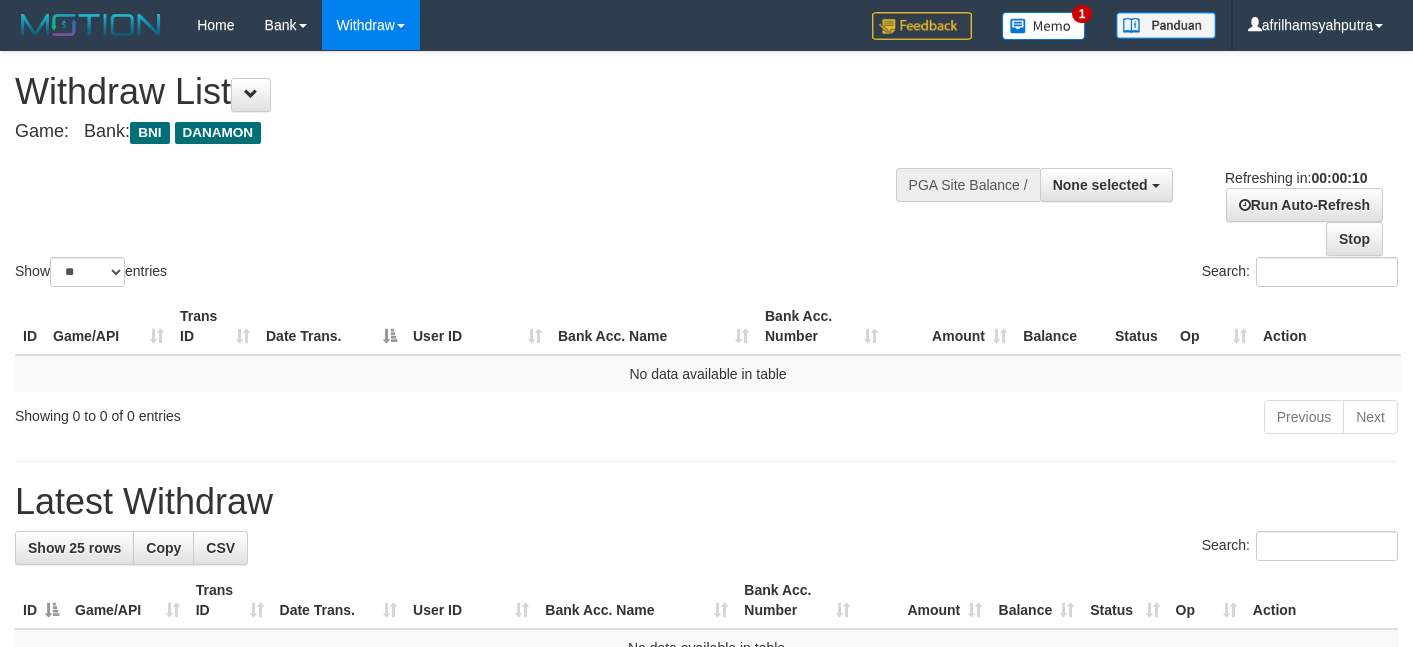 select 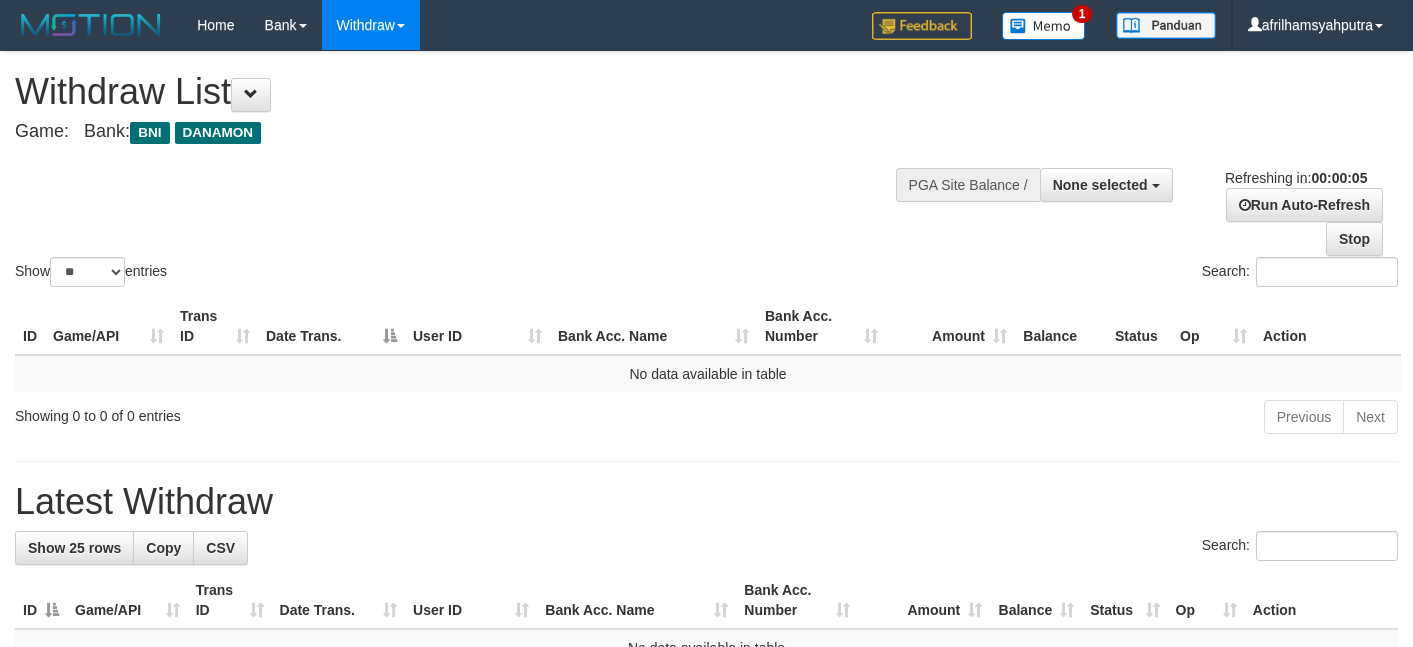 scroll, scrollTop: 0, scrollLeft: 0, axis: both 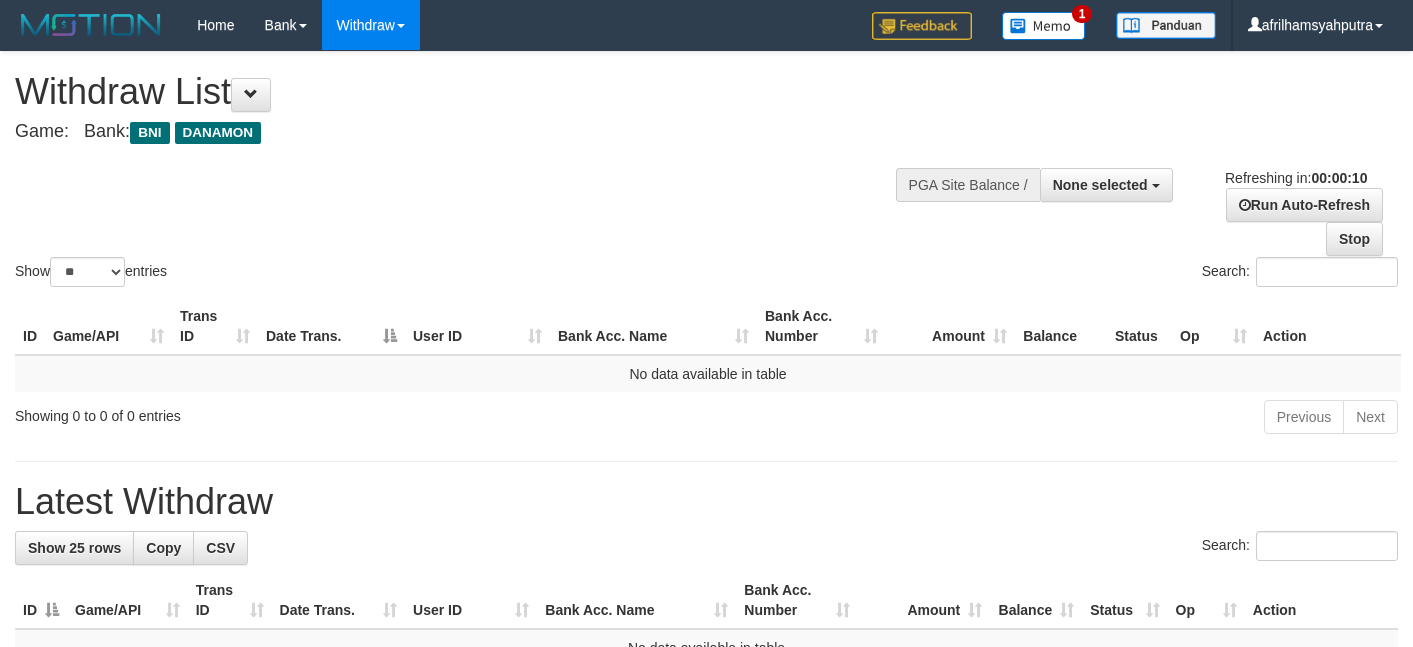 select 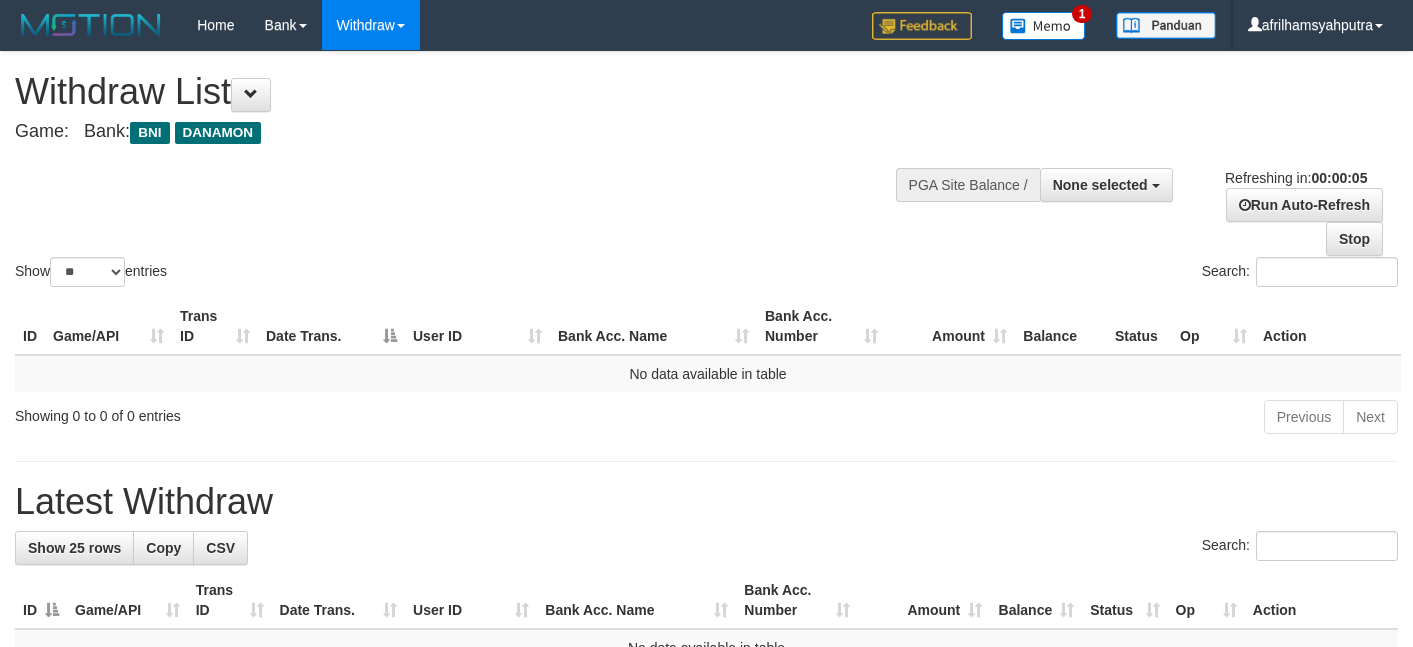 scroll, scrollTop: 0, scrollLeft: 0, axis: both 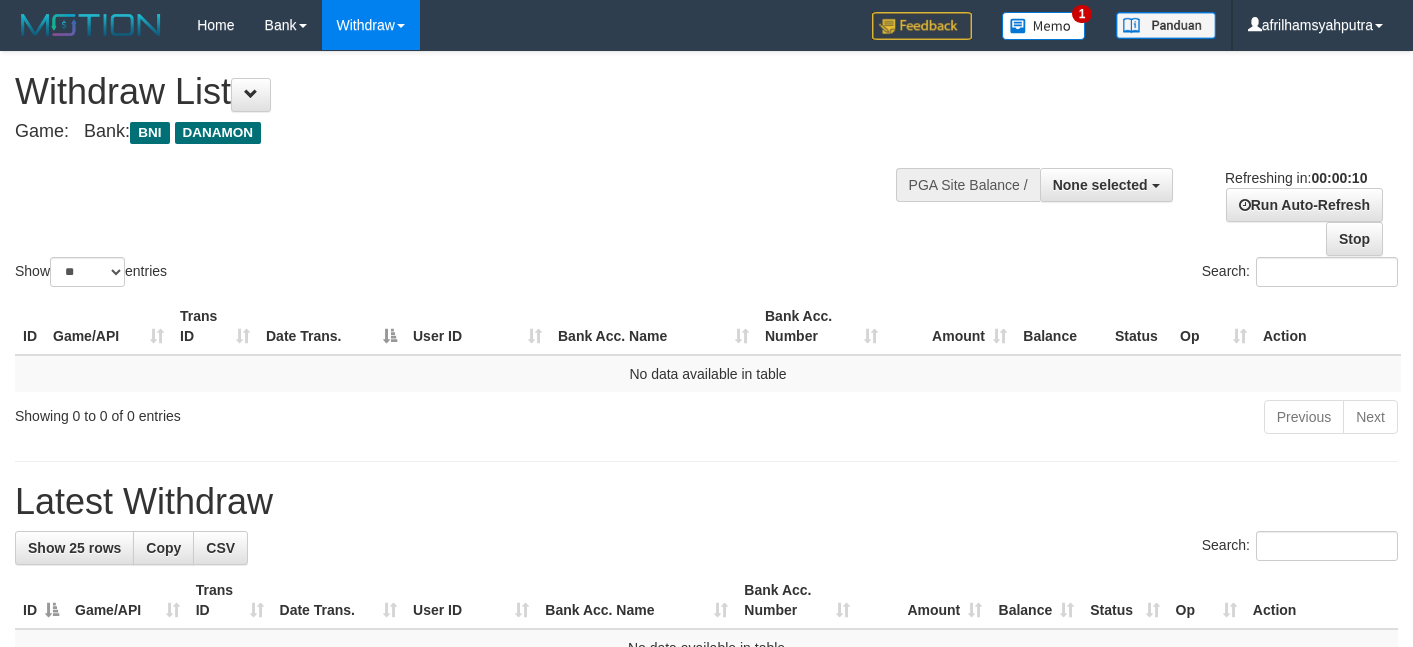 select 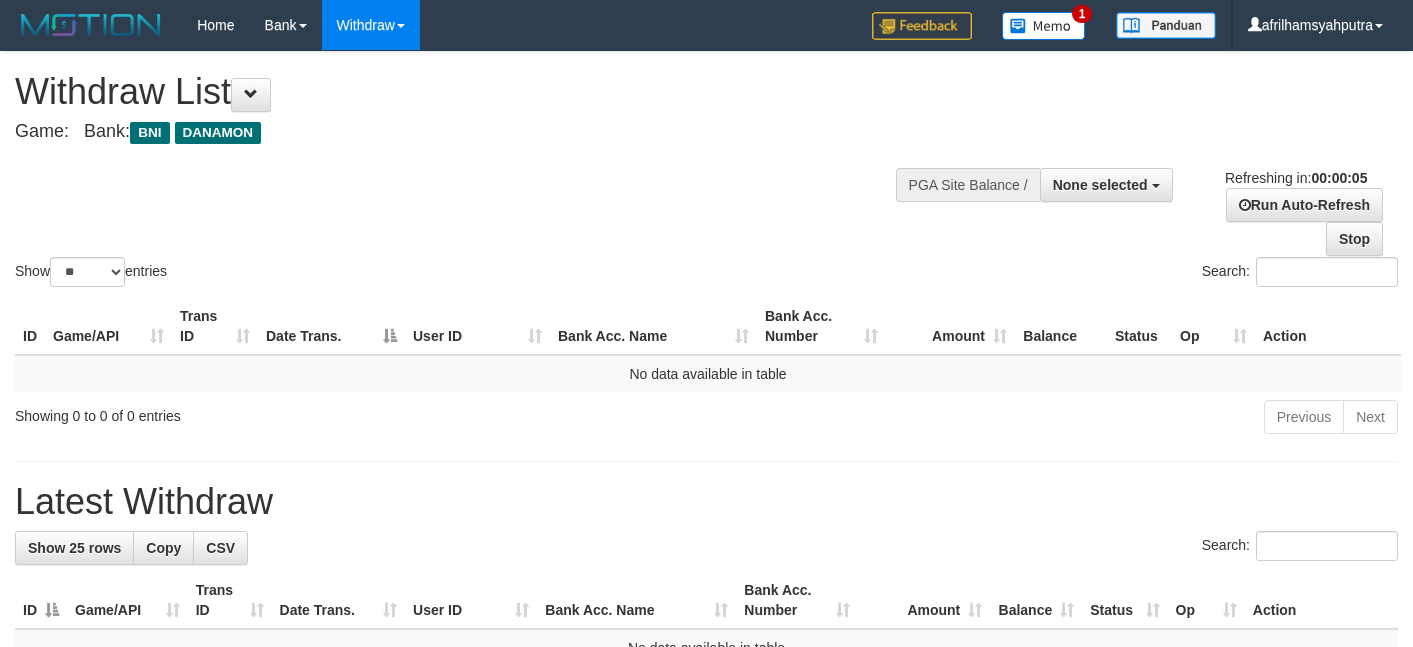 scroll, scrollTop: 0, scrollLeft: 0, axis: both 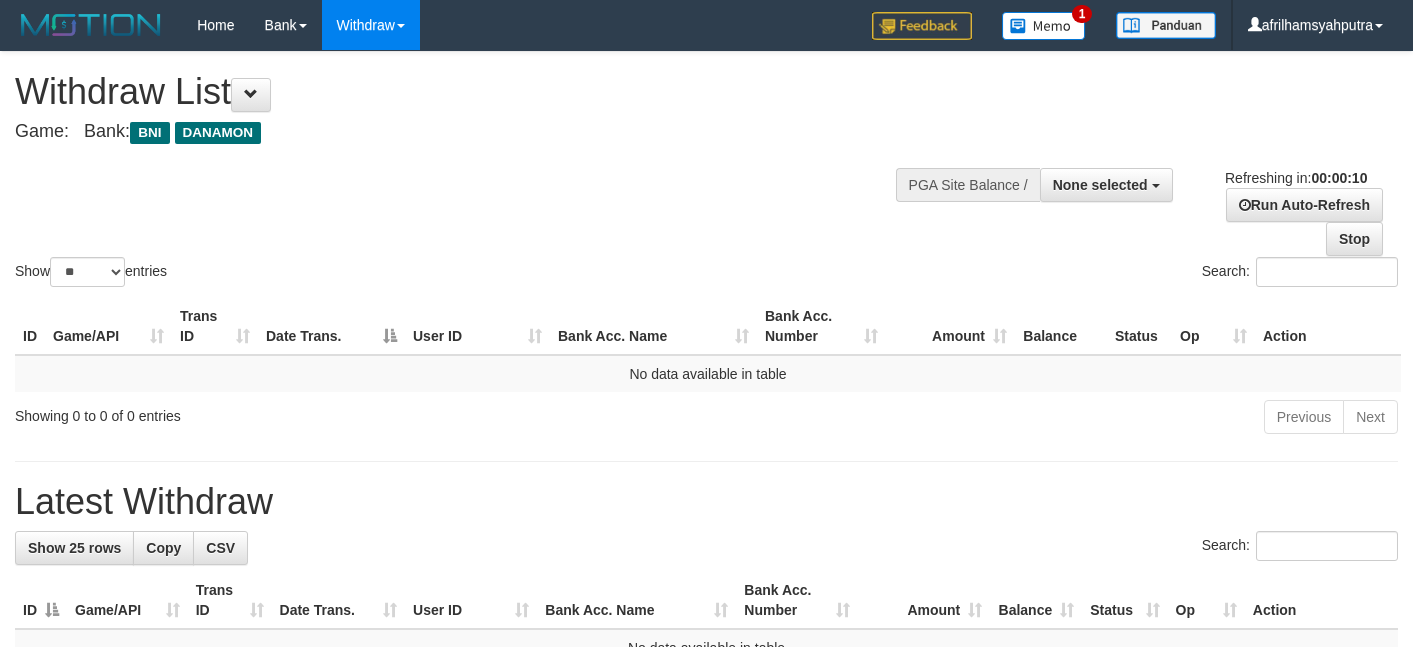 select 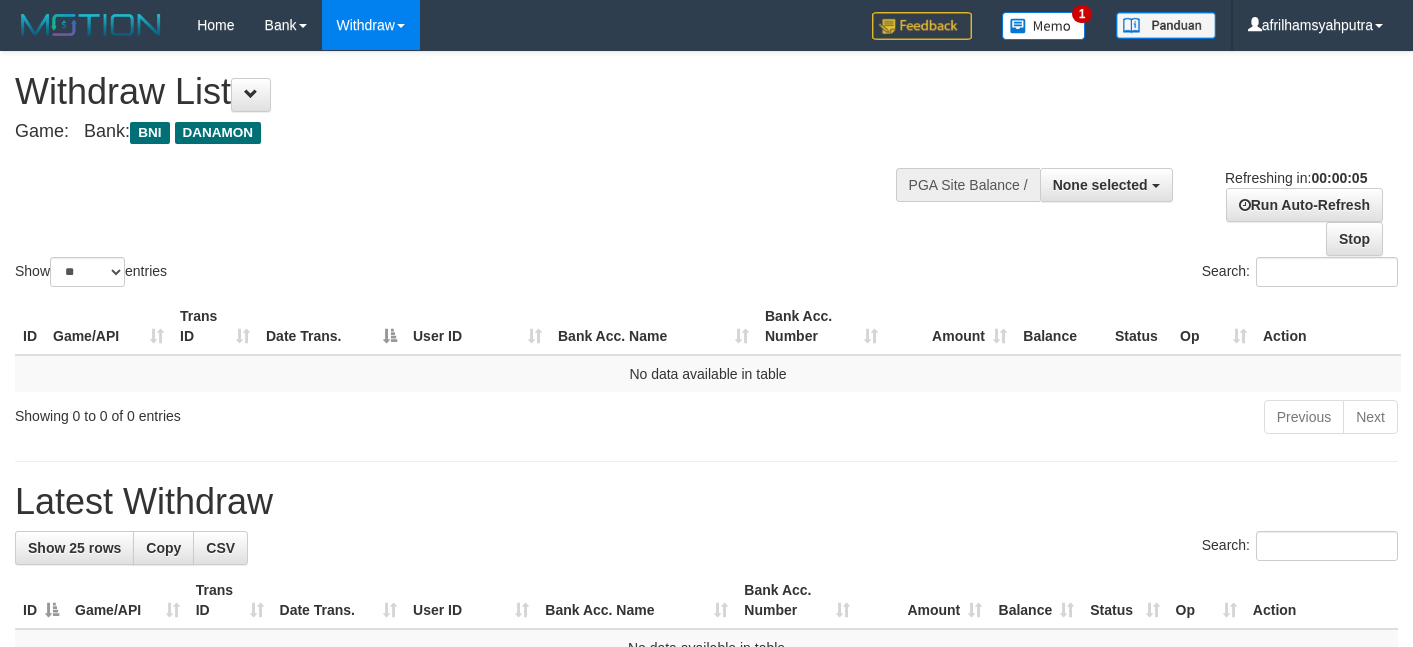 scroll, scrollTop: 0, scrollLeft: 0, axis: both 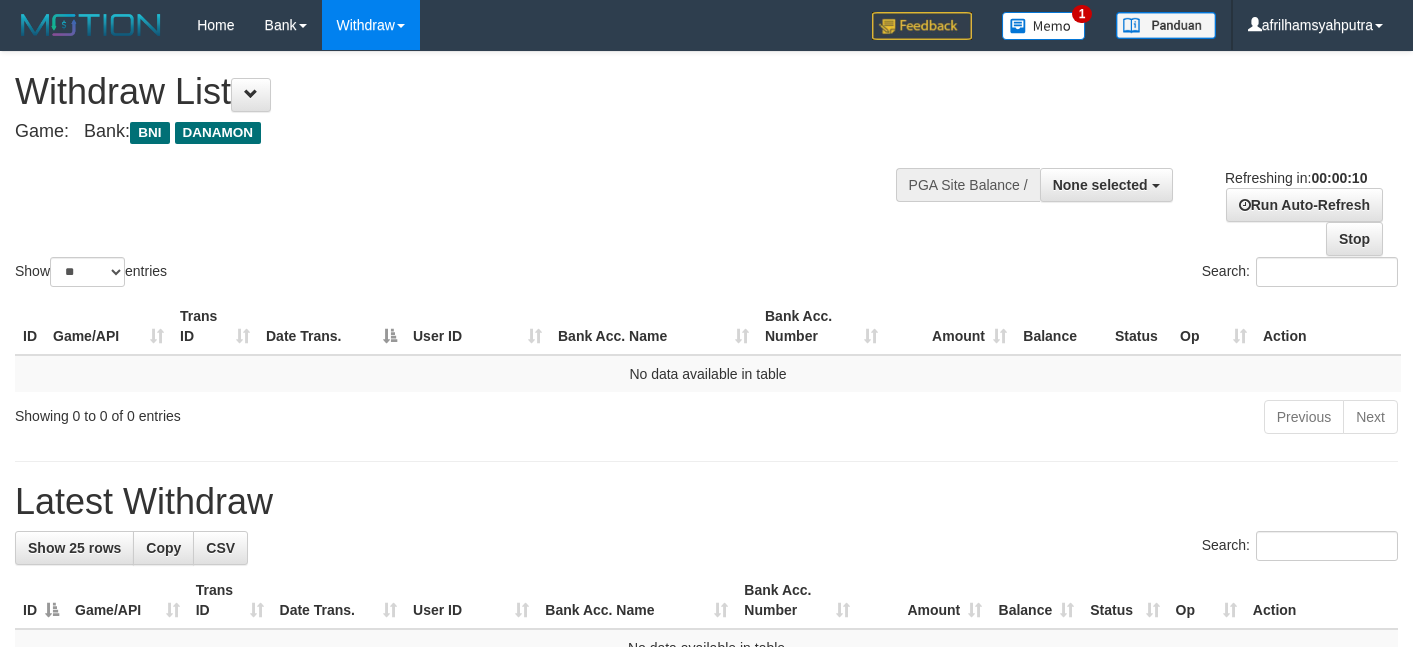 select 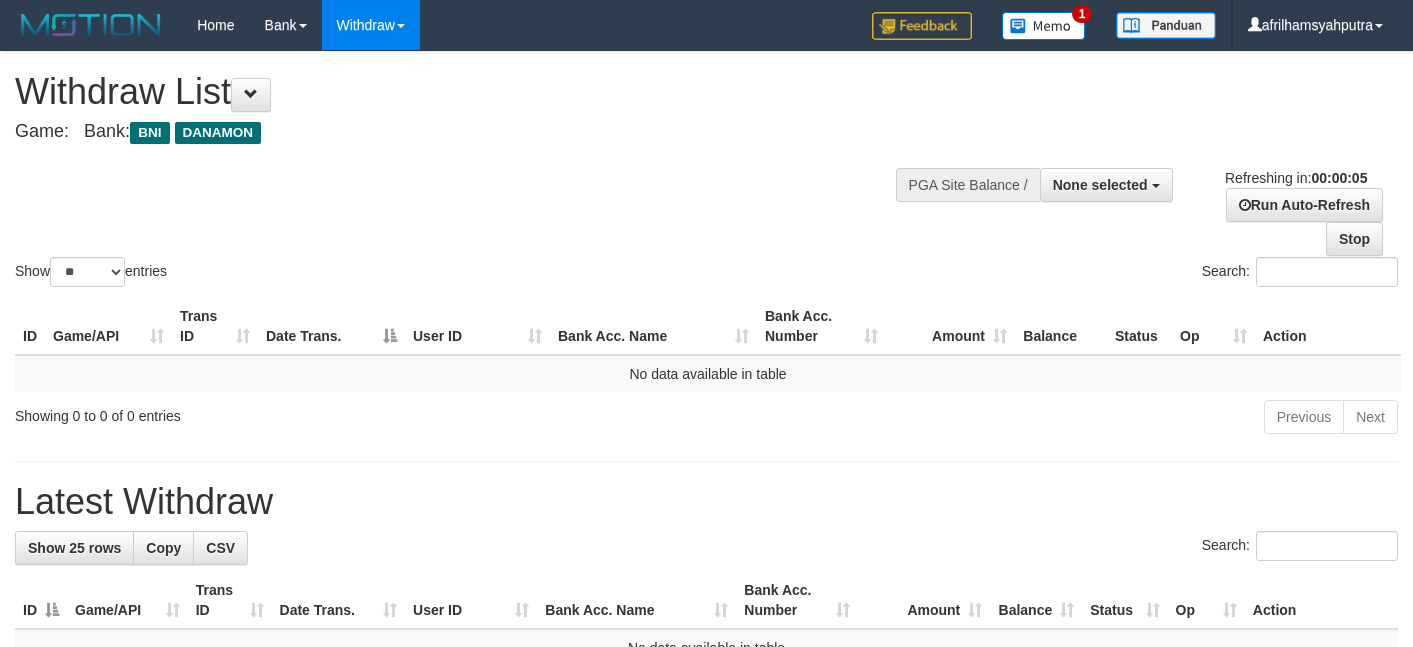 scroll, scrollTop: 0, scrollLeft: 0, axis: both 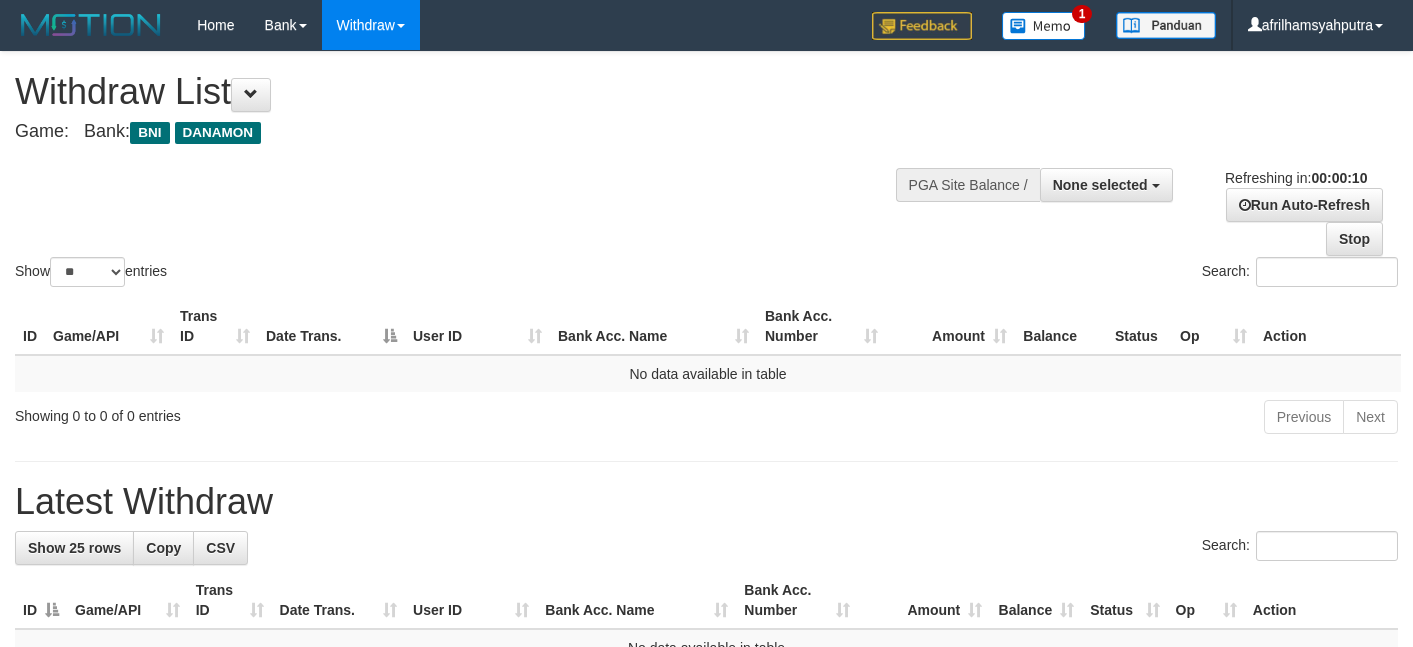 select 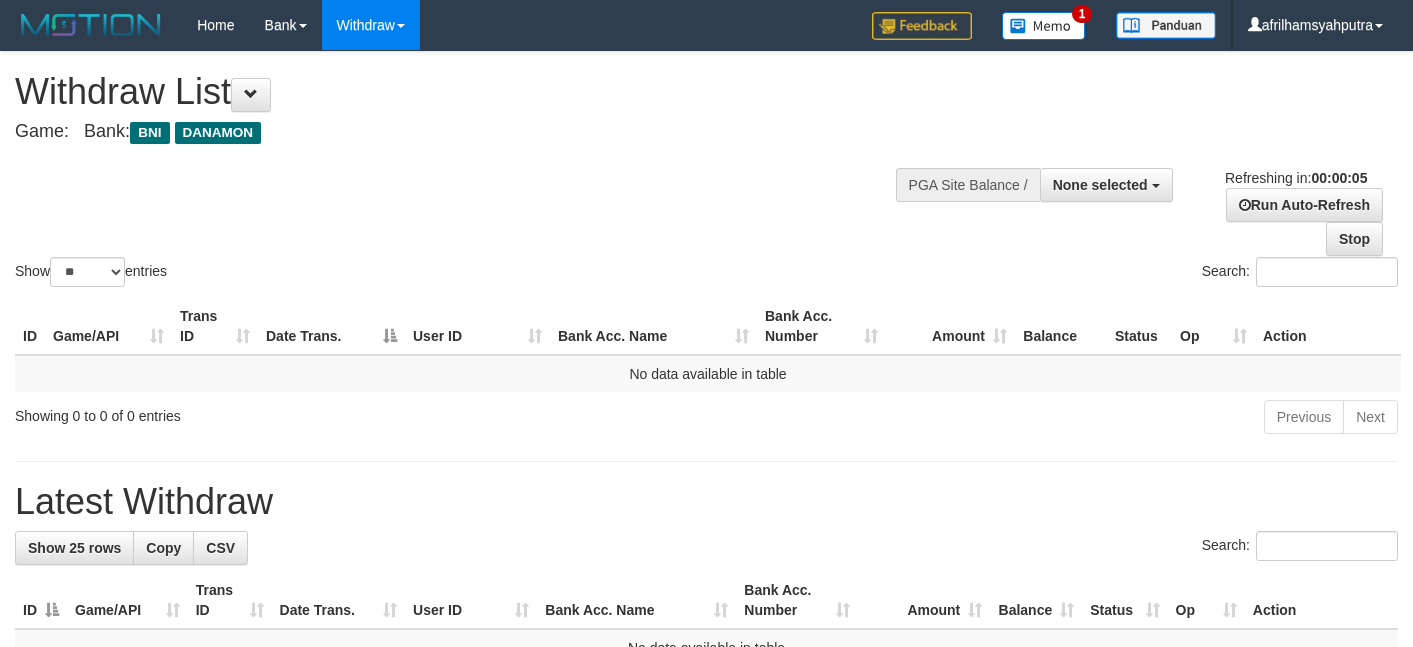 scroll, scrollTop: 0, scrollLeft: 0, axis: both 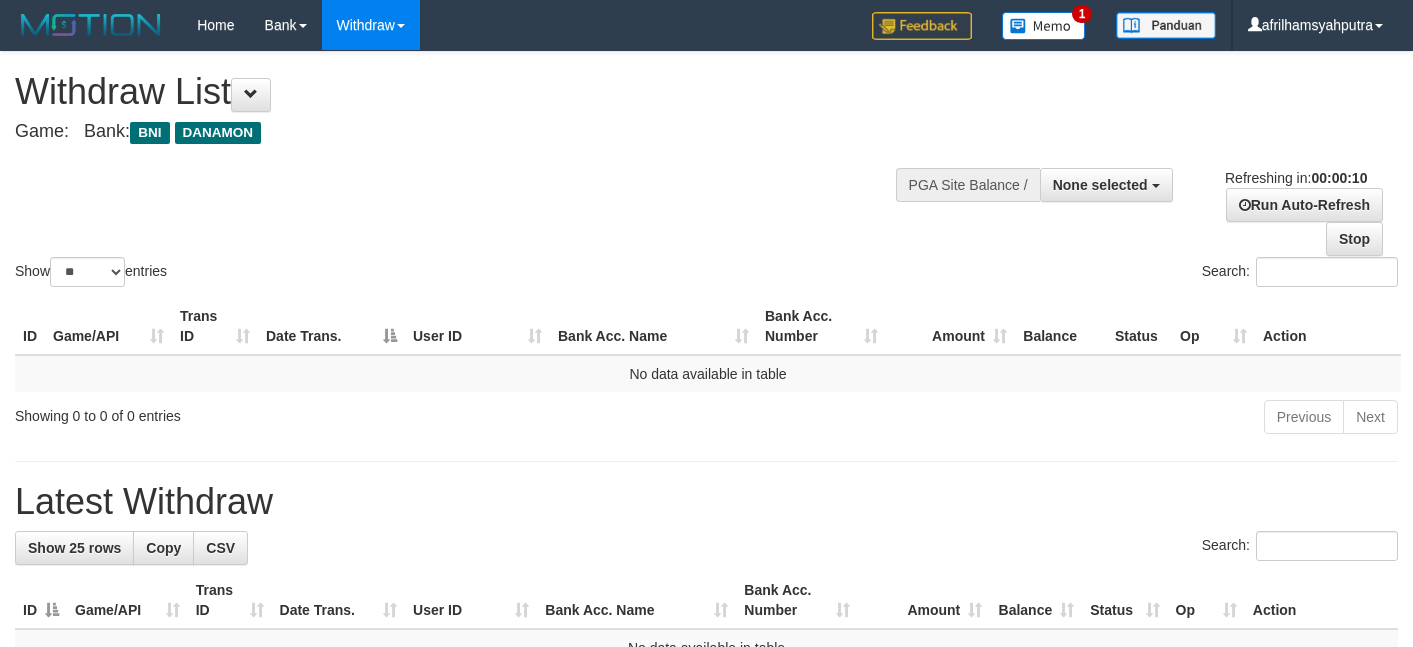 select 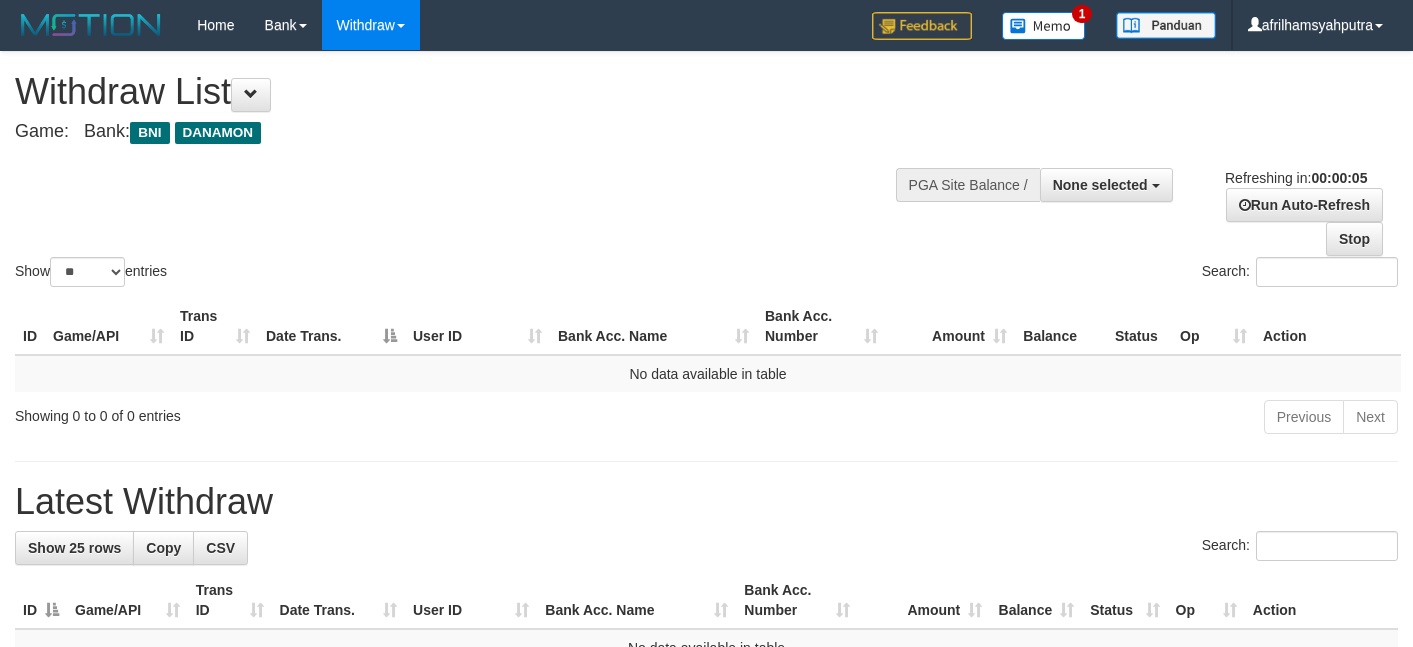 scroll, scrollTop: 0, scrollLeft: 0, axis: both 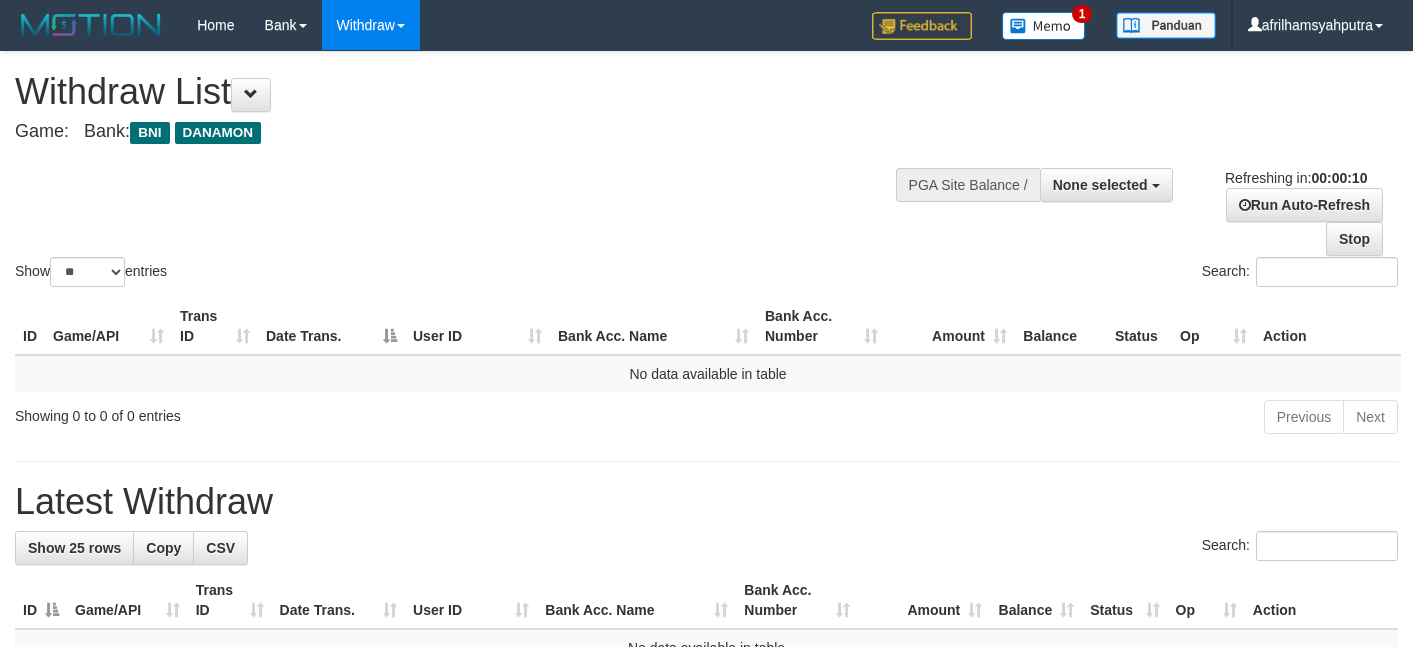 select 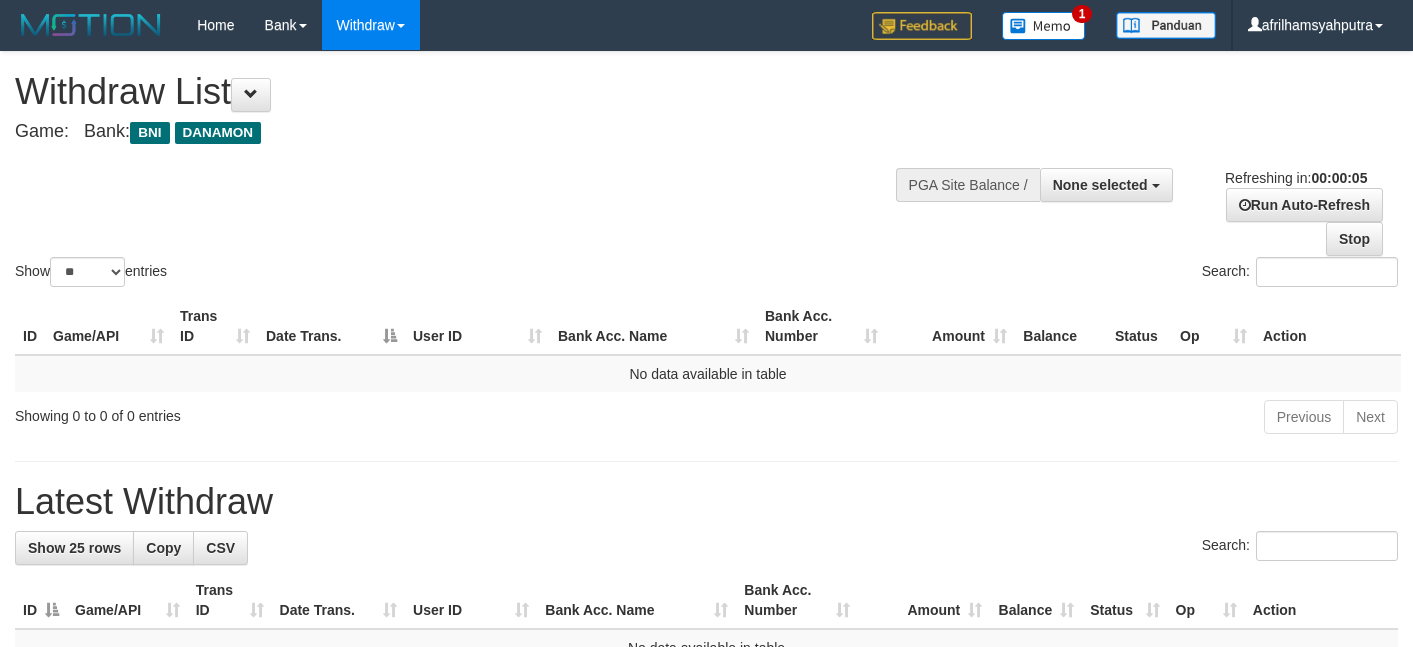 scroll, scrollTop: 0, scrollLeft: 0, axis: both 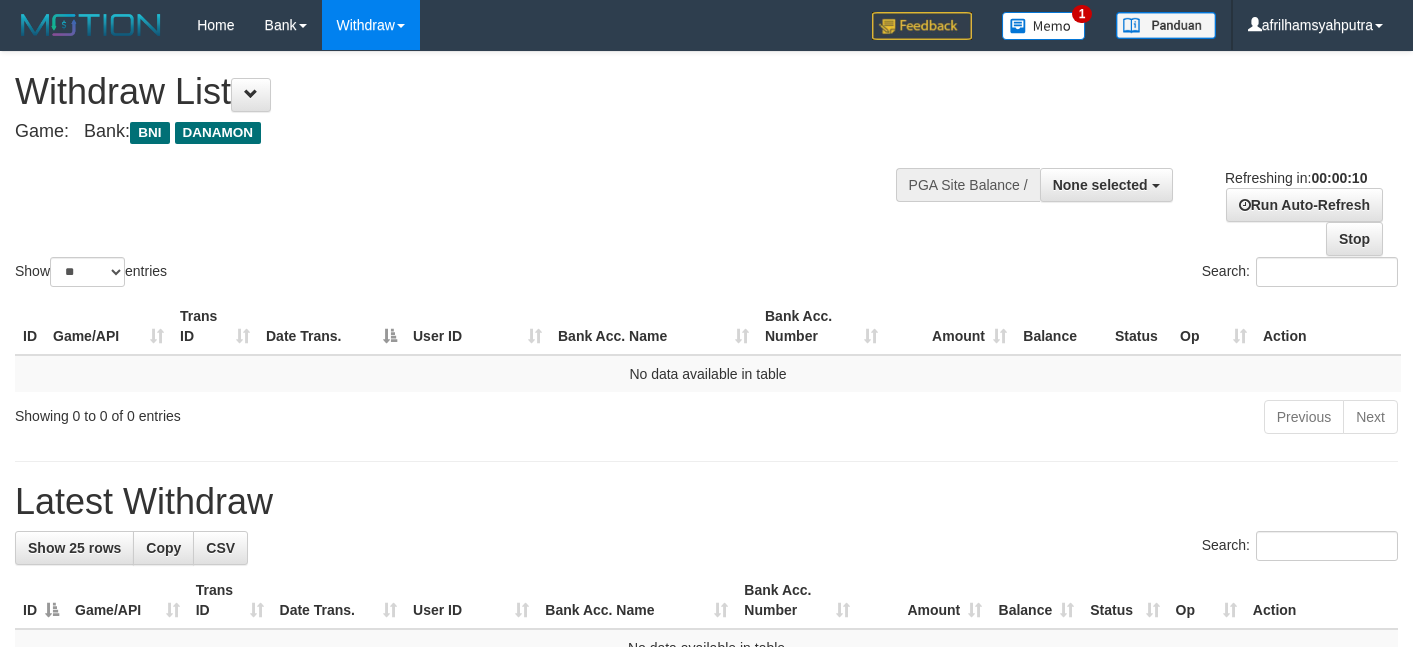 select 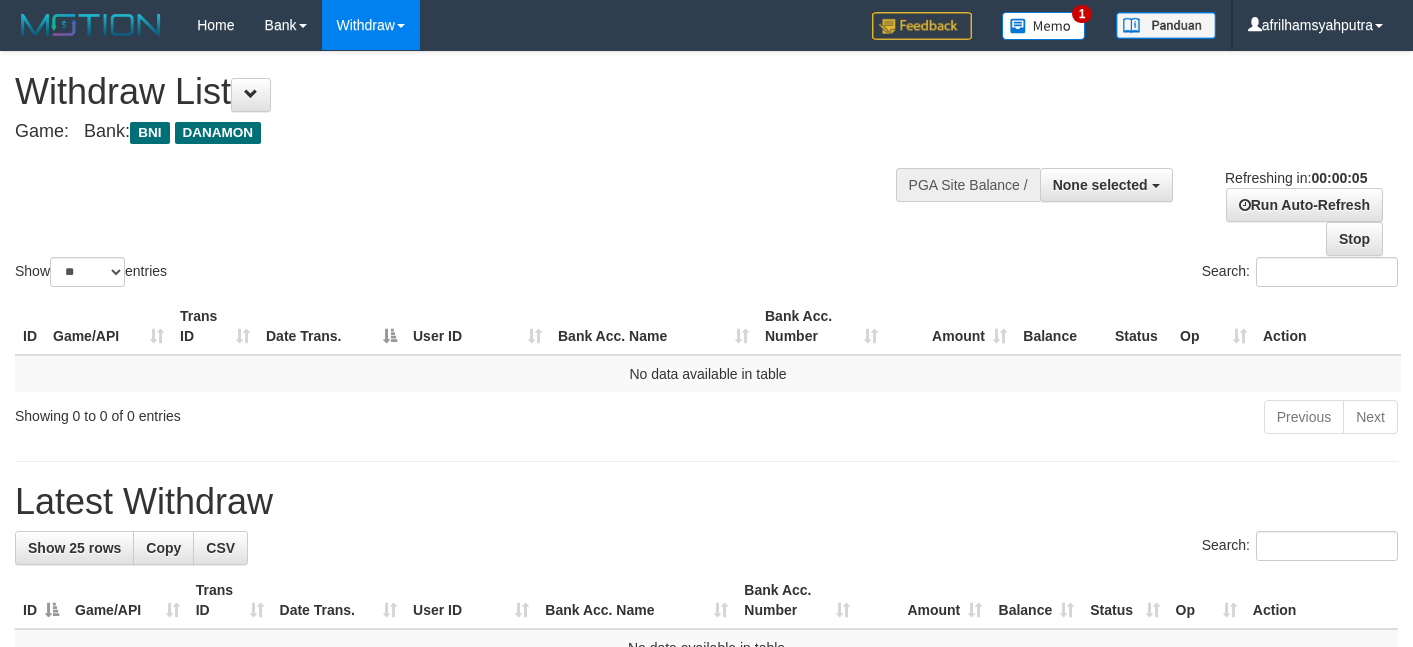 scroll, scrollTop: 0, scrollLeft: 0, axis: both 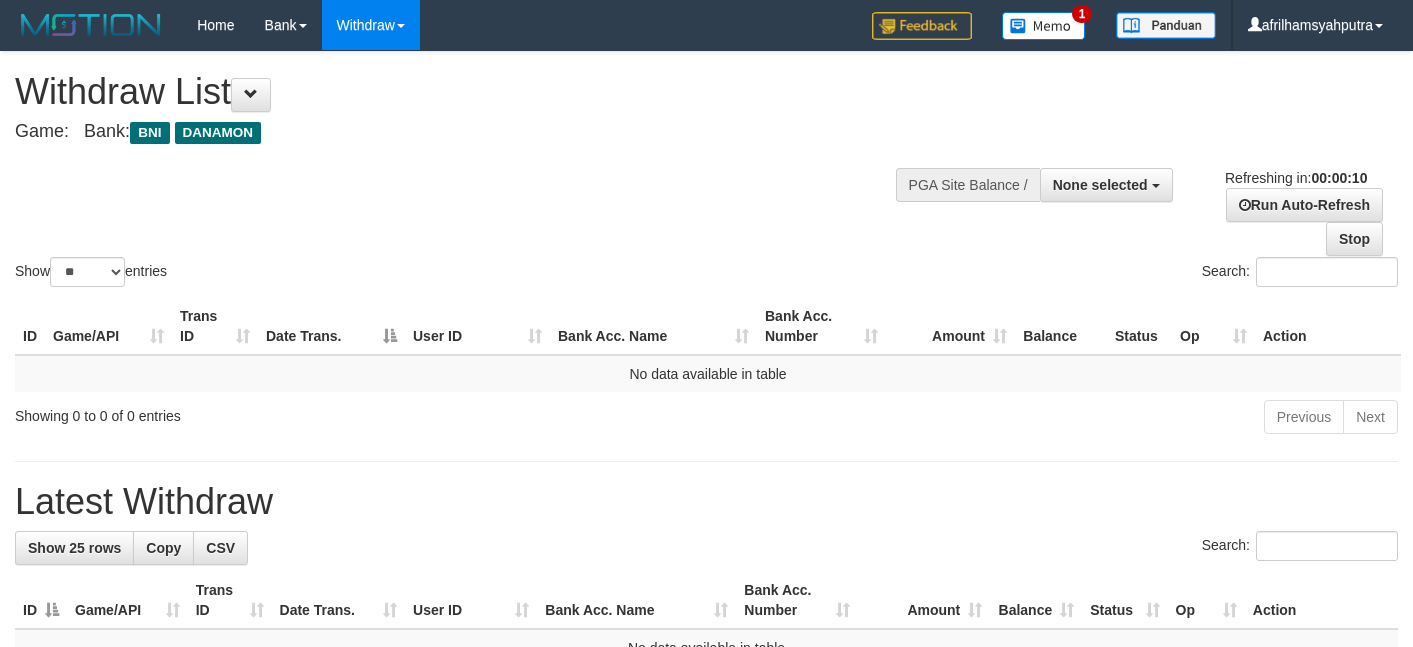 select 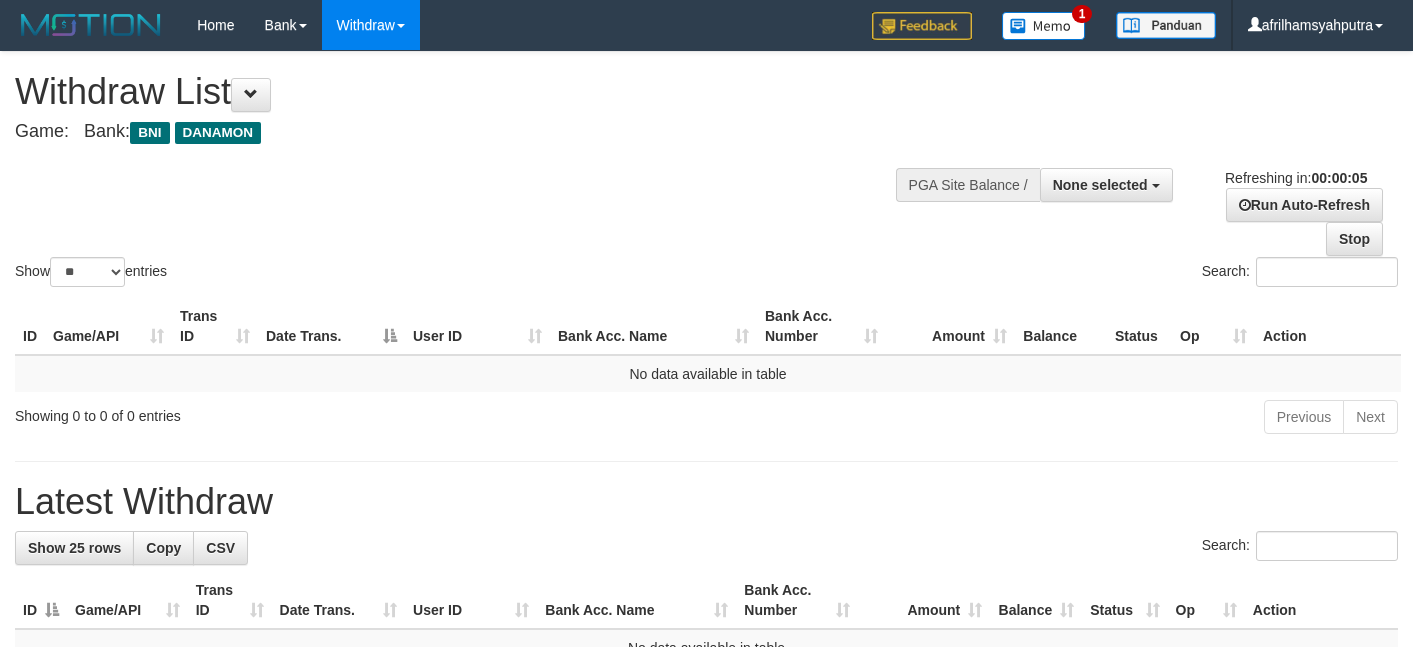 scroll, scrollTop: 0, scrollLeft: 0, axis: both 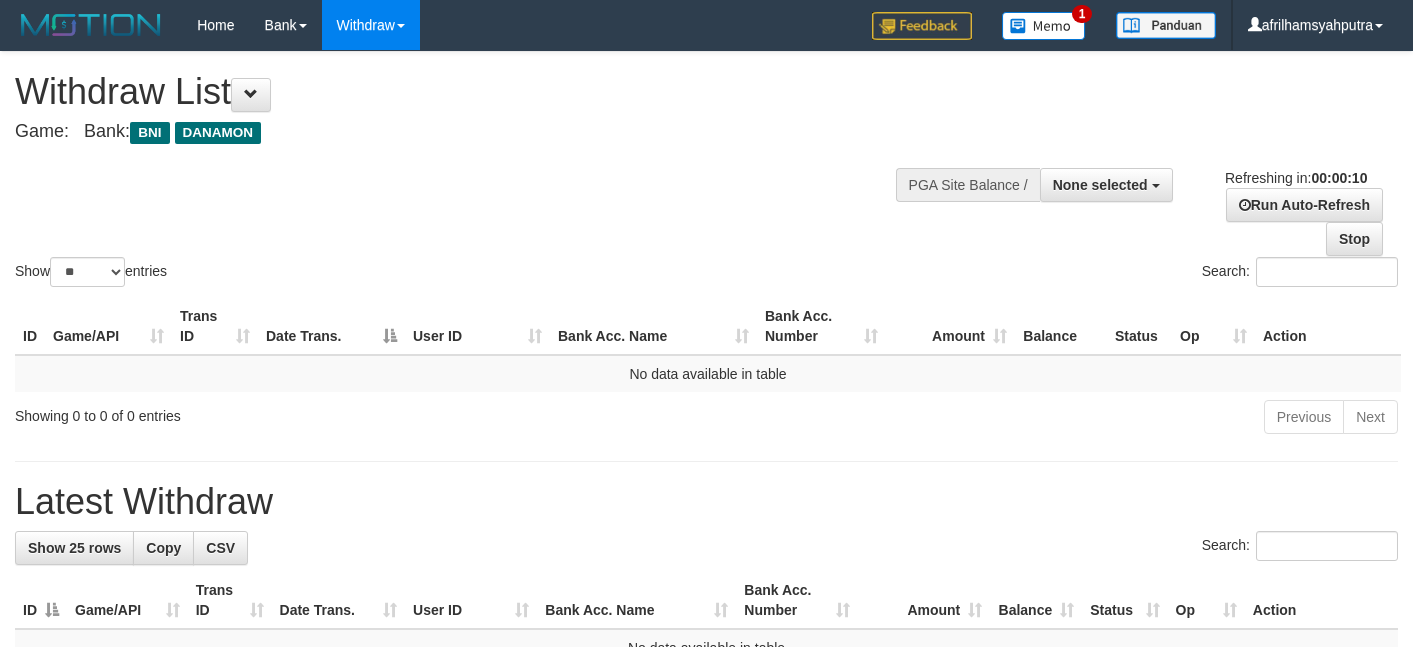 select 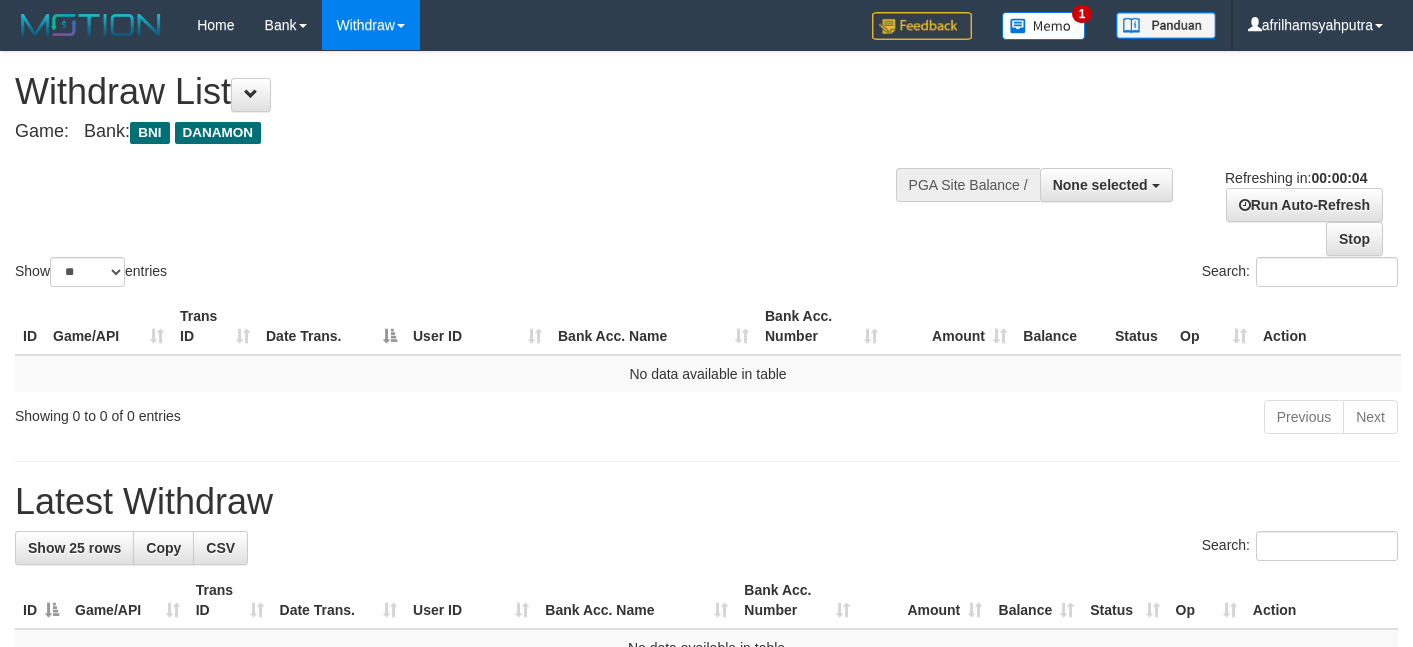 scroll, scrollTop: 0, scrollLeft: 0, axis: both 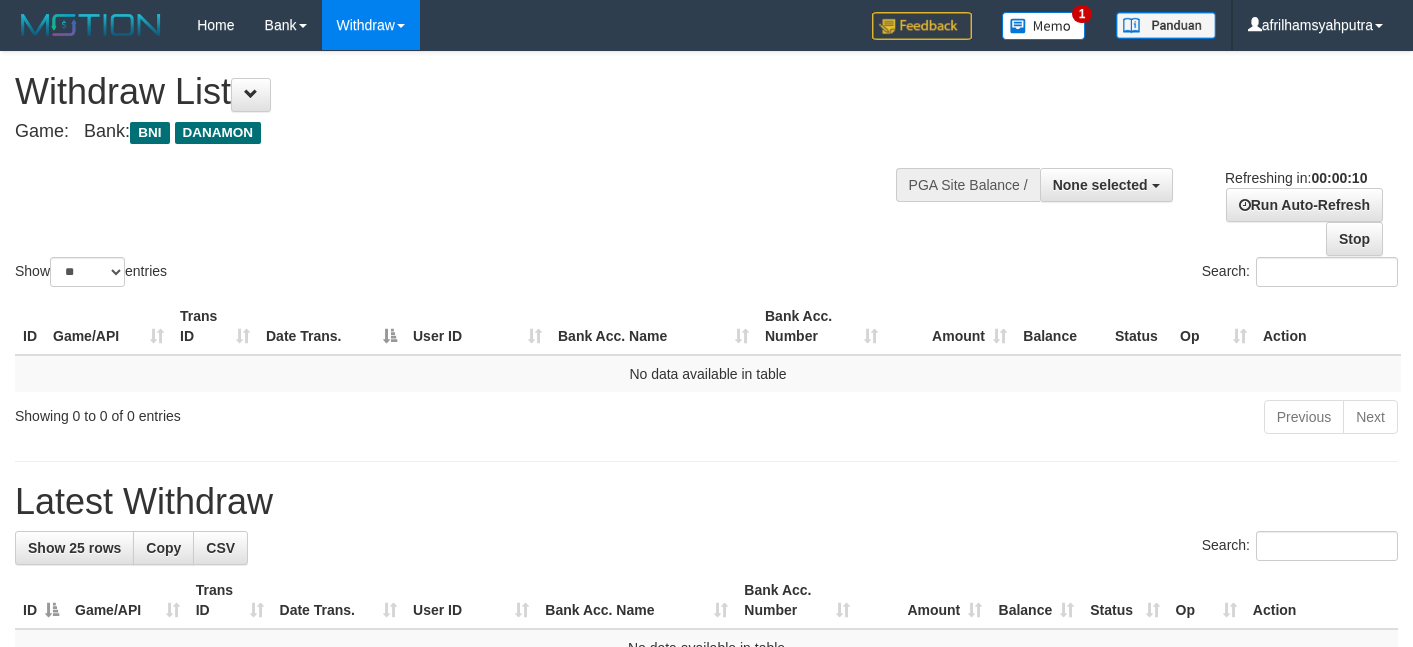 select 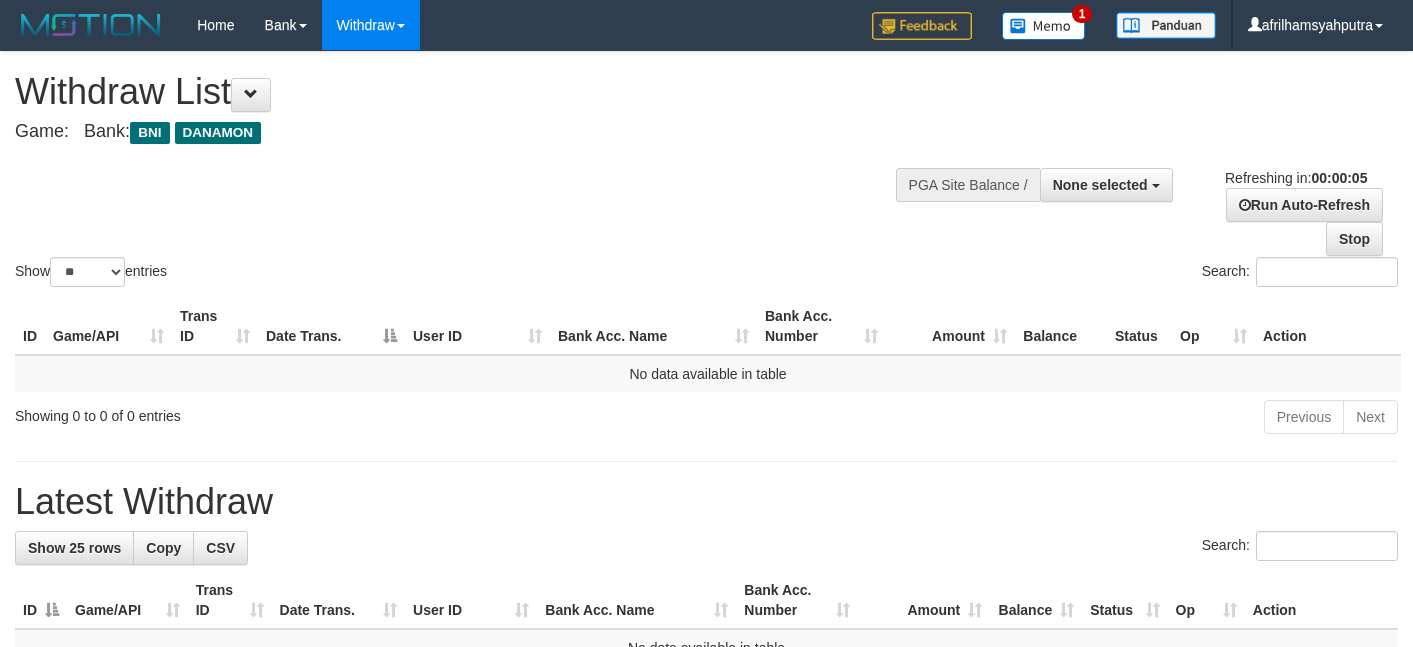 scroll, scrollTop: 0, scrollLeft: 0, axis: both 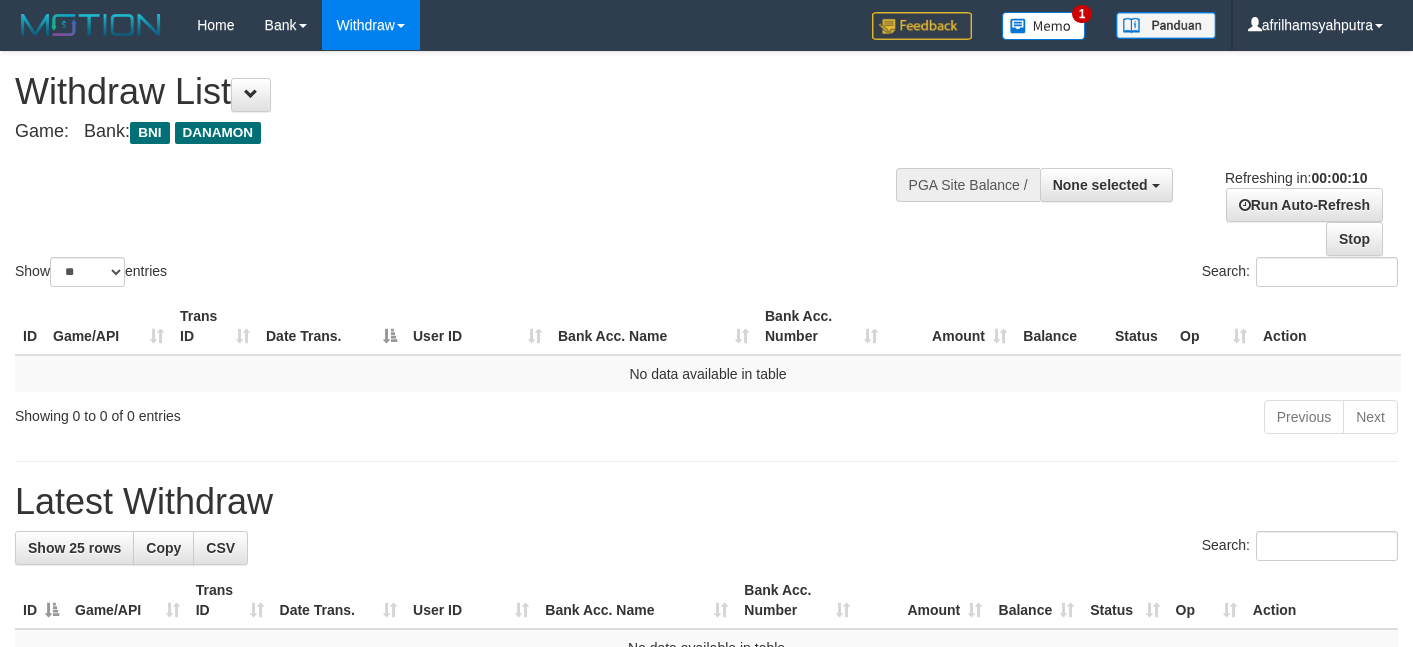 select 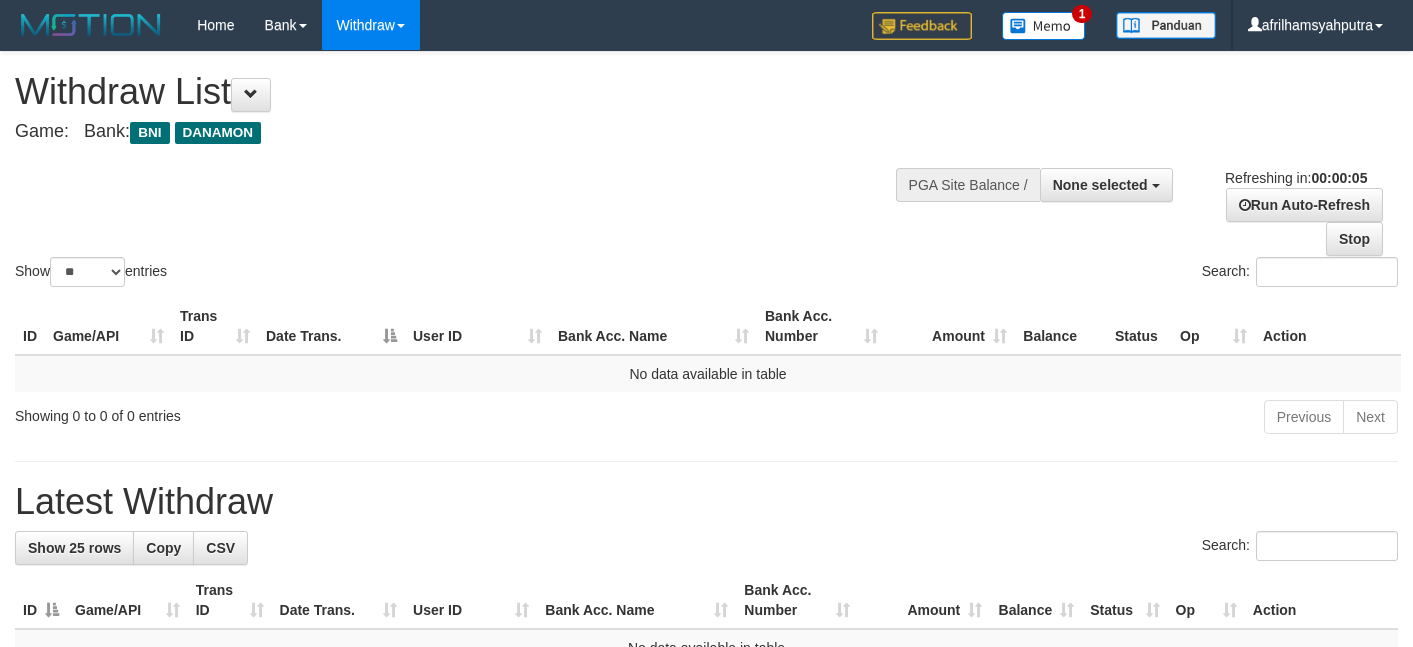 scroll, scrollTop: 0, scrollLeft: 0, axis: both 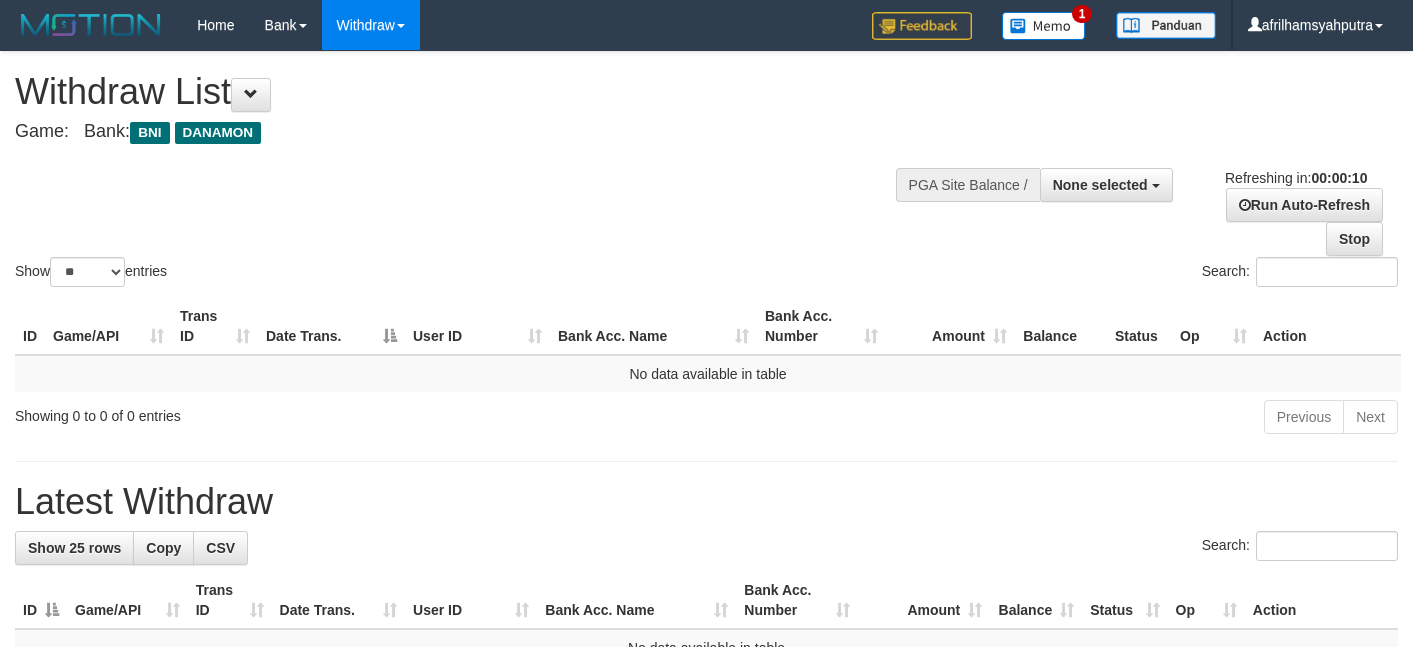 select 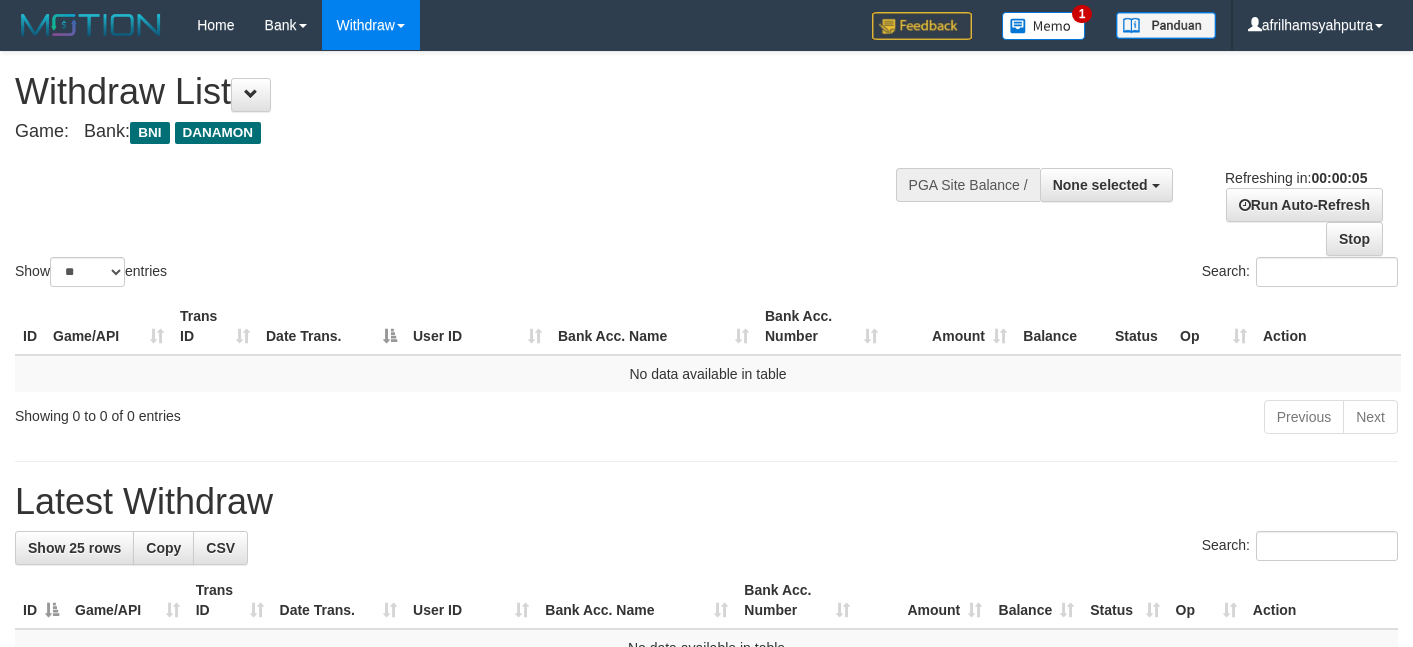 scroll, scrollTop: 0, scrollLeft: 0, axis: both 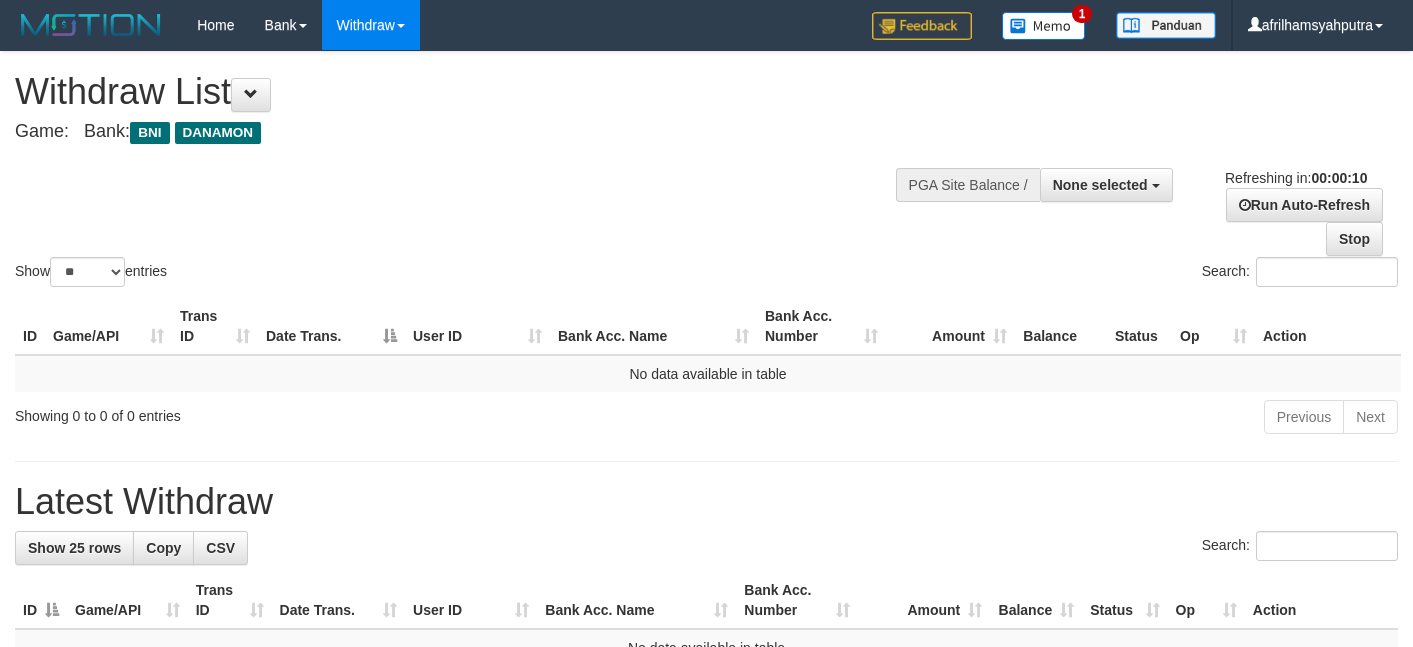 select 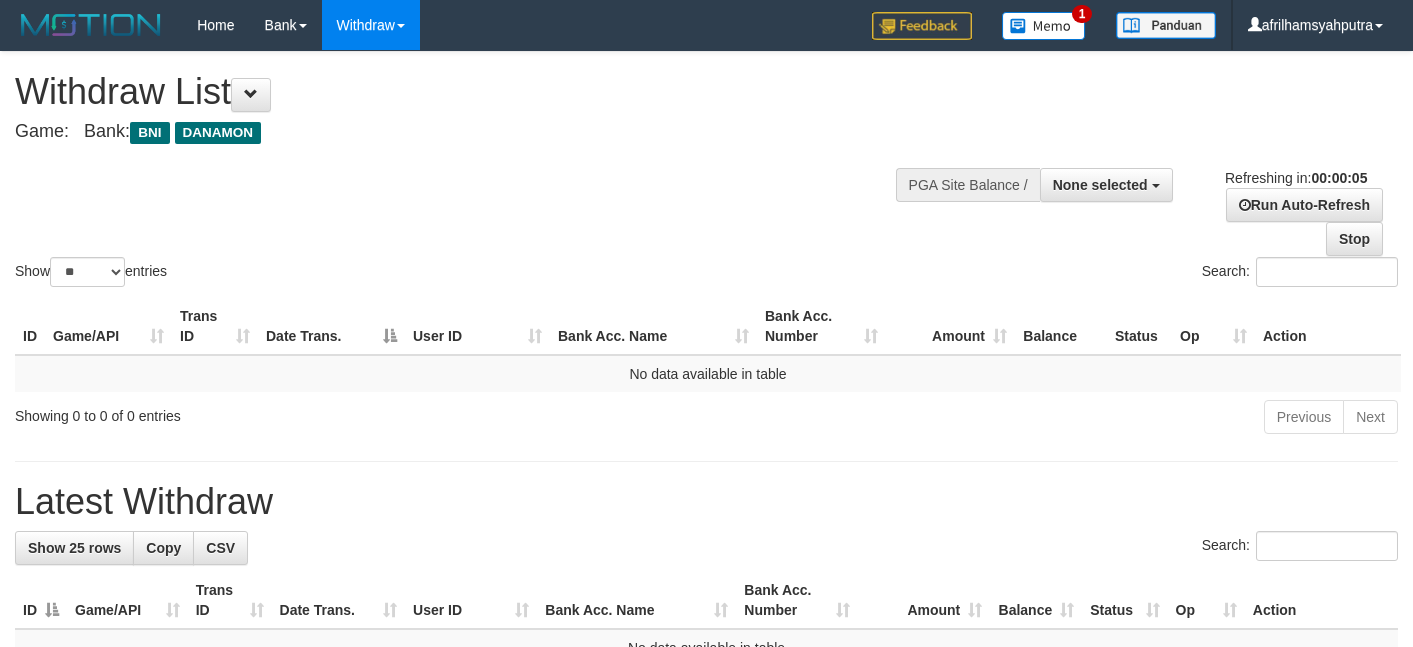 scroll, scrollTop: 0, scrollLeft: 0, axis: both 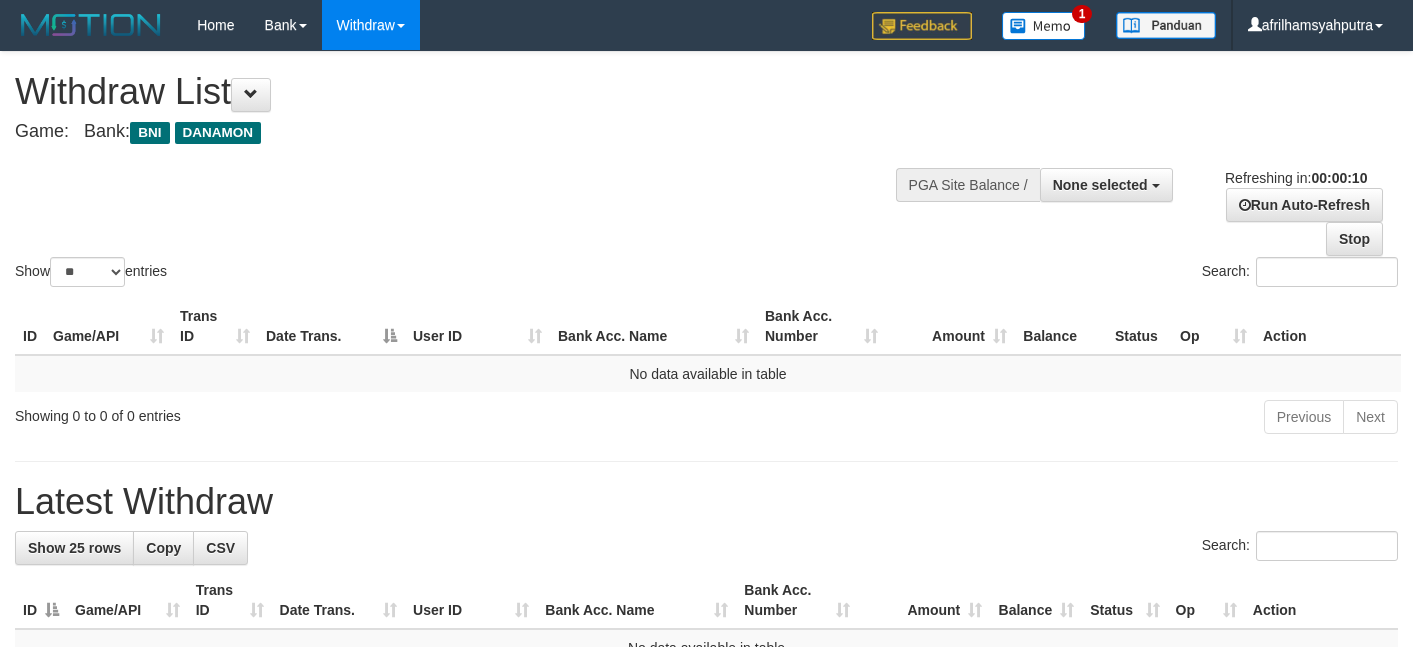 select 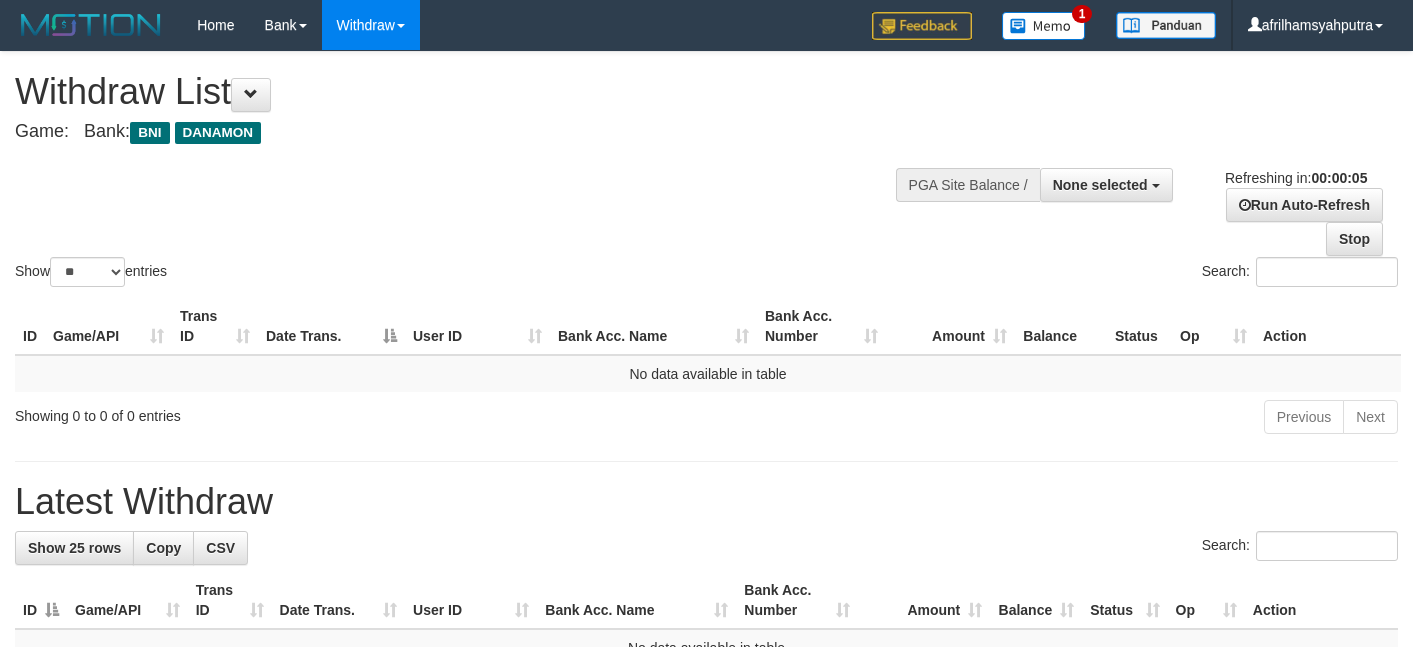 scroll, scrollTop: 0, scrollLeft: 0, axis: both 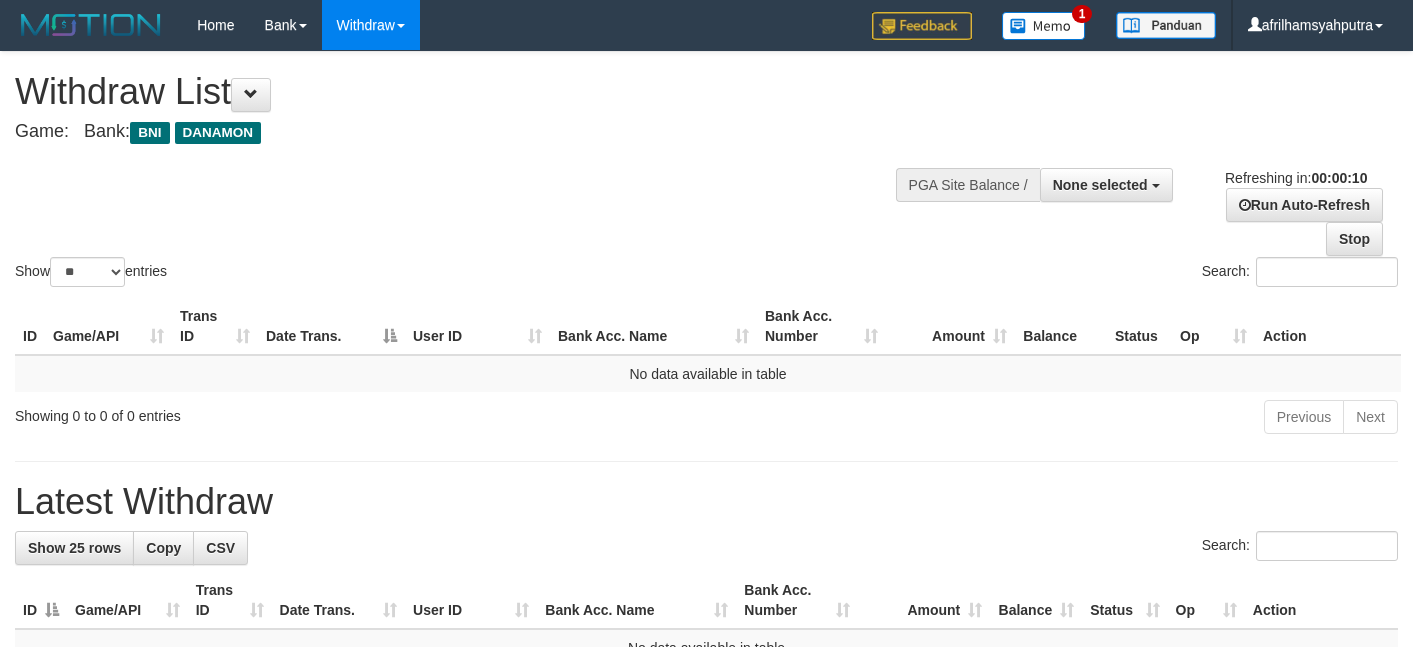 select 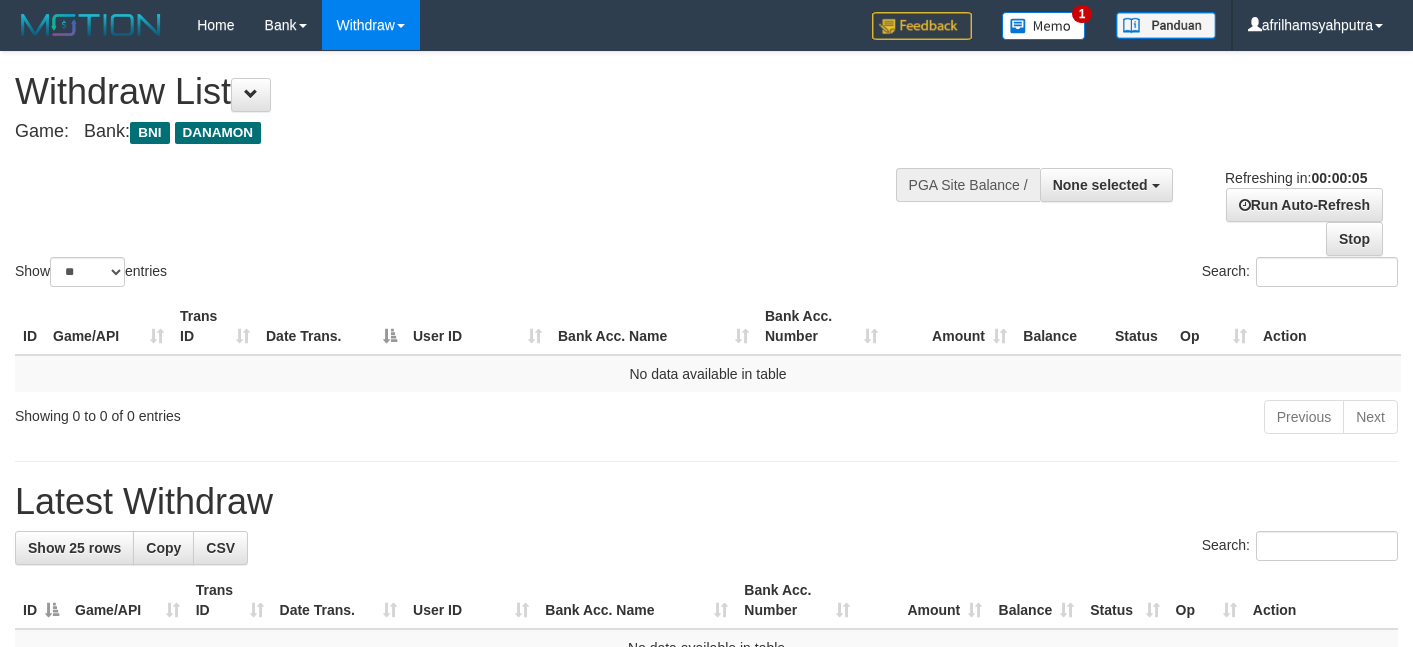 scroll, scrollTop: 0, scrollLeft: 0, axis: both 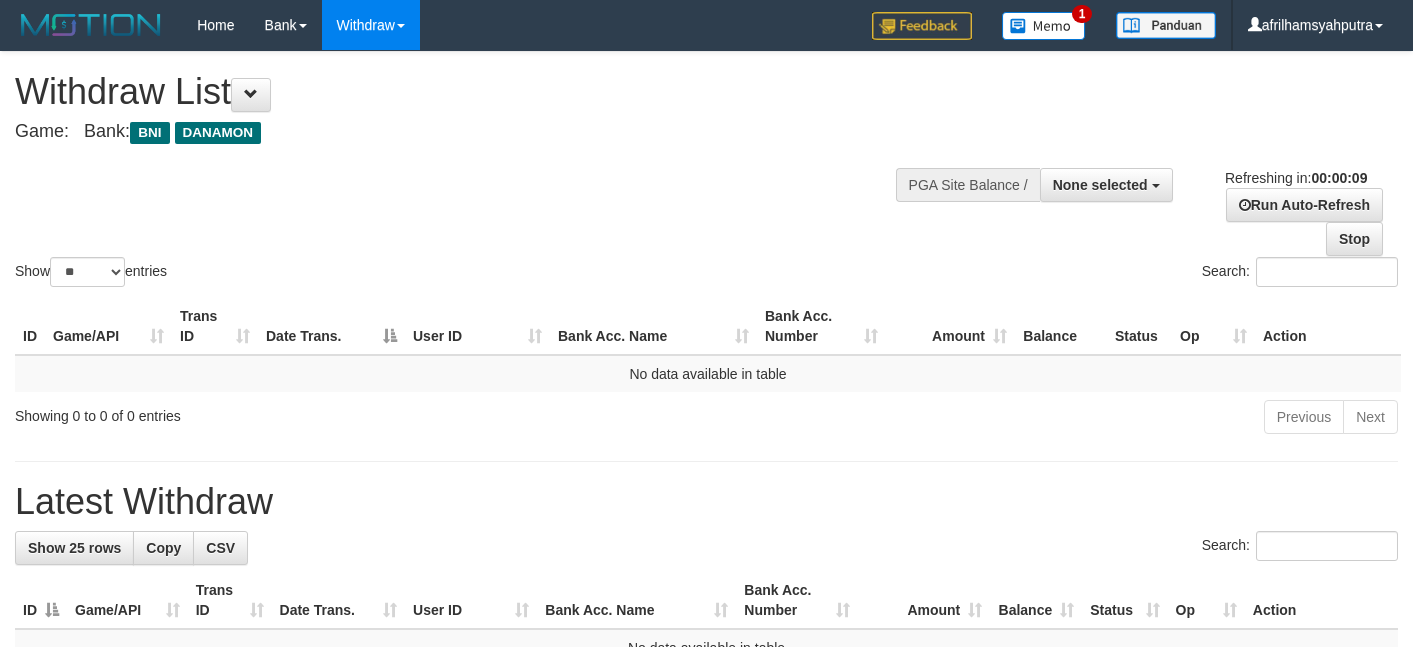 select 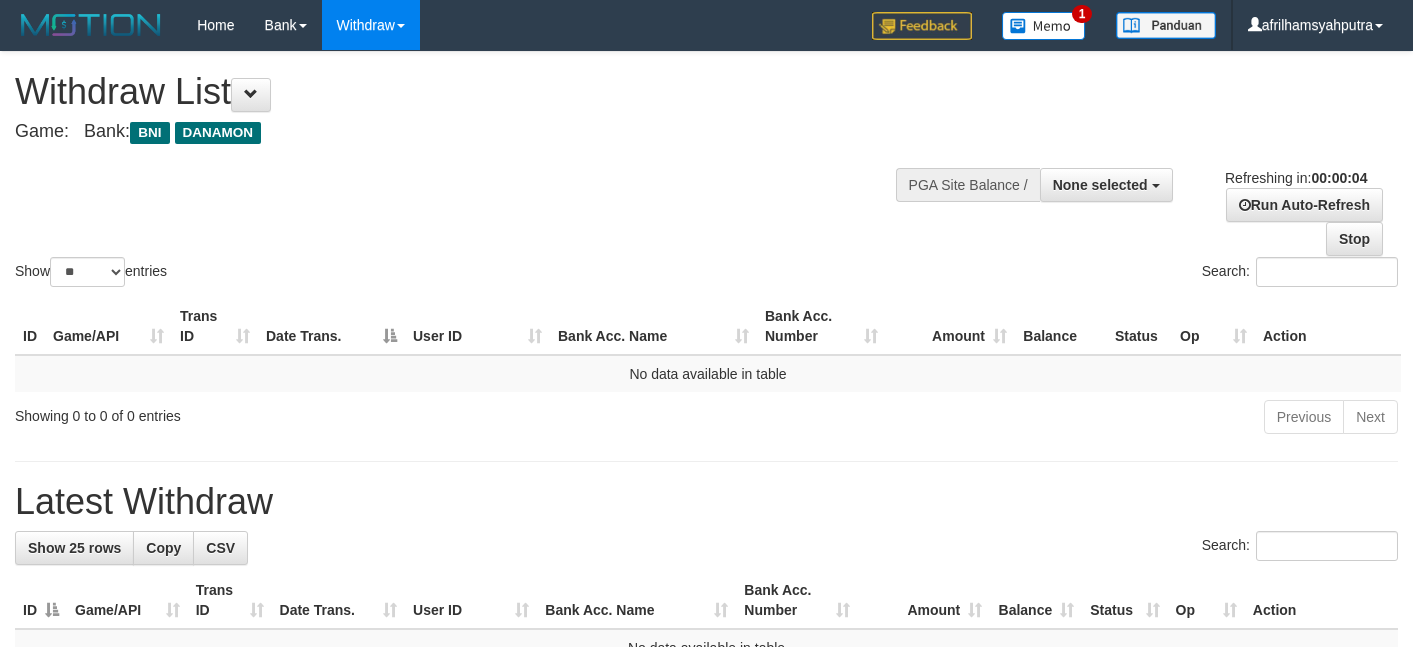 scroll, scrollTop: 0, scrollLeft: 0, axis: both 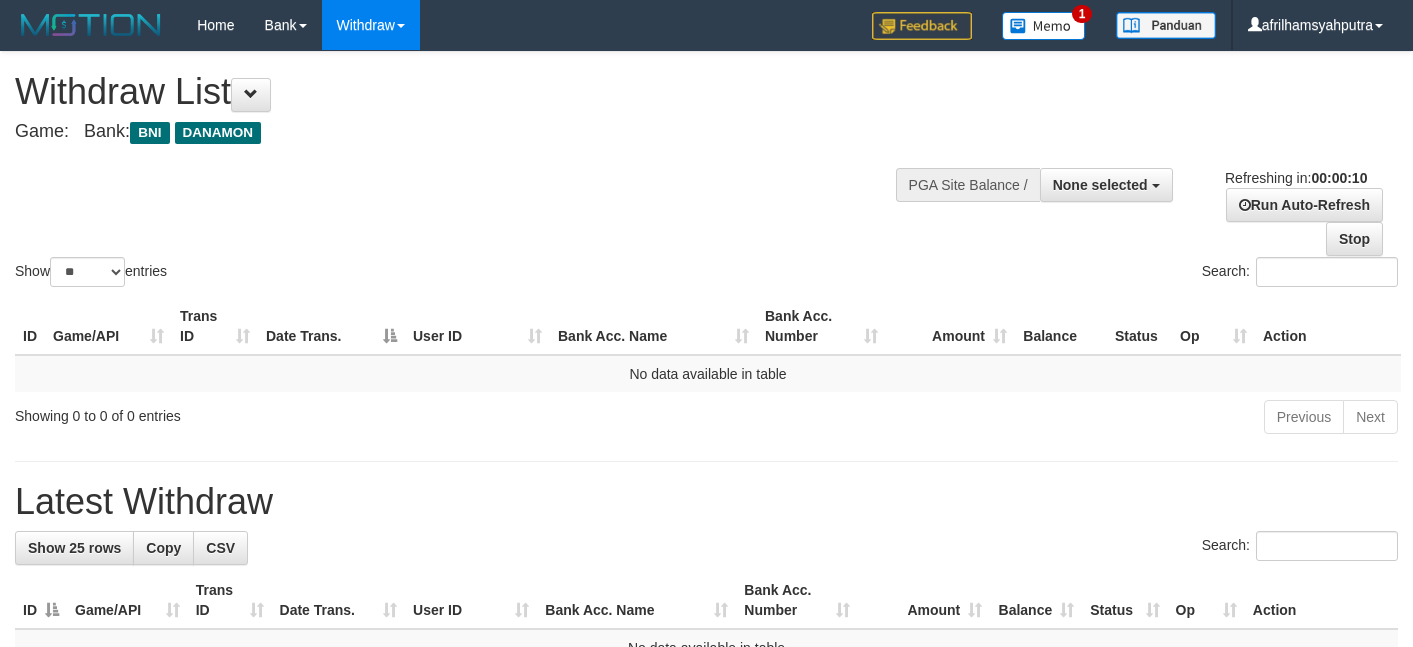 select 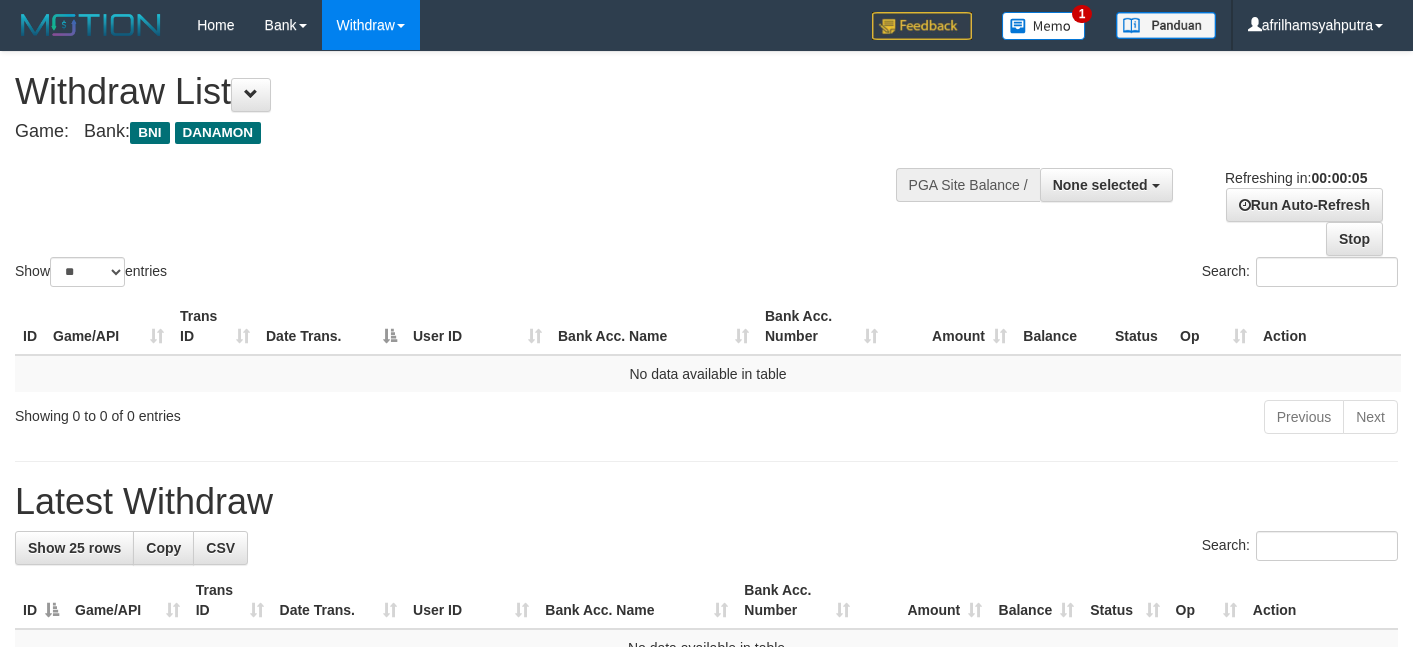 scroll, scrollTop: 0, scrollLeft: 0, axis: both 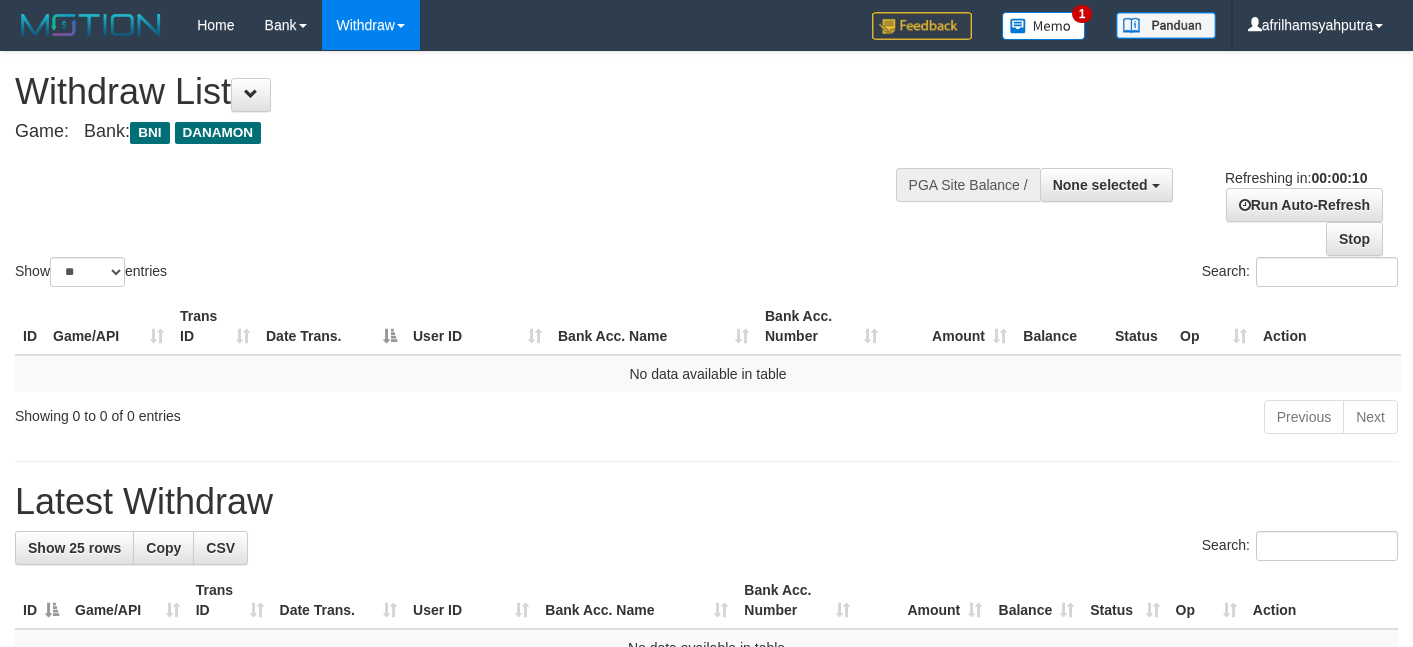select 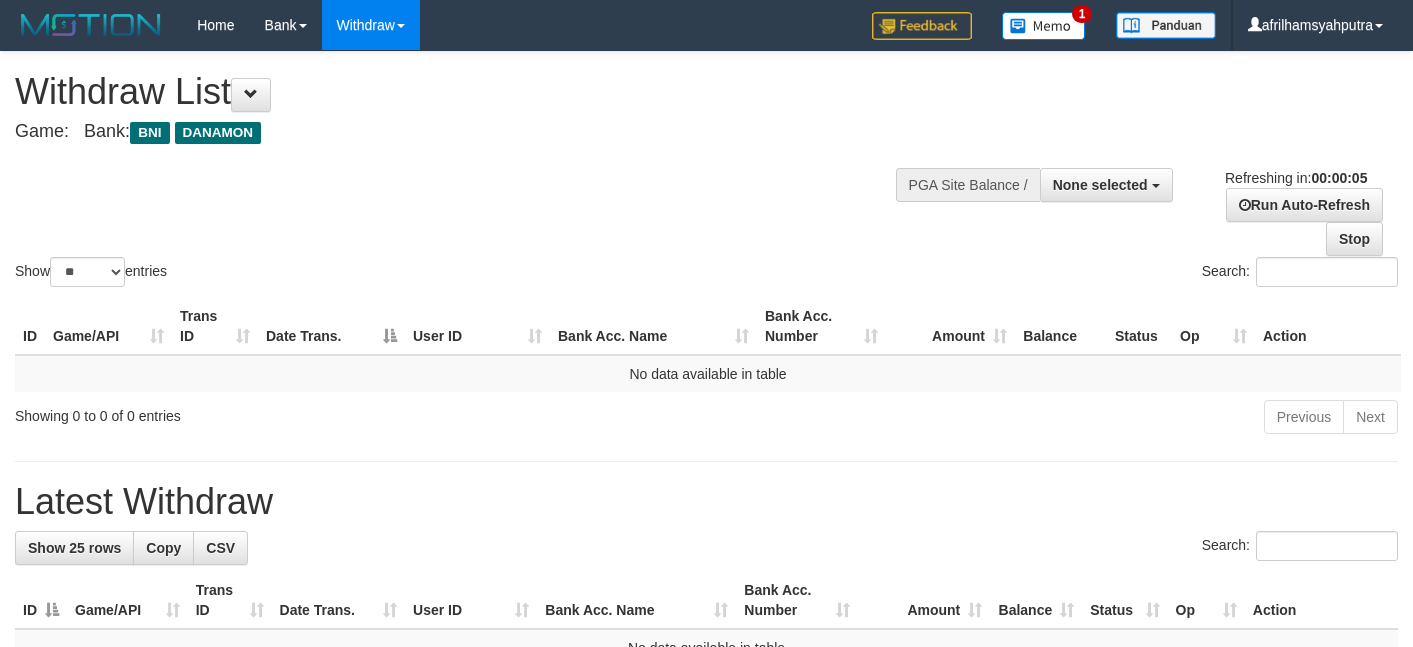 scroll, scrollTop: 0, scrollLeft: 0, axis: both 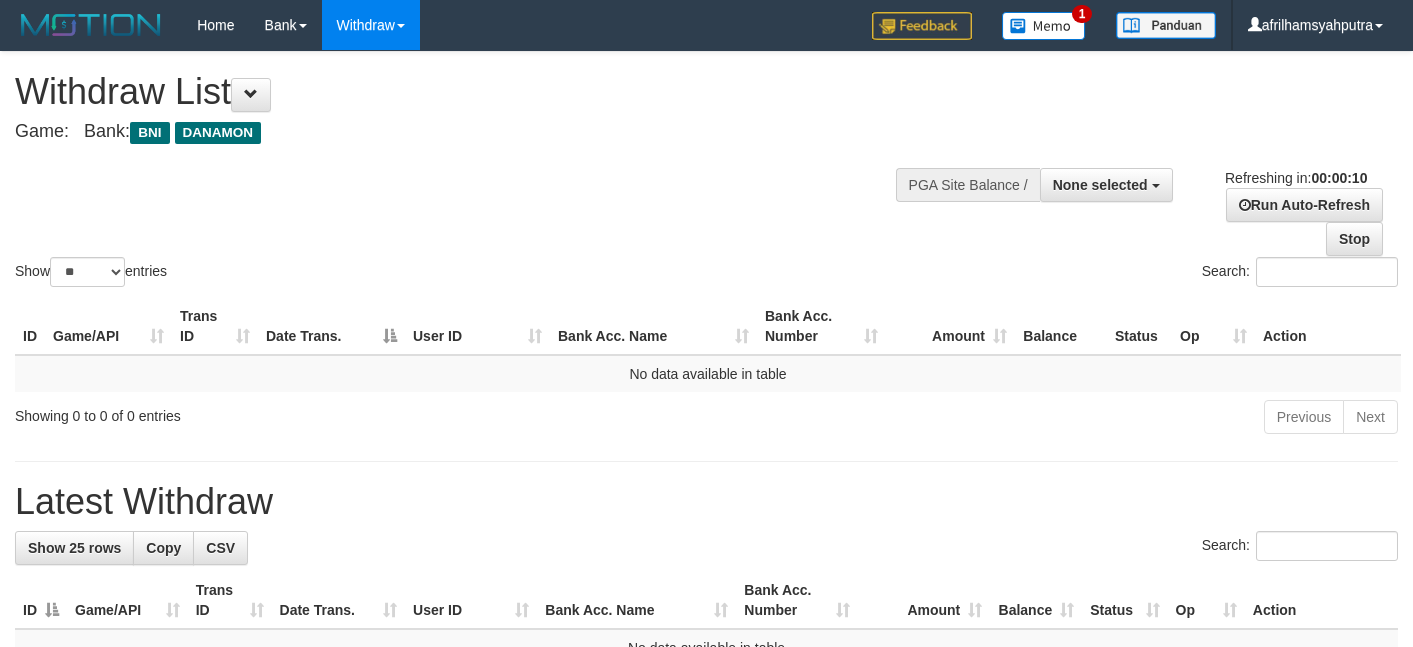 select 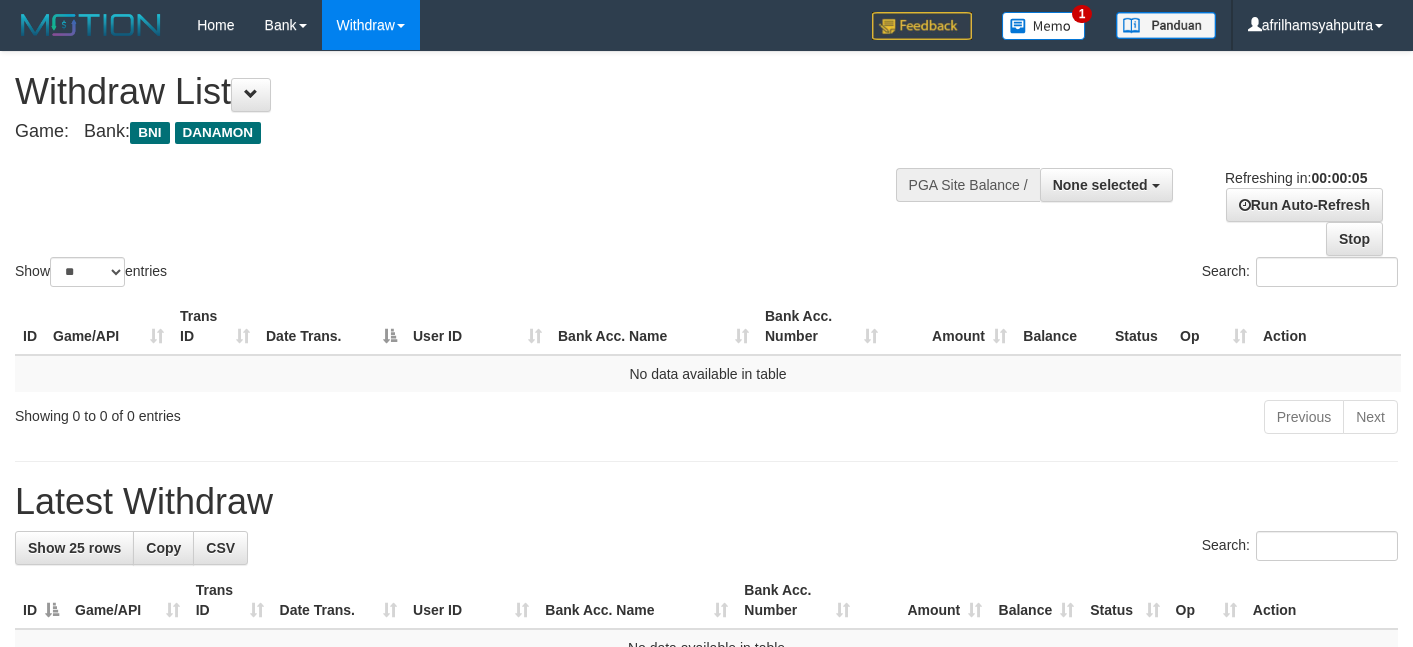scroll, scrollTop: 0, scrollLeft: 0, axis: both 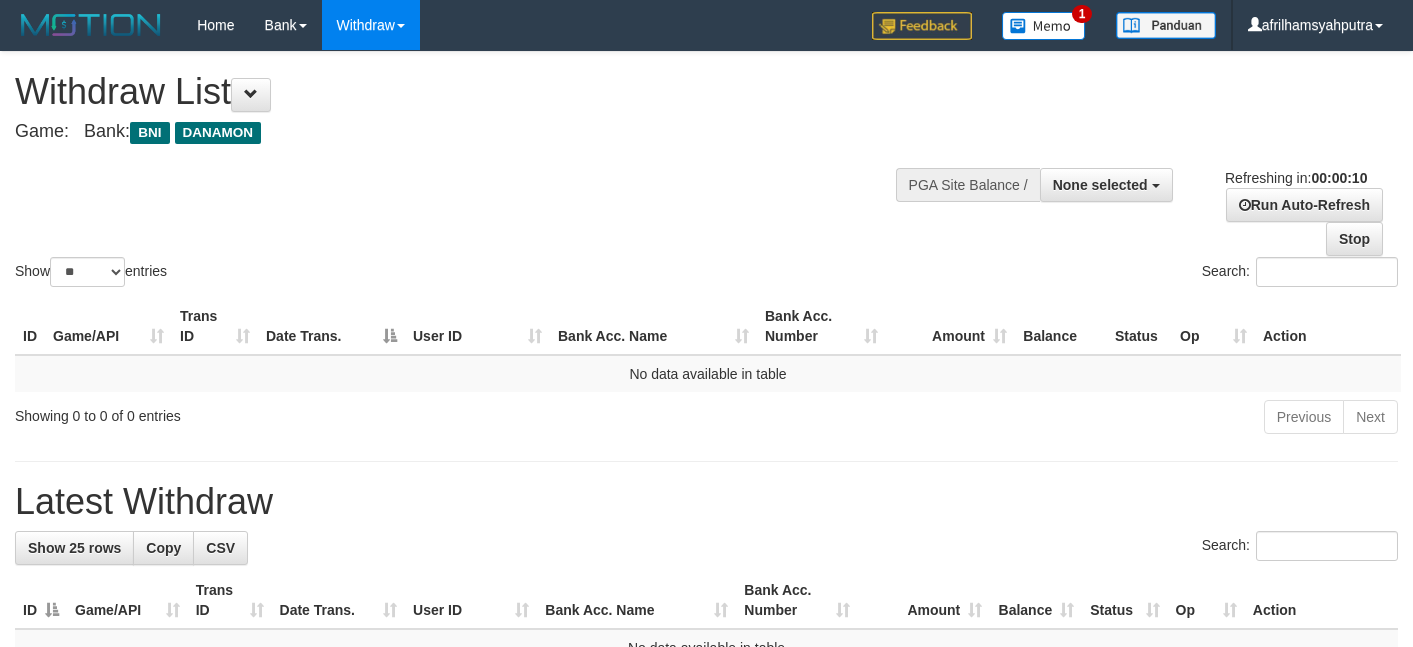 select 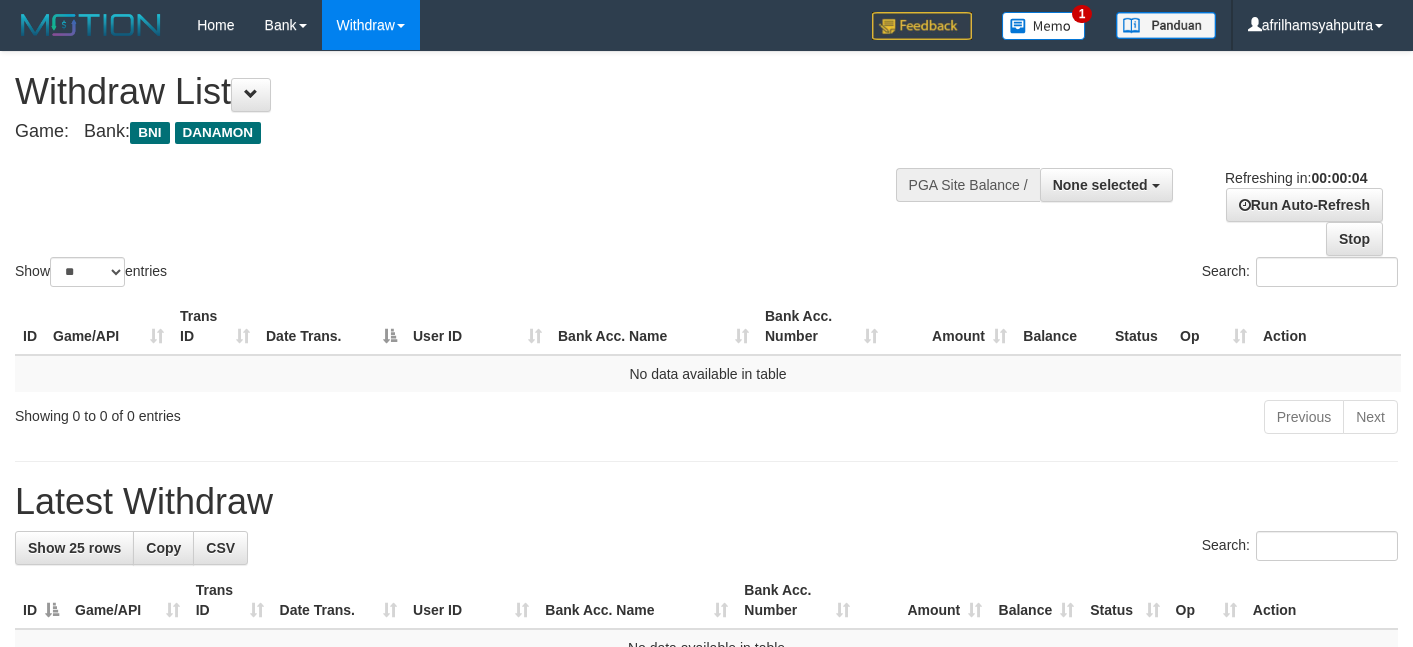 scroll, scrollTop: 0, scrollLeft: 0, axis: both 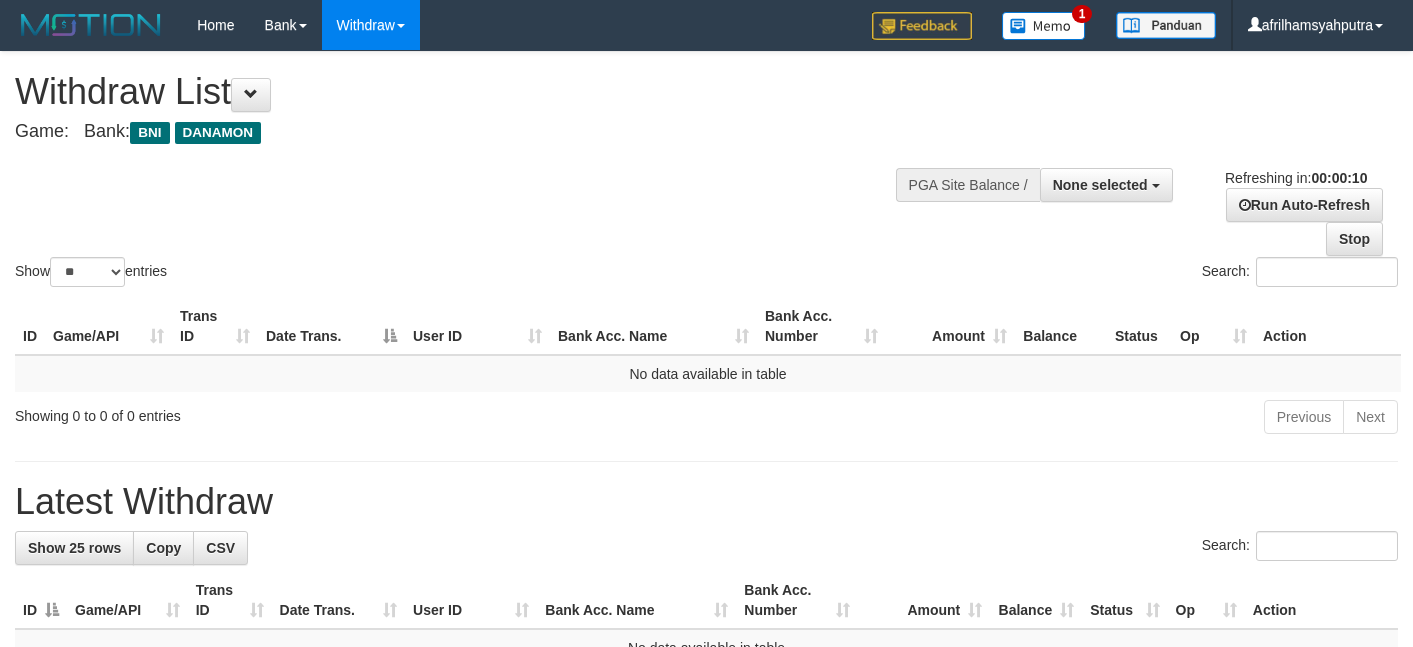 select 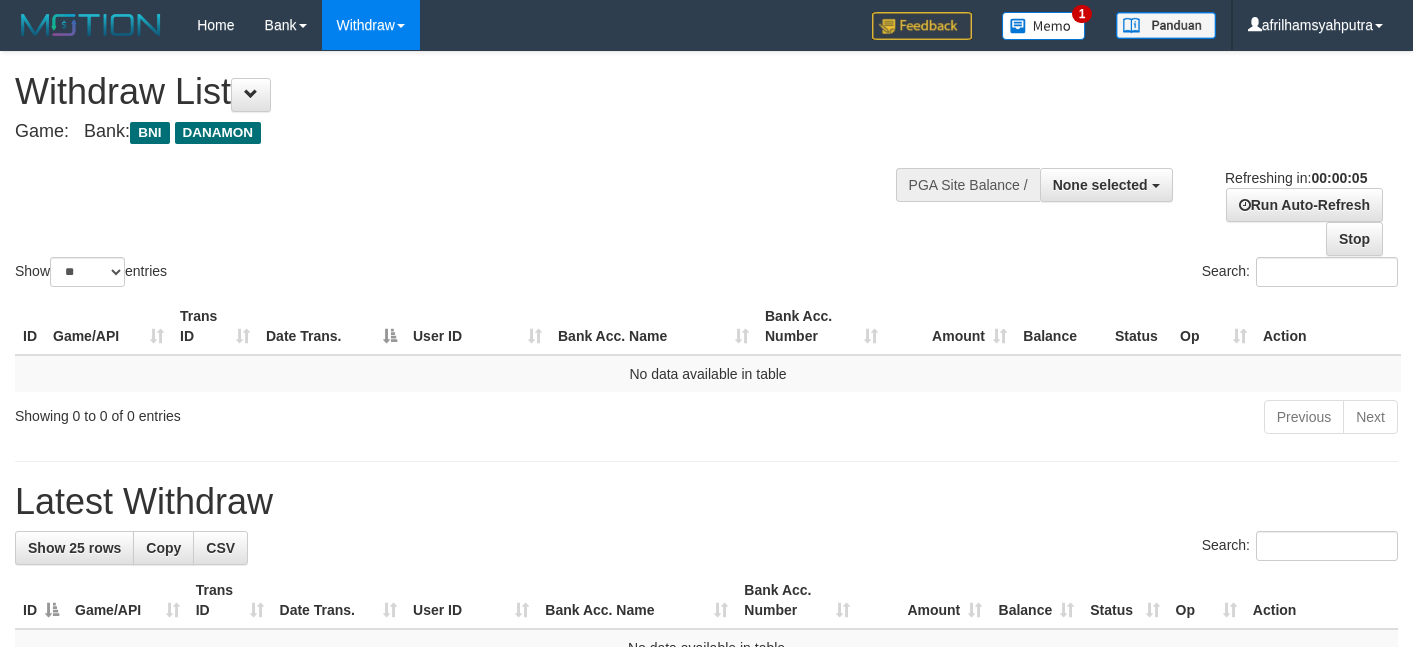 scroll, scrollTop: 0, scrollLeft: 0, axis: both 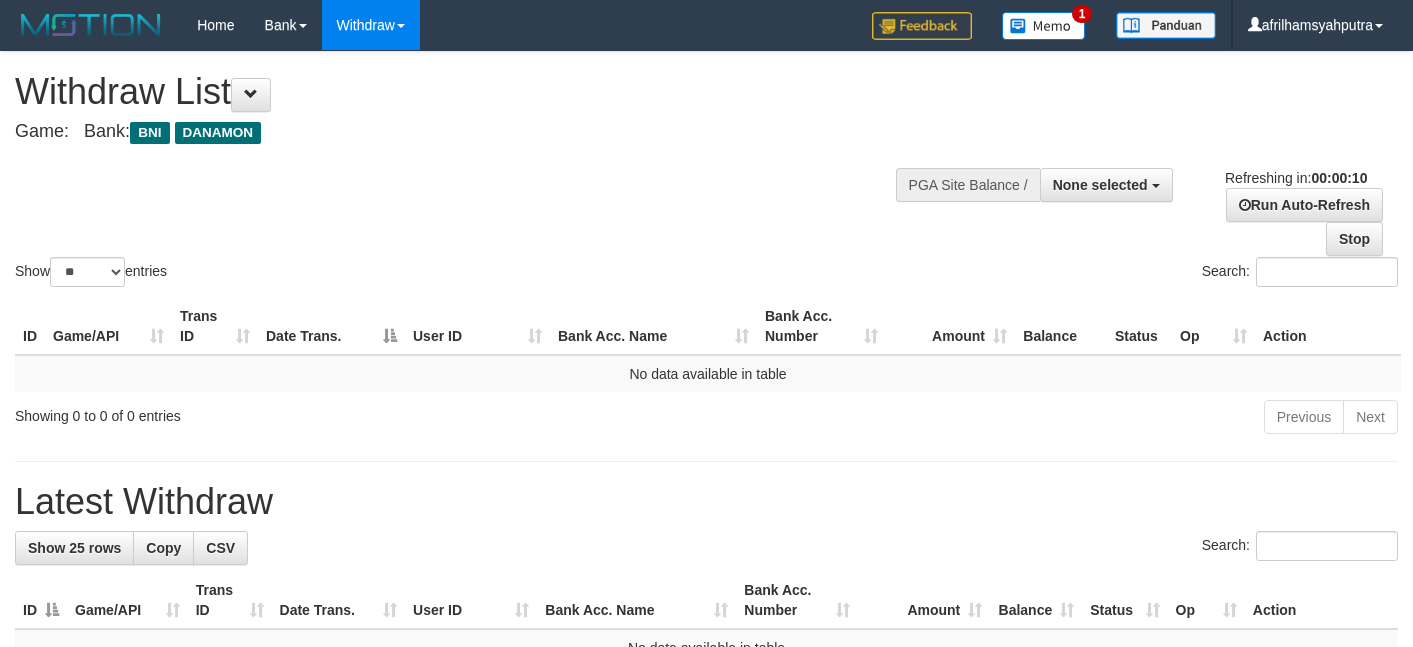 select 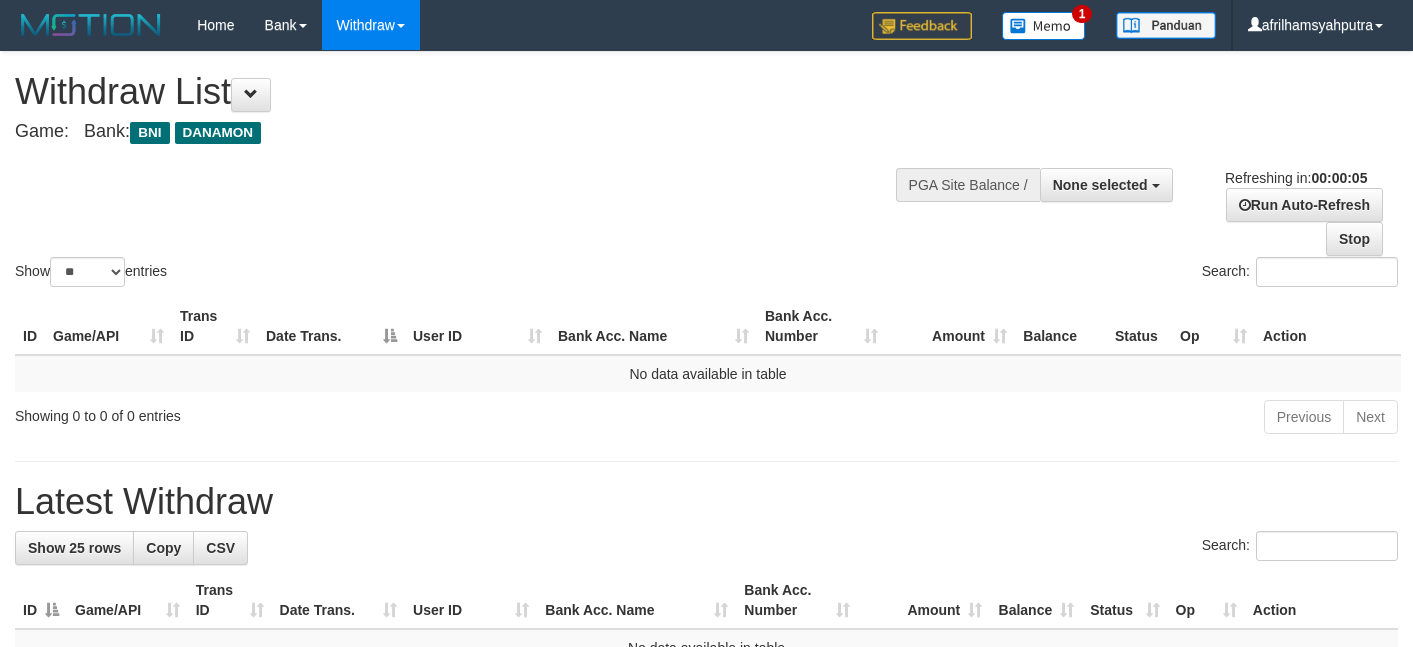 scroll, scrollTop: 0, scrollLeft: 0, axis: both 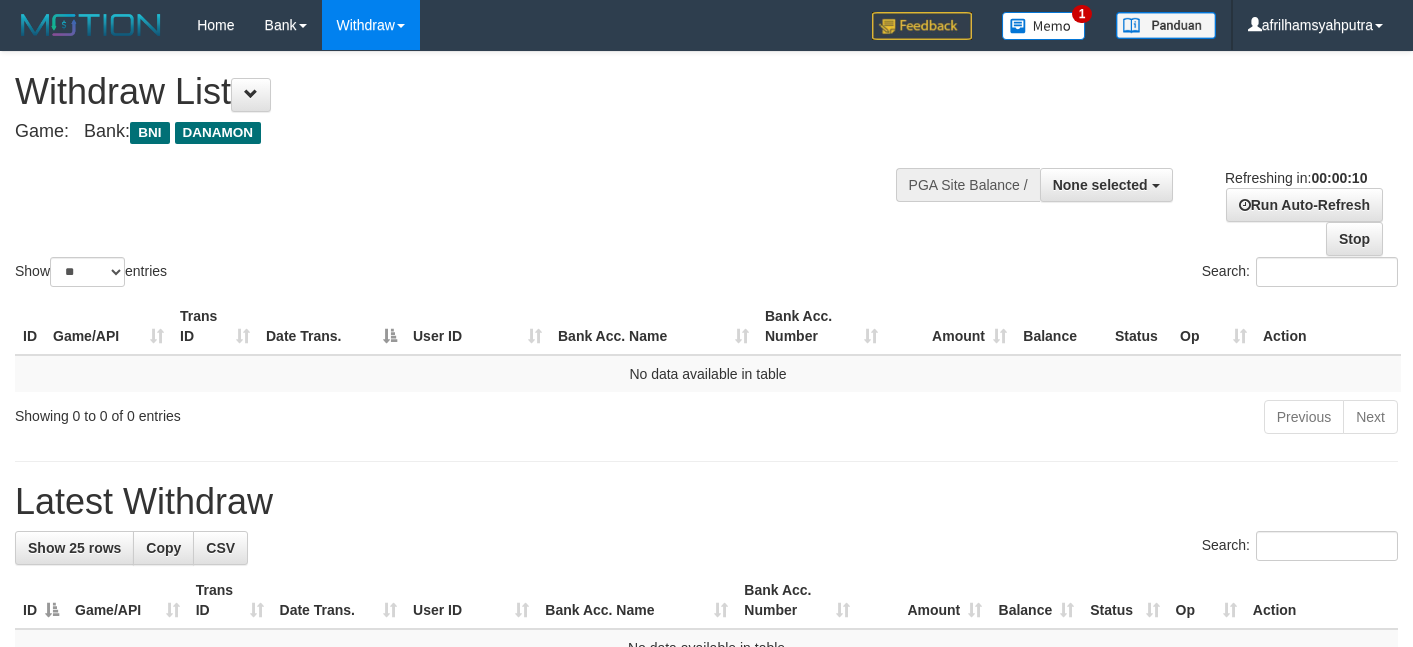 select 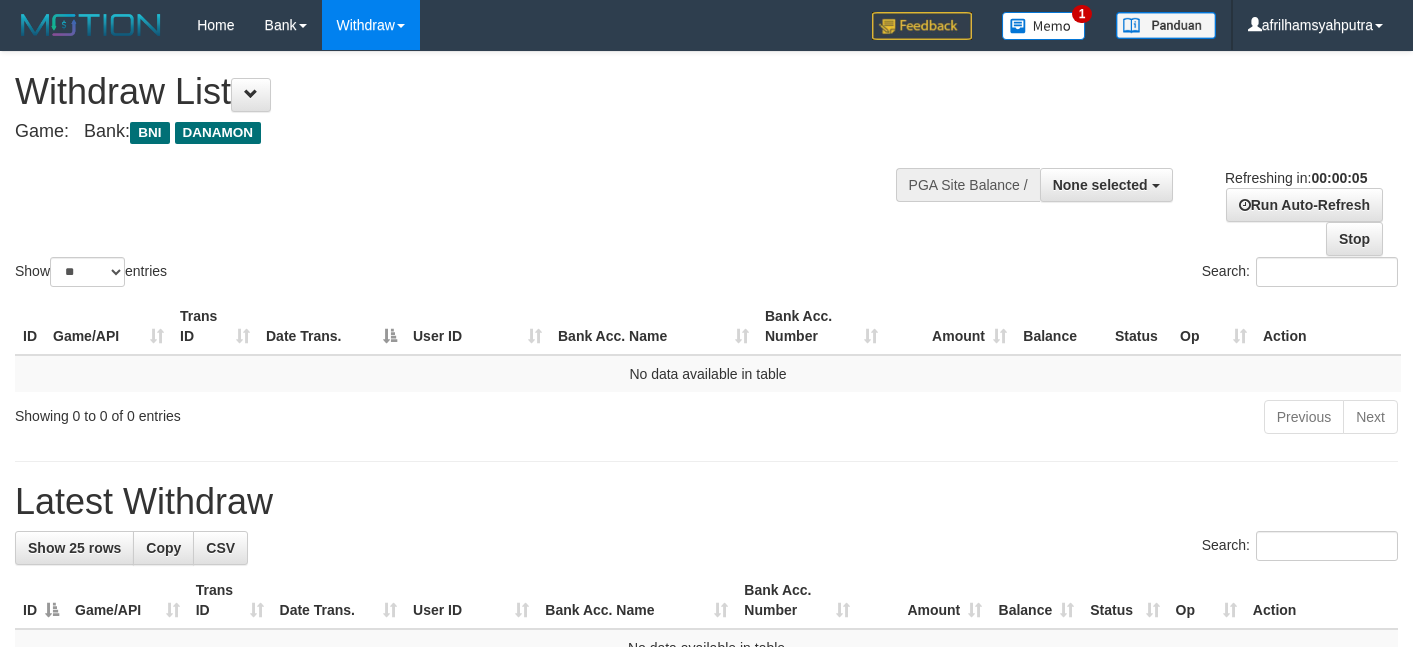 scroll, scrollTop: 0, scrollLeft: 0, axis: both 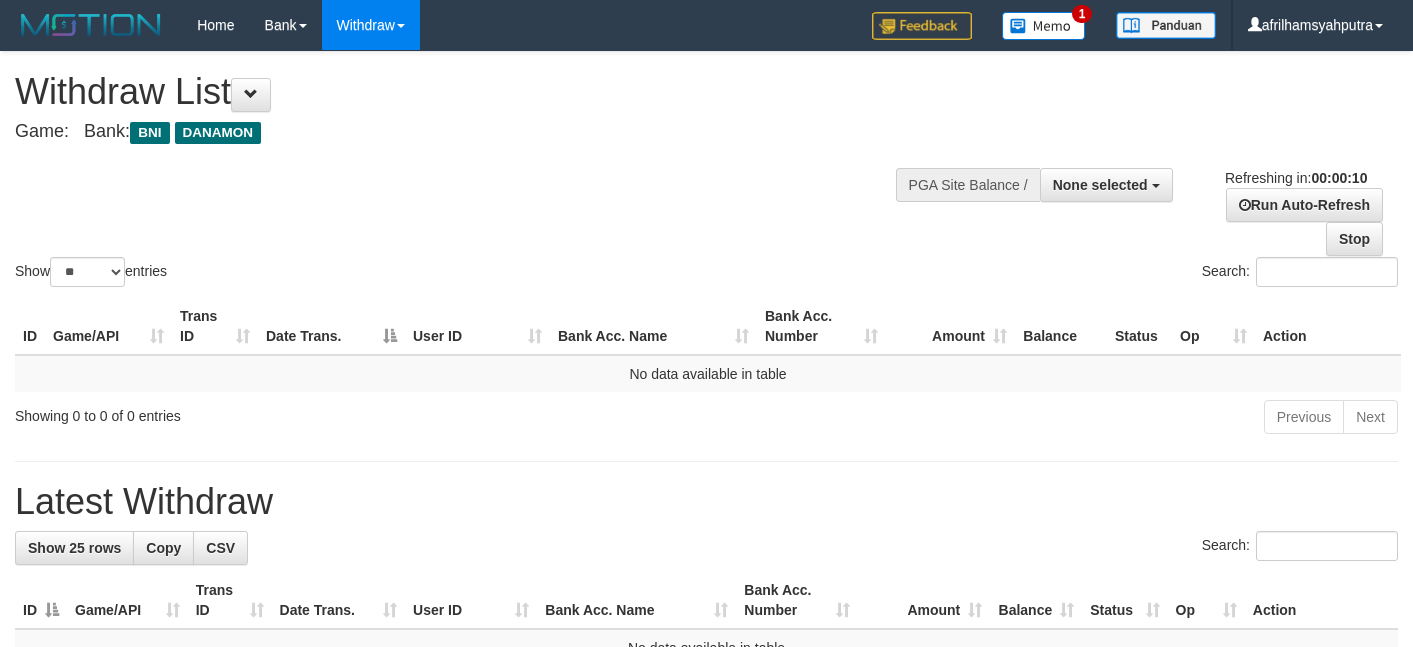 select 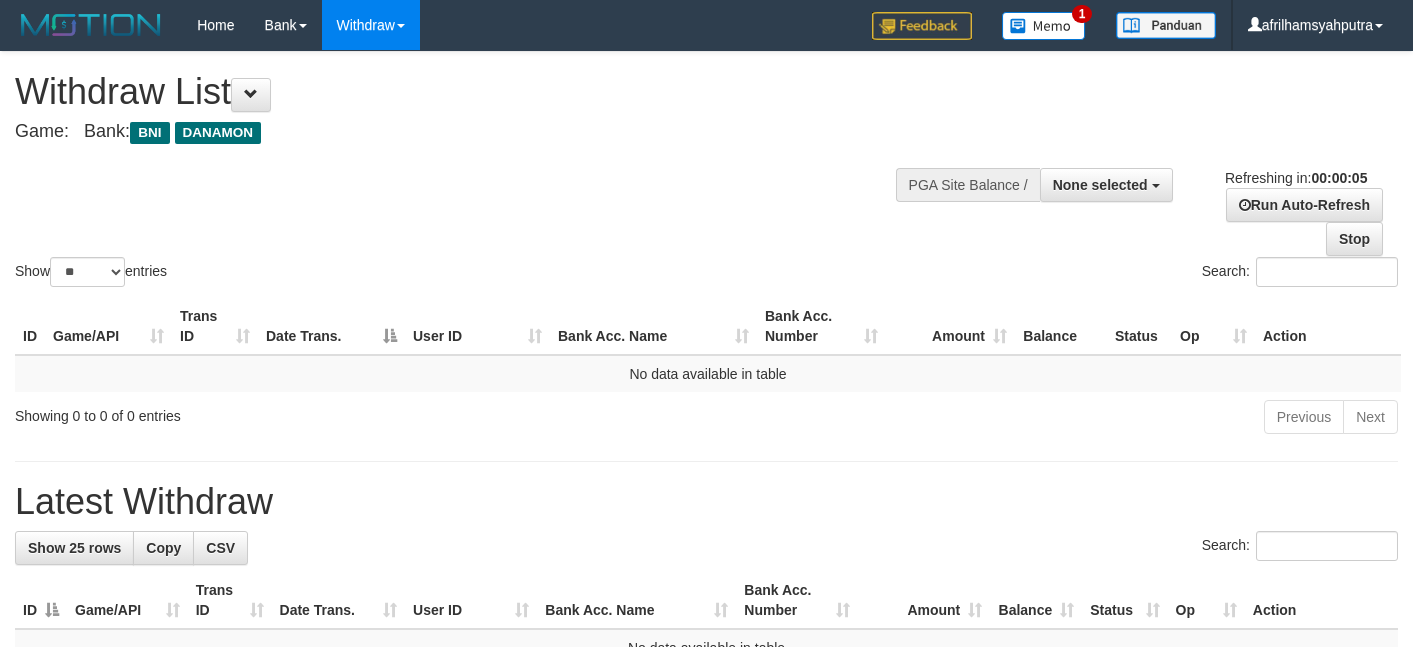 scroll, scrollTop: 0, scrollLeft: 0, axis: both 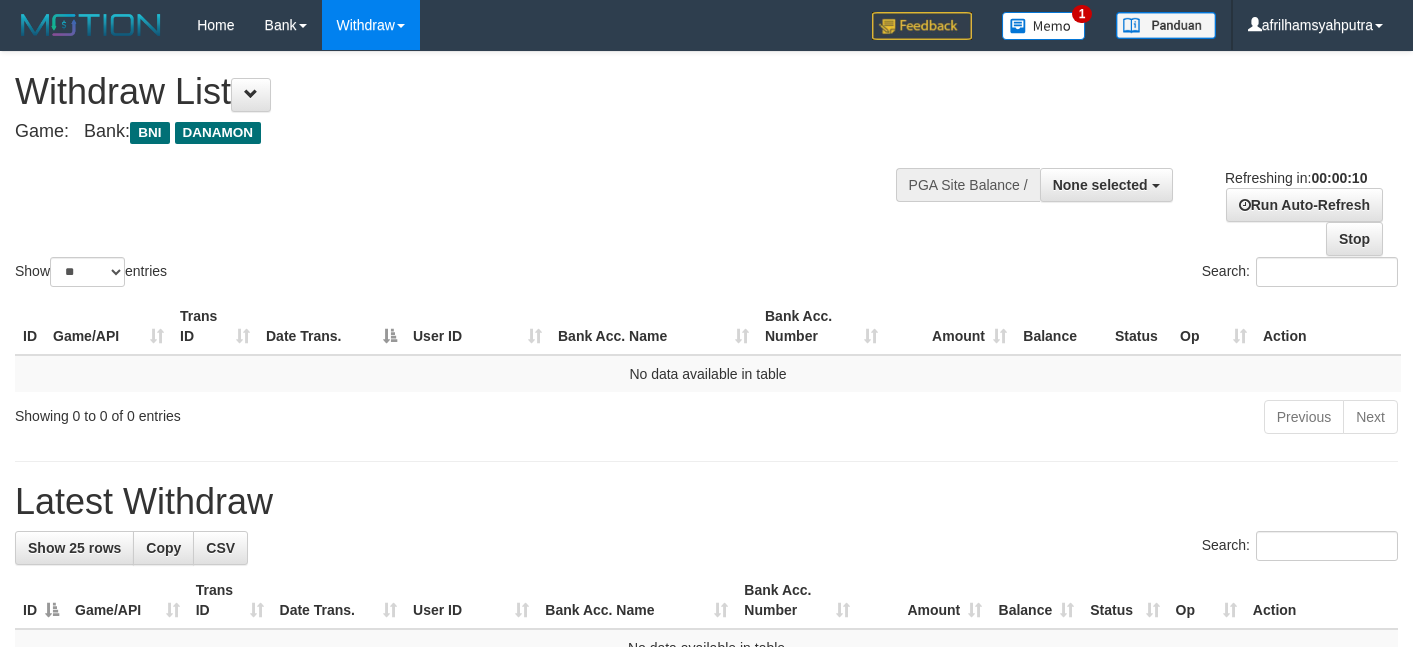 select 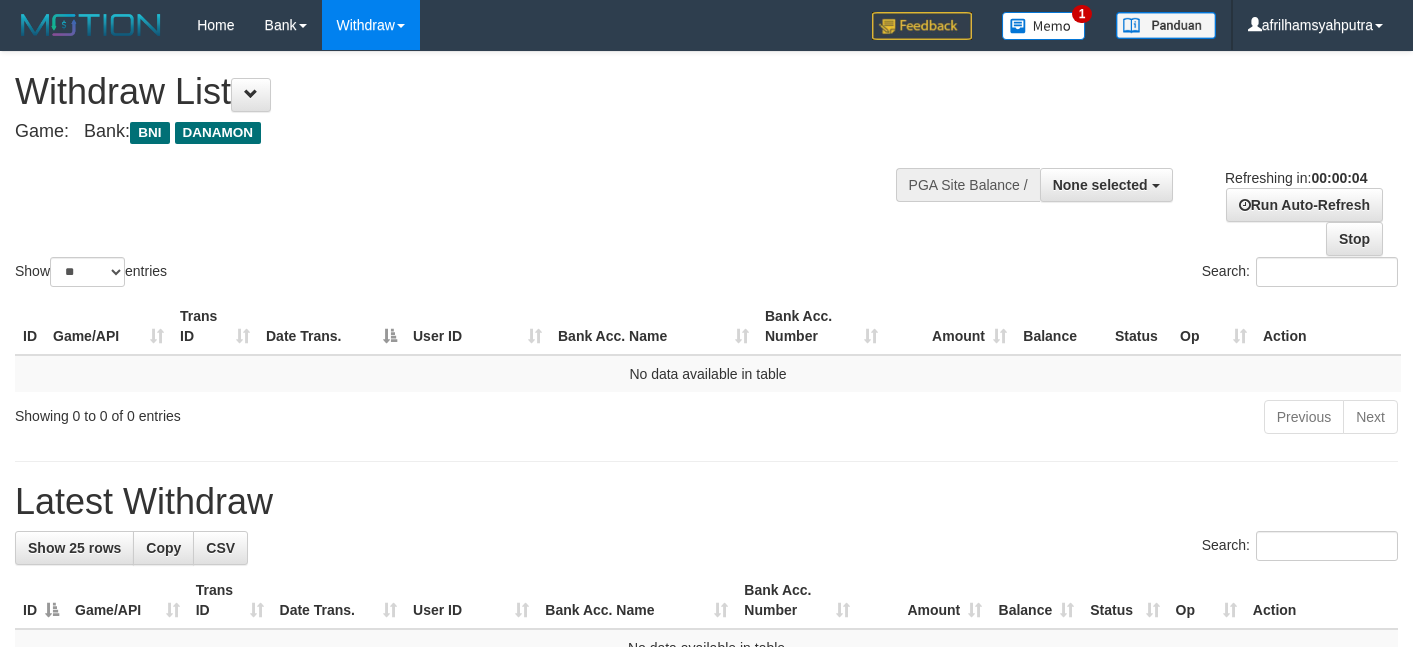 scroll, scrollTop: 0, scrollLeft: 0, axis: both 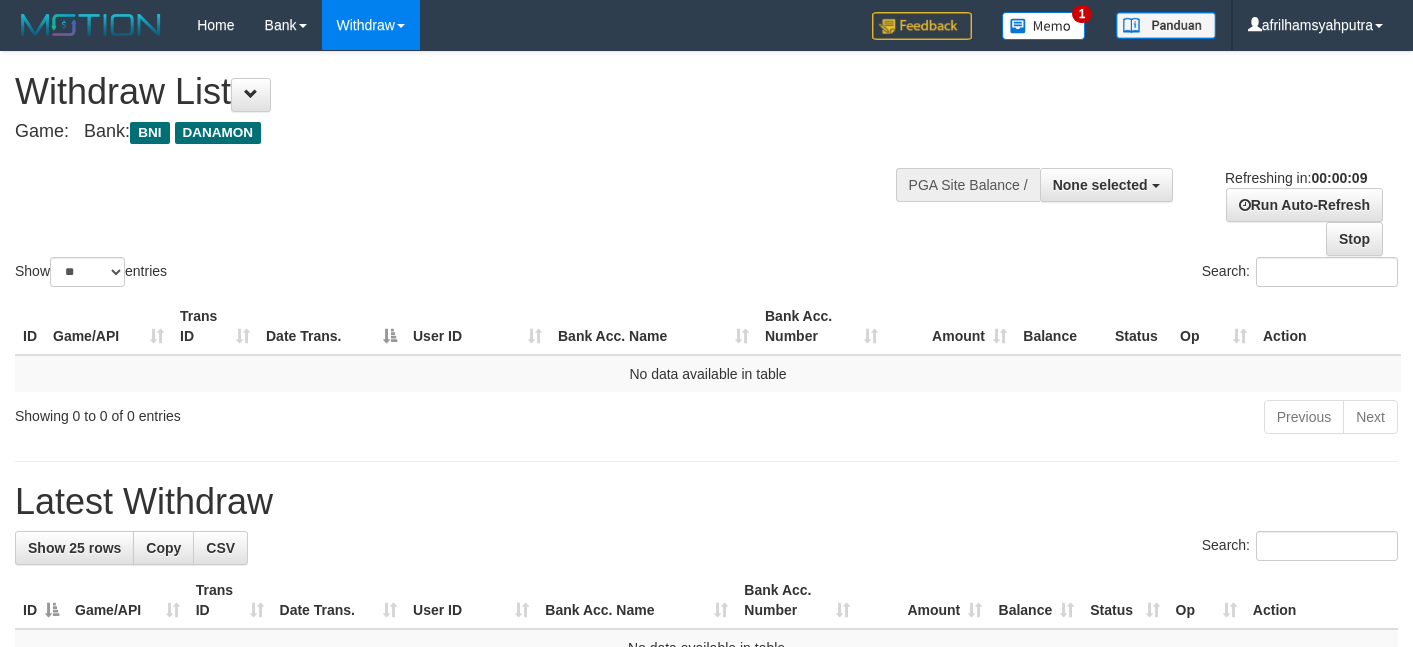 select 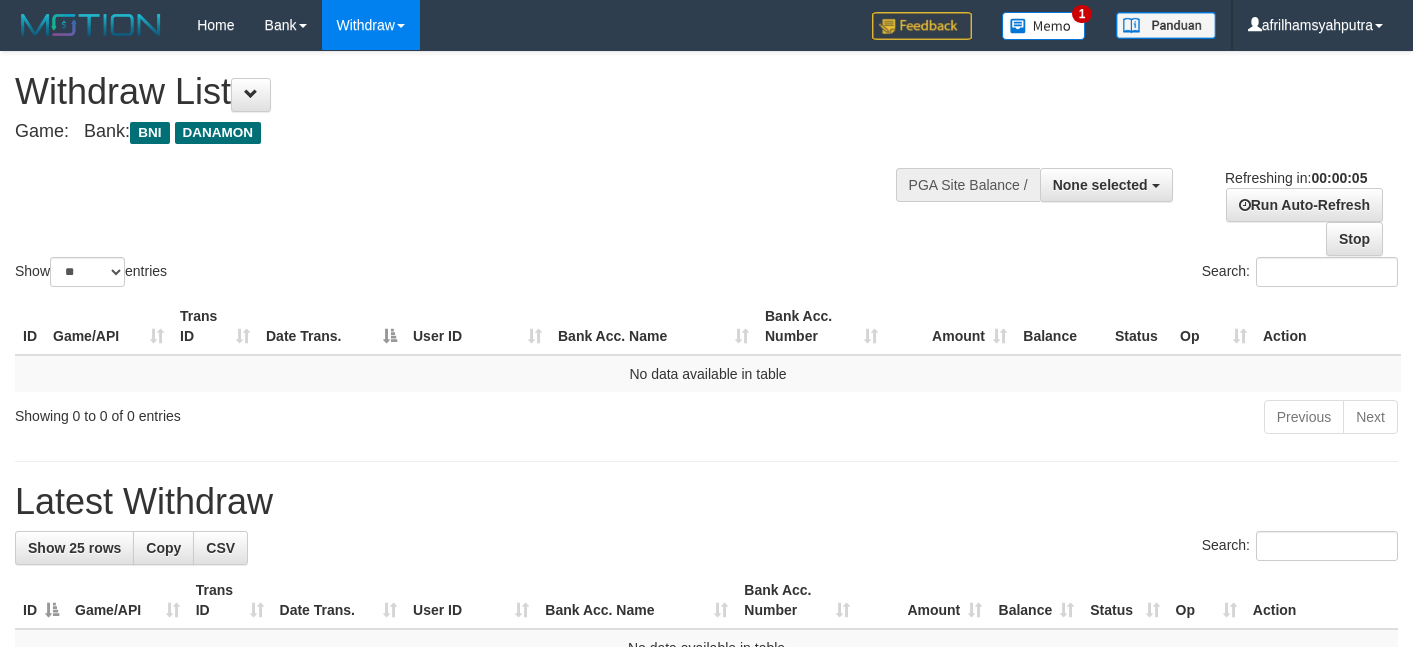 scroll, scrollTop: 0, scrollLeft: 0, axis: both 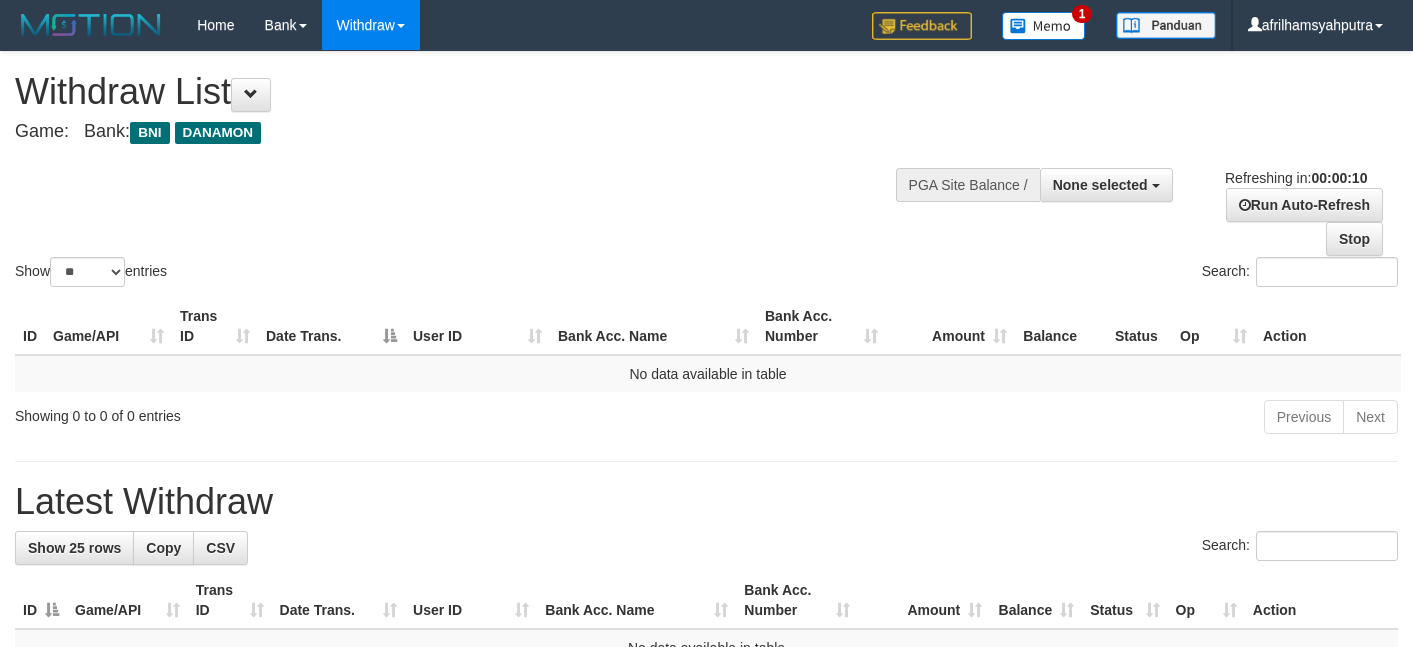 select 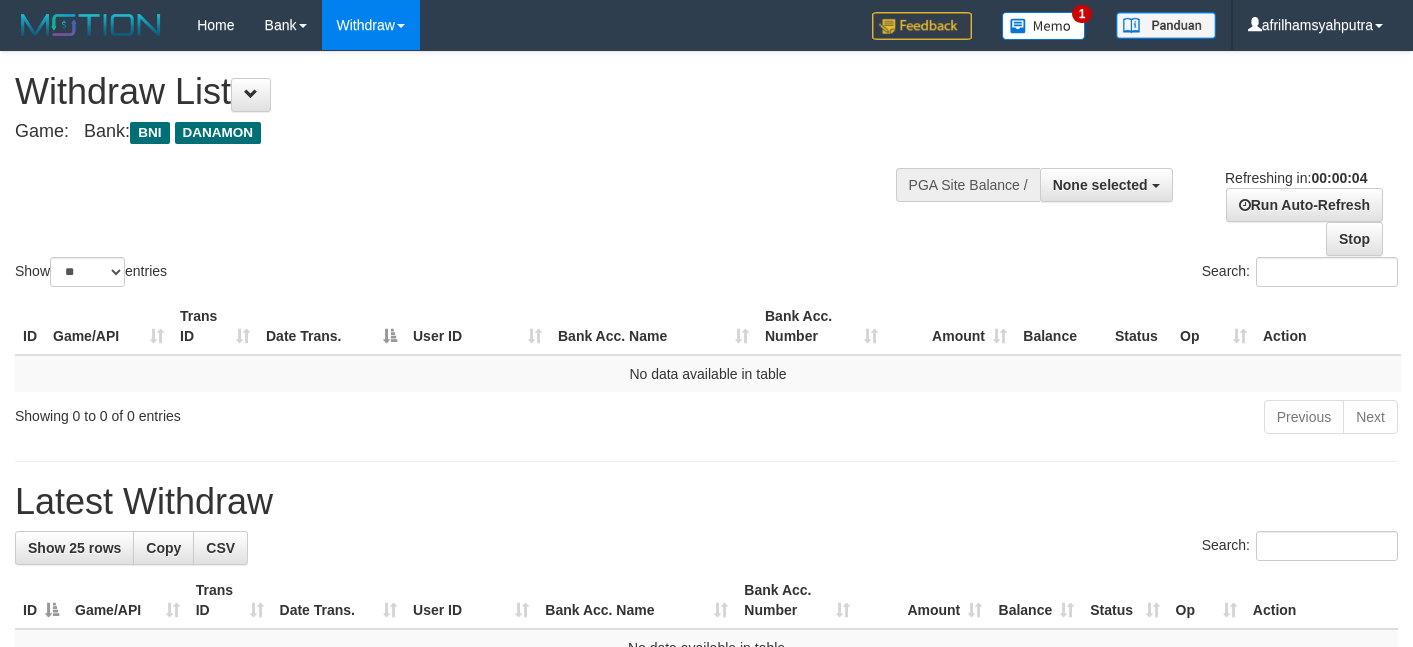 scroll, scrollTop: 0, scrollLeft: 0, axis: both 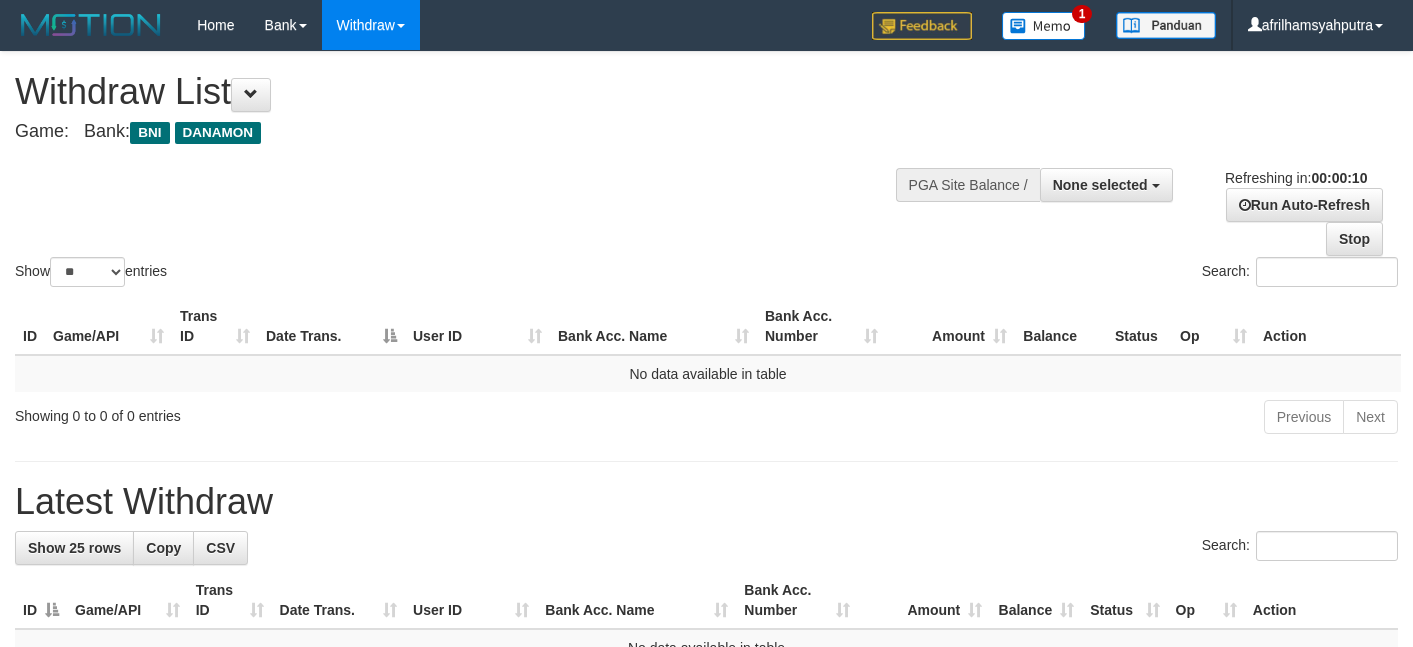 select 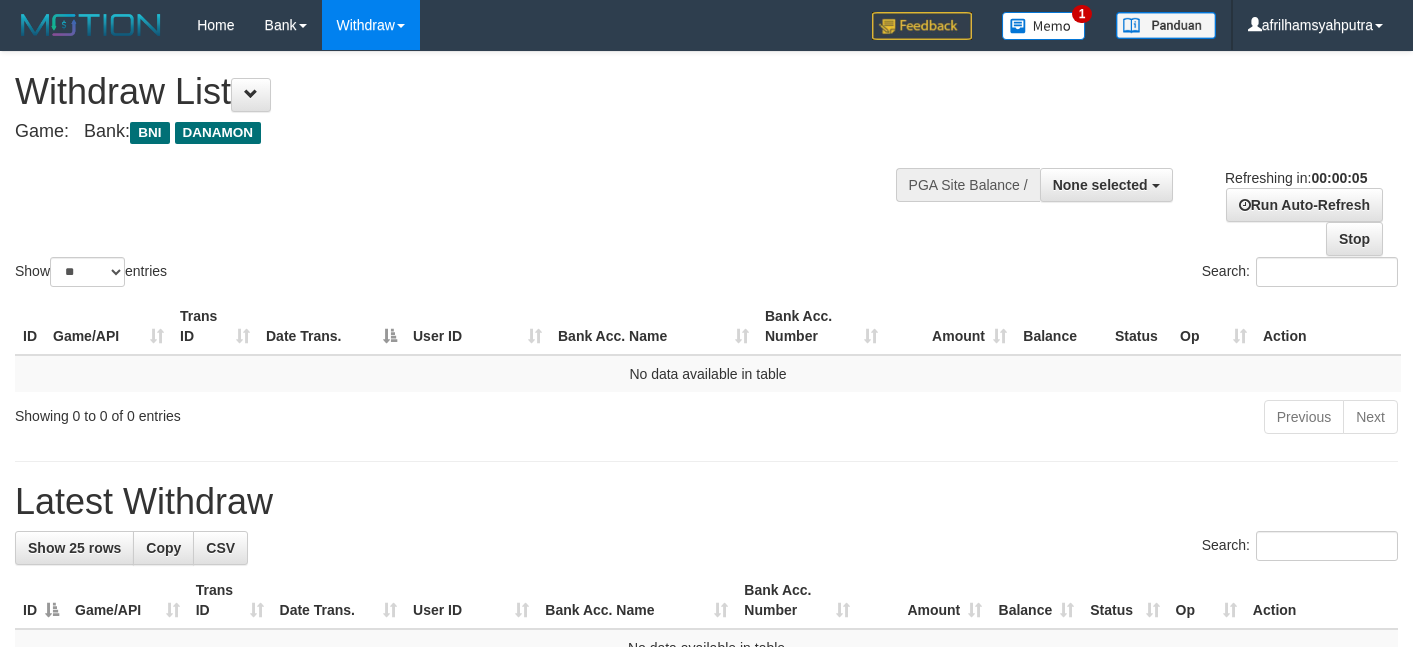 scroll, scrollTop: 0, scrollLeft: 0, axis: both 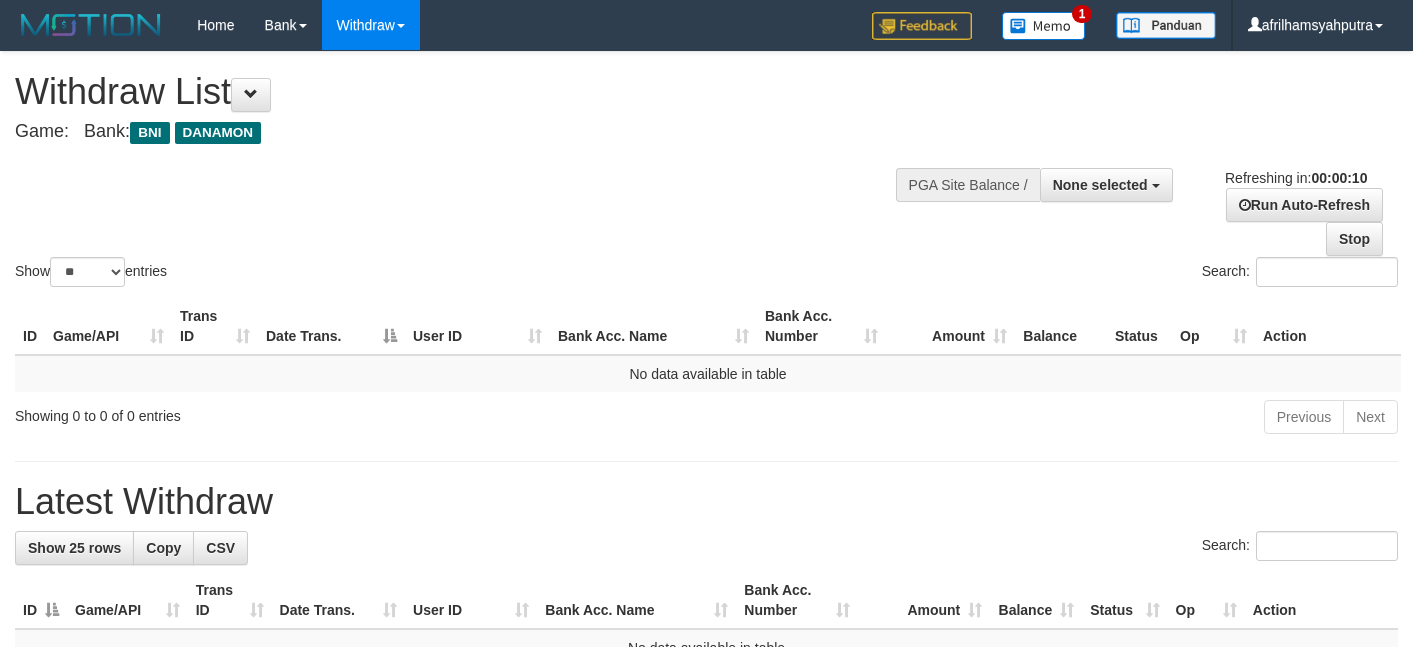 select 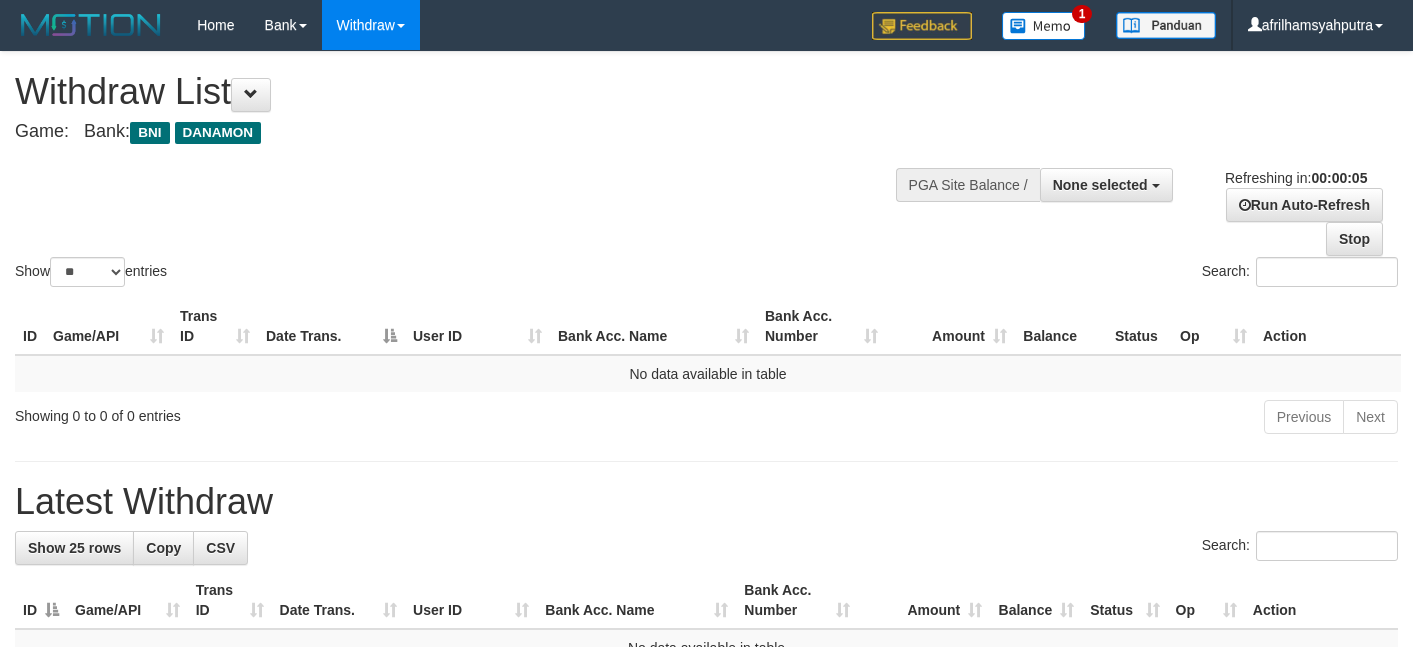 scroll, scrollTop: 0, scrollLeft: 0, axis: both 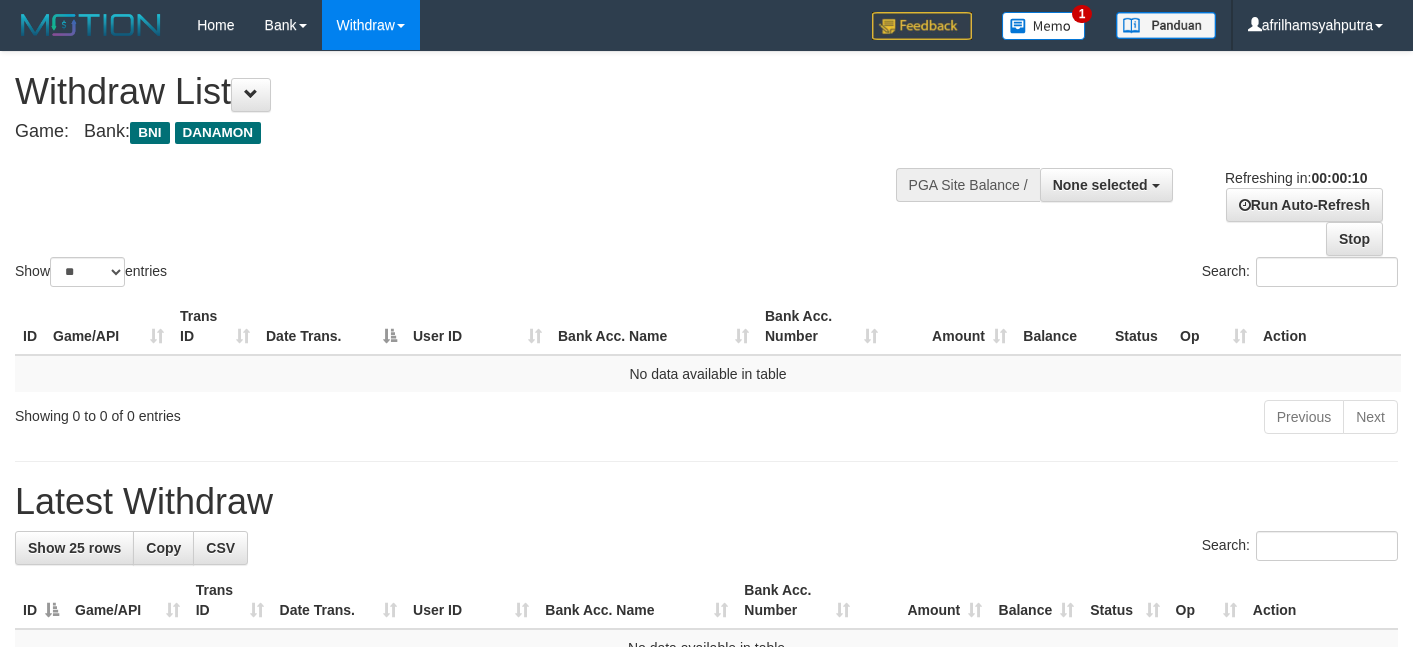 select 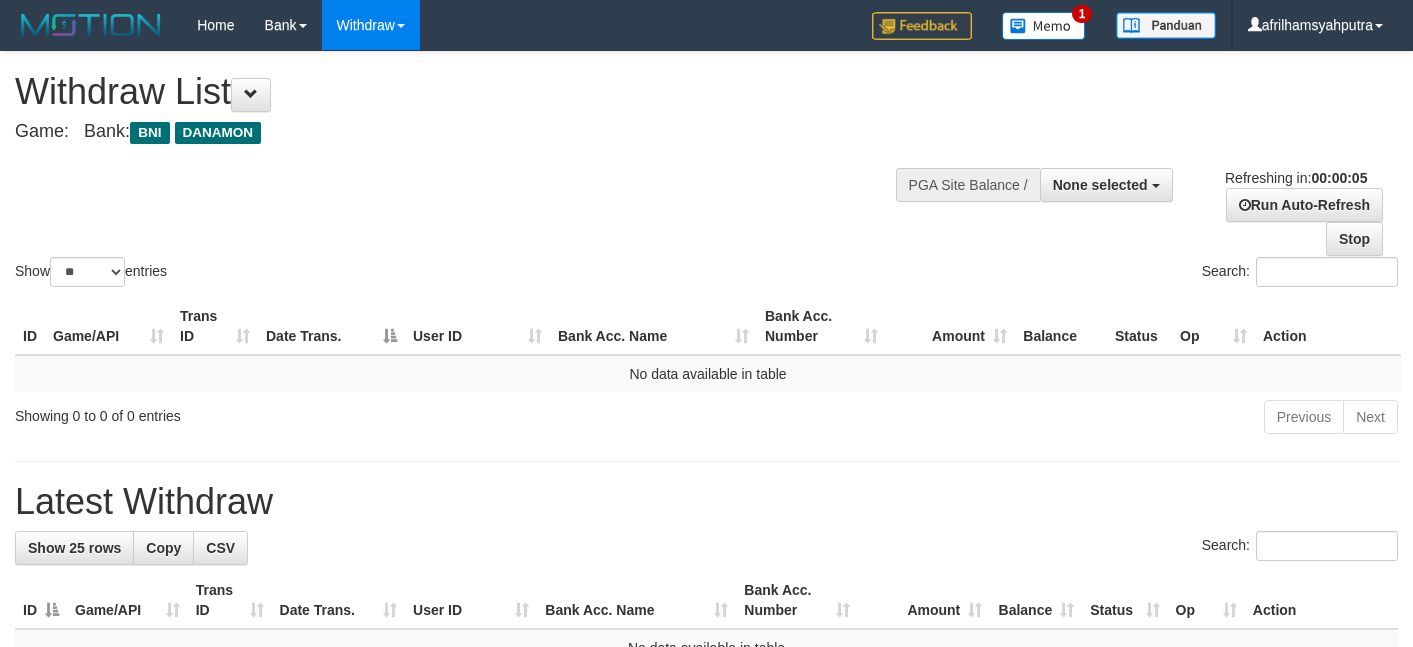 scroll, scrollTop: 0, scrollLeft: 0, axis: both 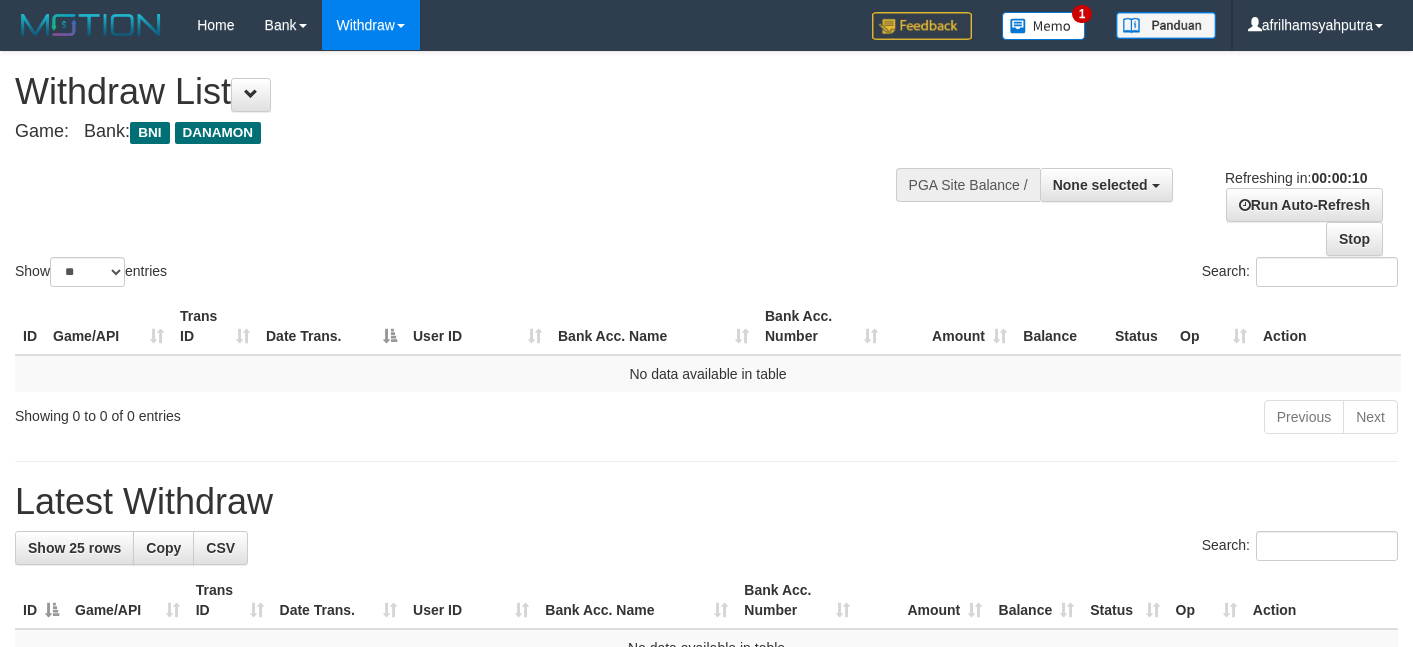 select 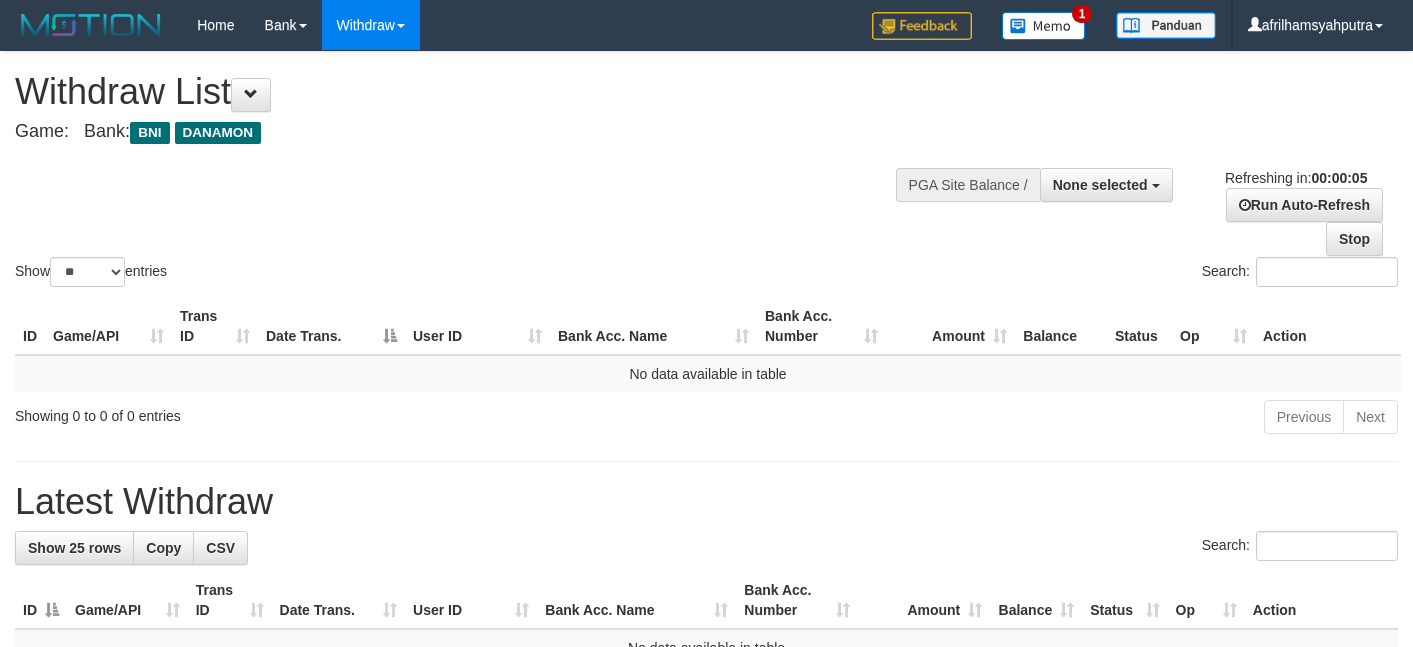 scroll, scrollTop: 0, scrollLeft: 0, axis: both 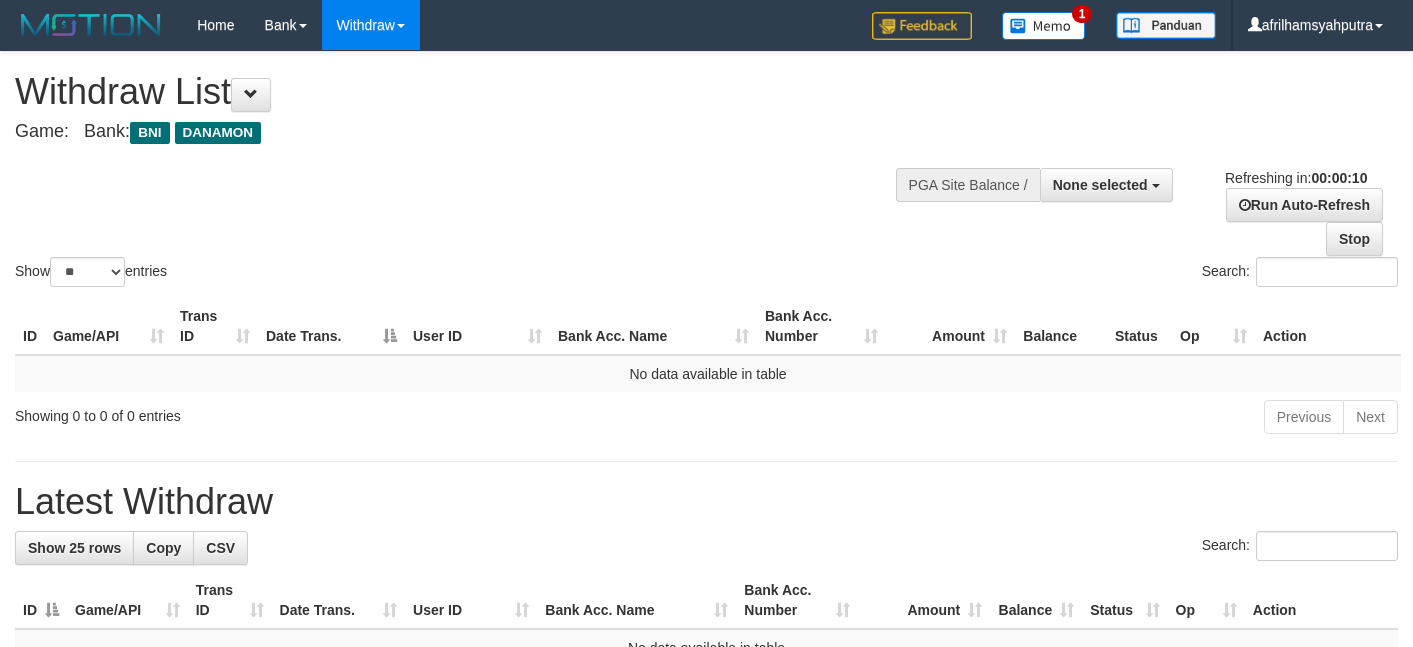 select 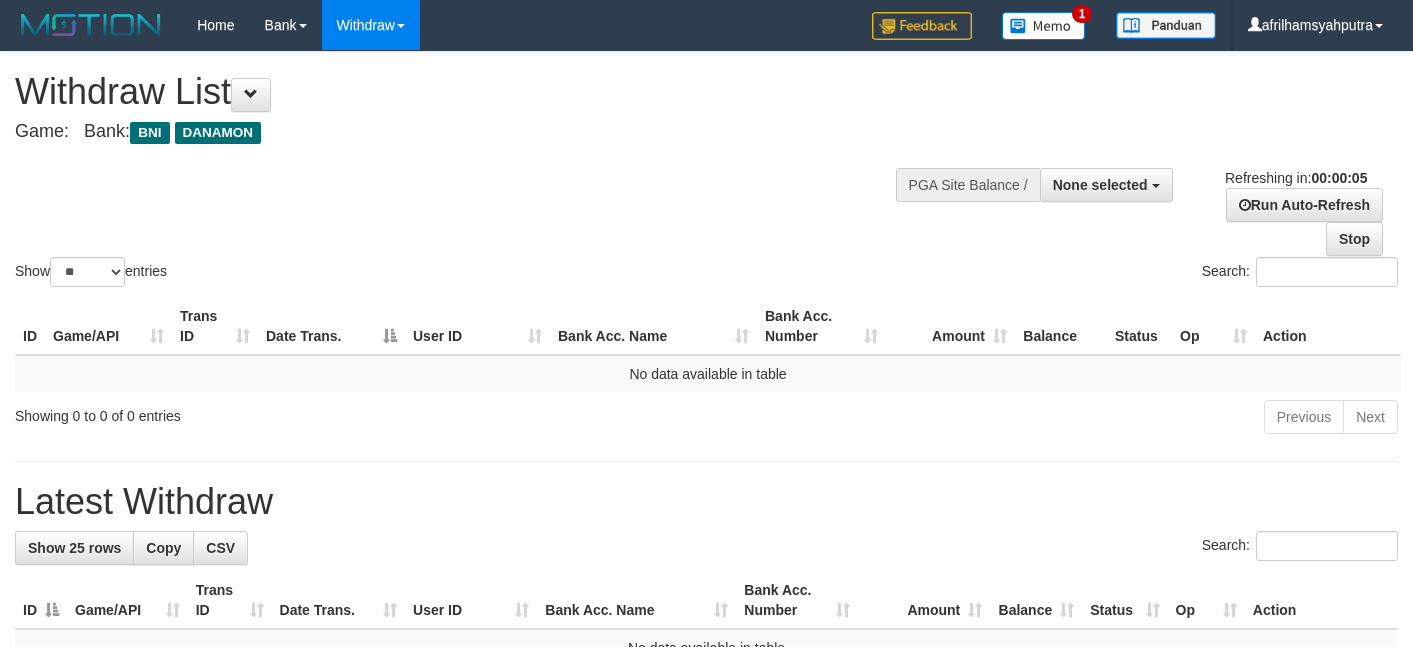 scroll, scrollTop: 0, scrollLeft: 0, axis: both 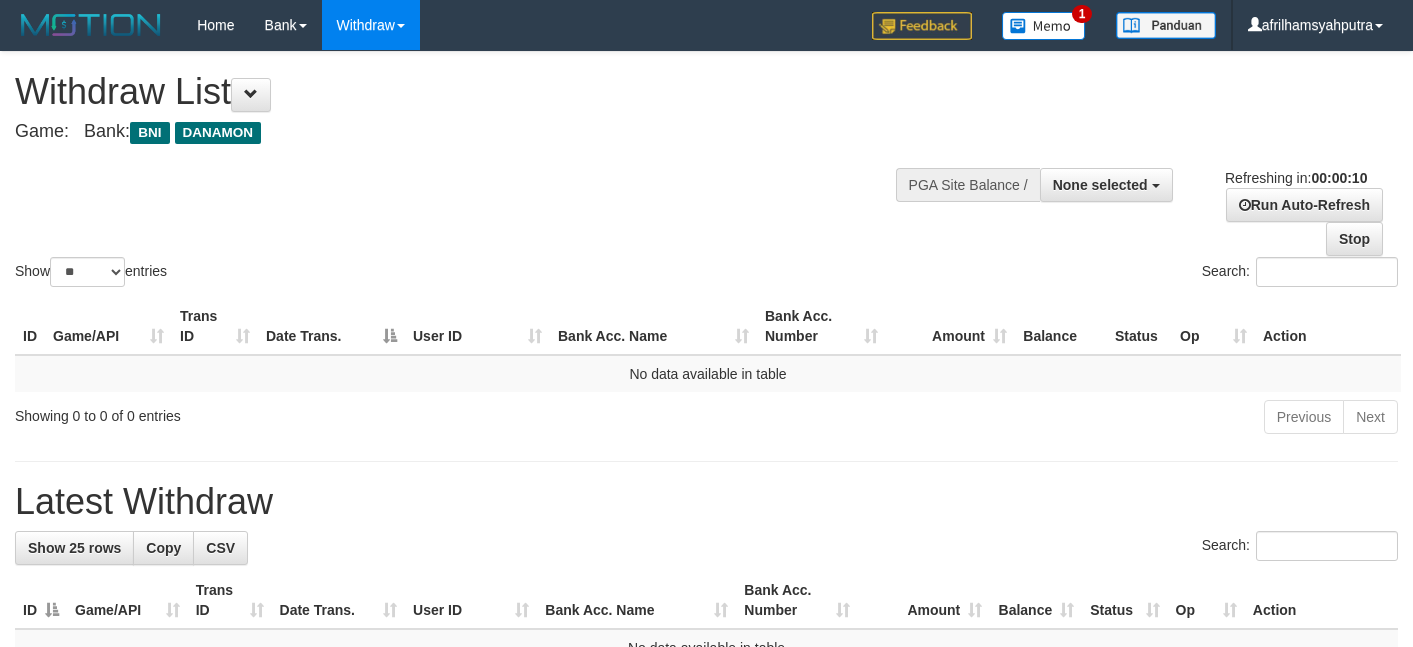 select 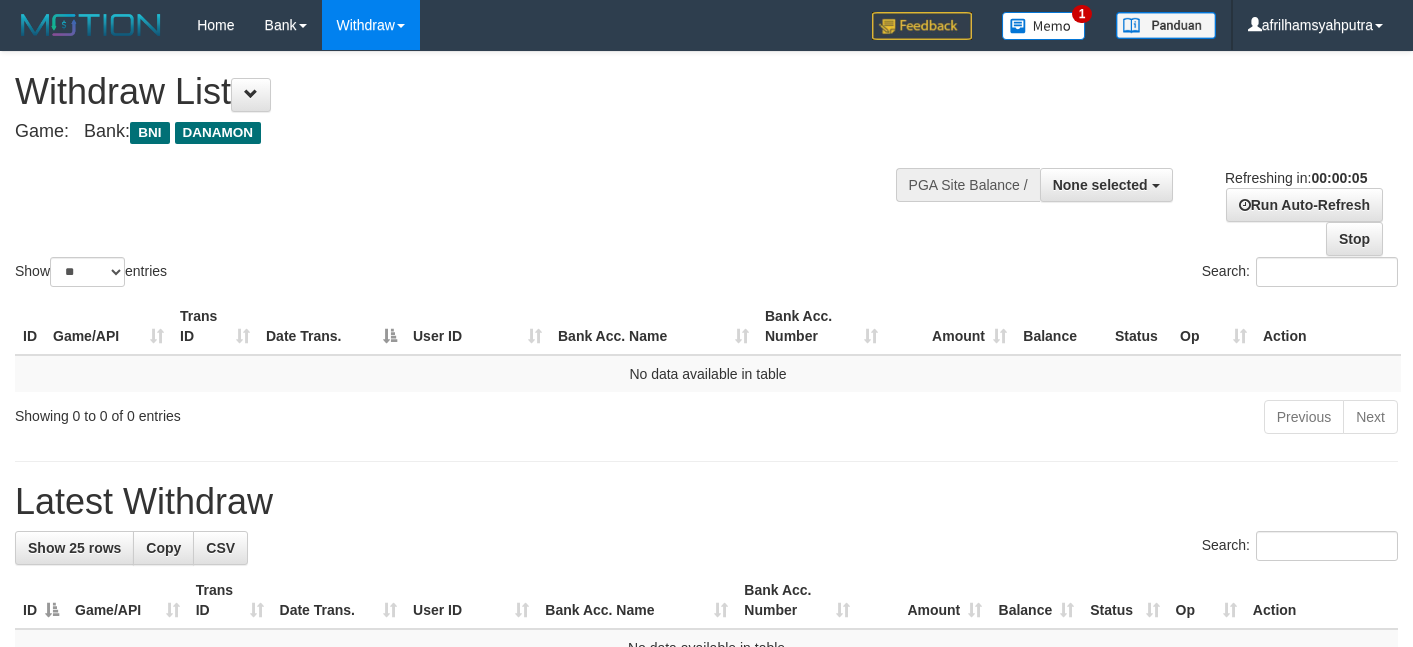 scroll, scrollTop: 0, scrollLeft: 0, axis: both 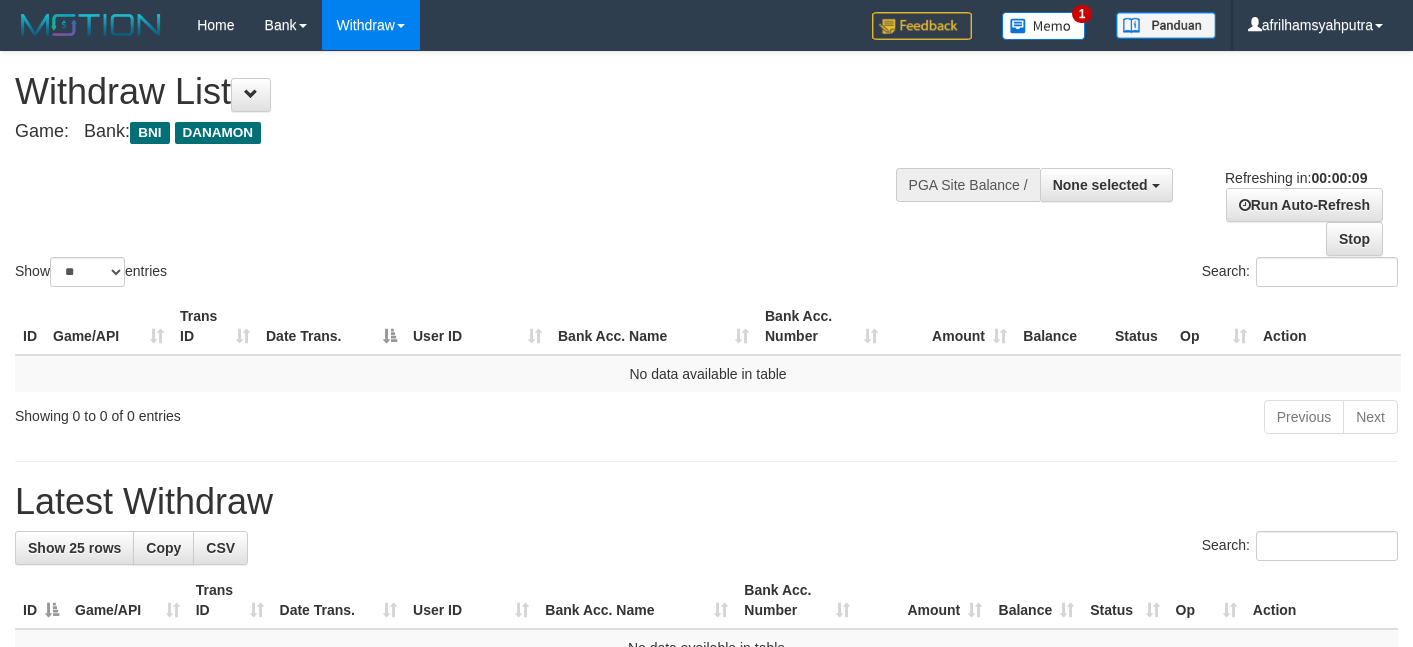 select 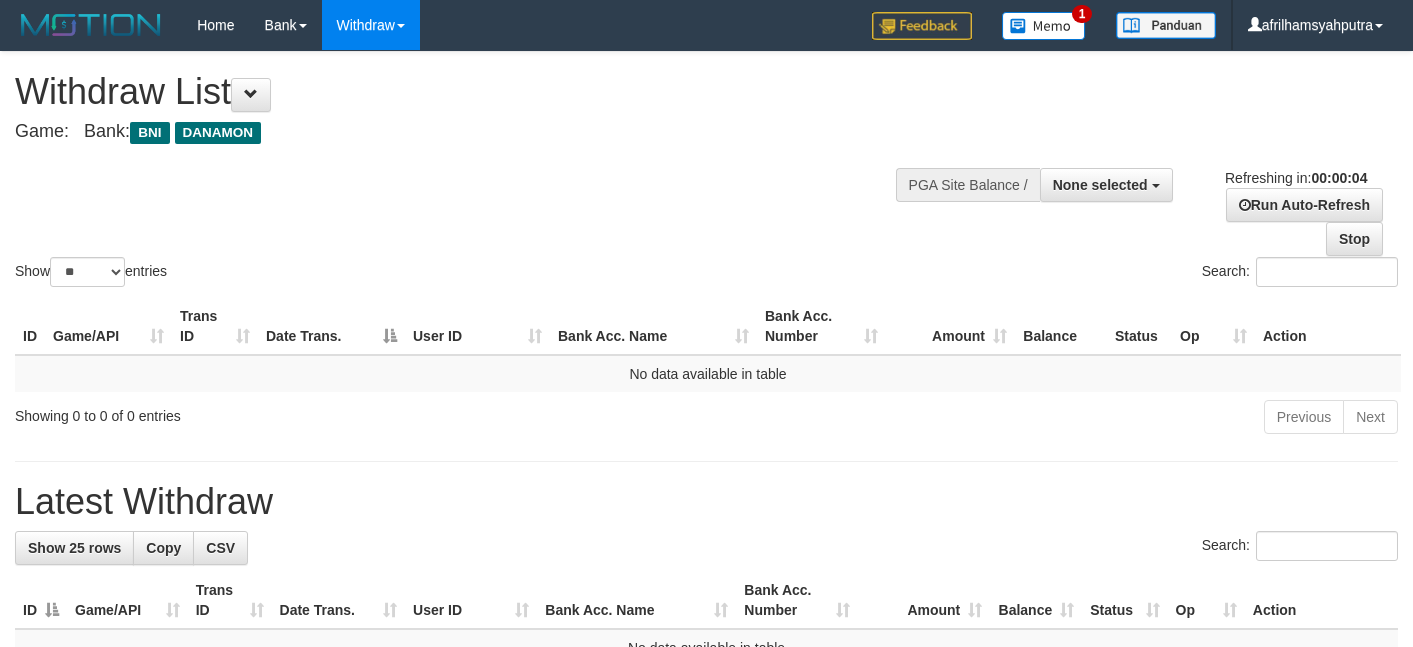 scroll, scrollTop: 0, scrollLeft: 0, axis: both 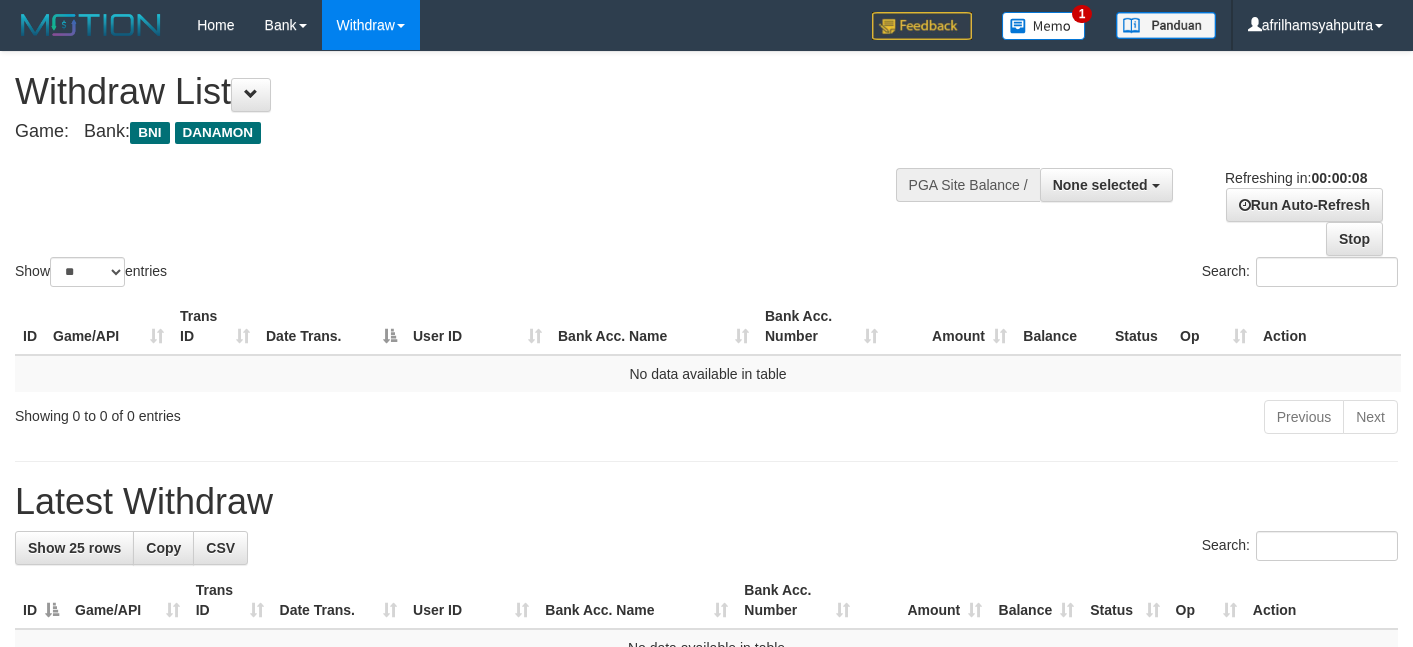 select 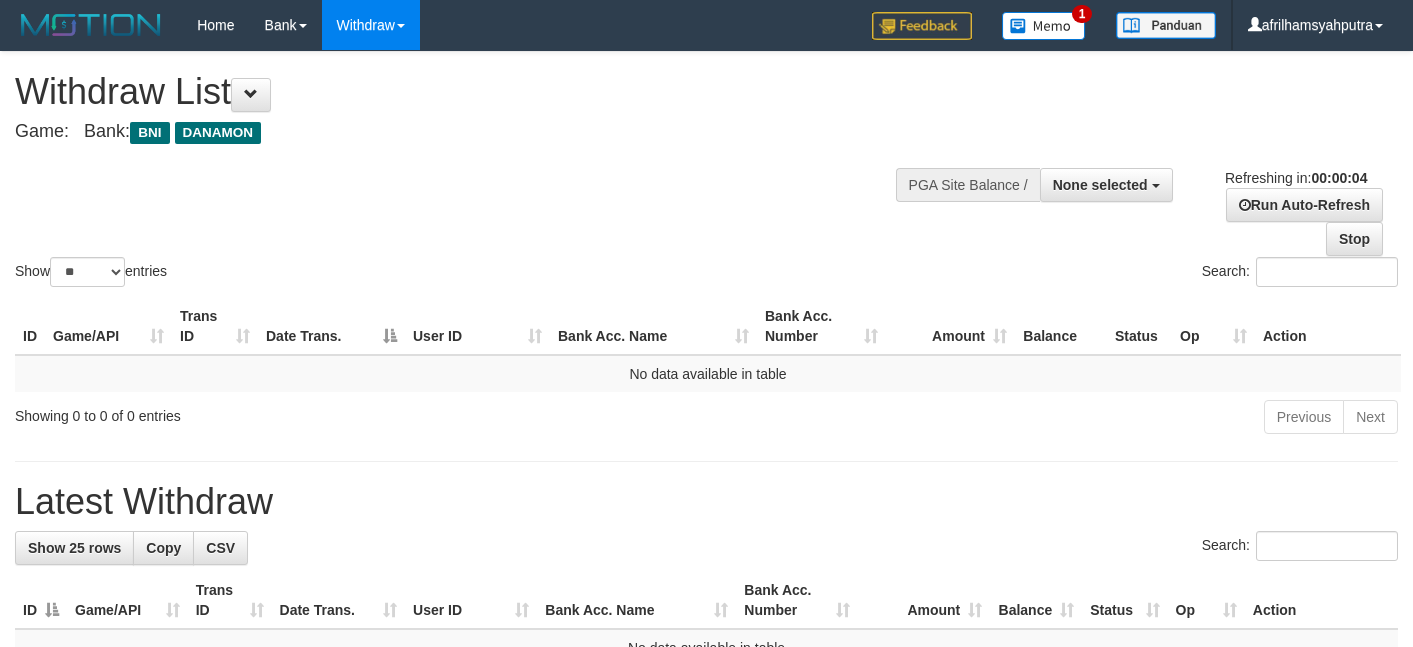 scroll, scrollTop: 0, scrollLeft: 0, axis: both 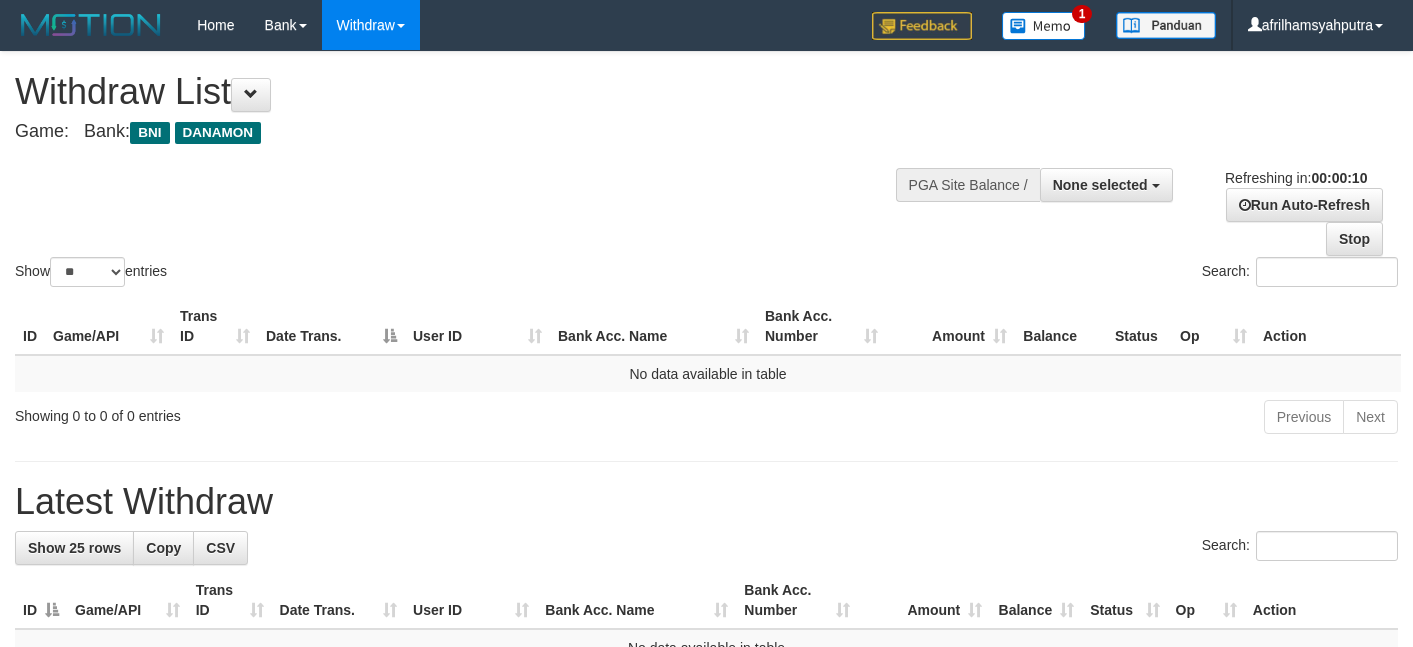 select 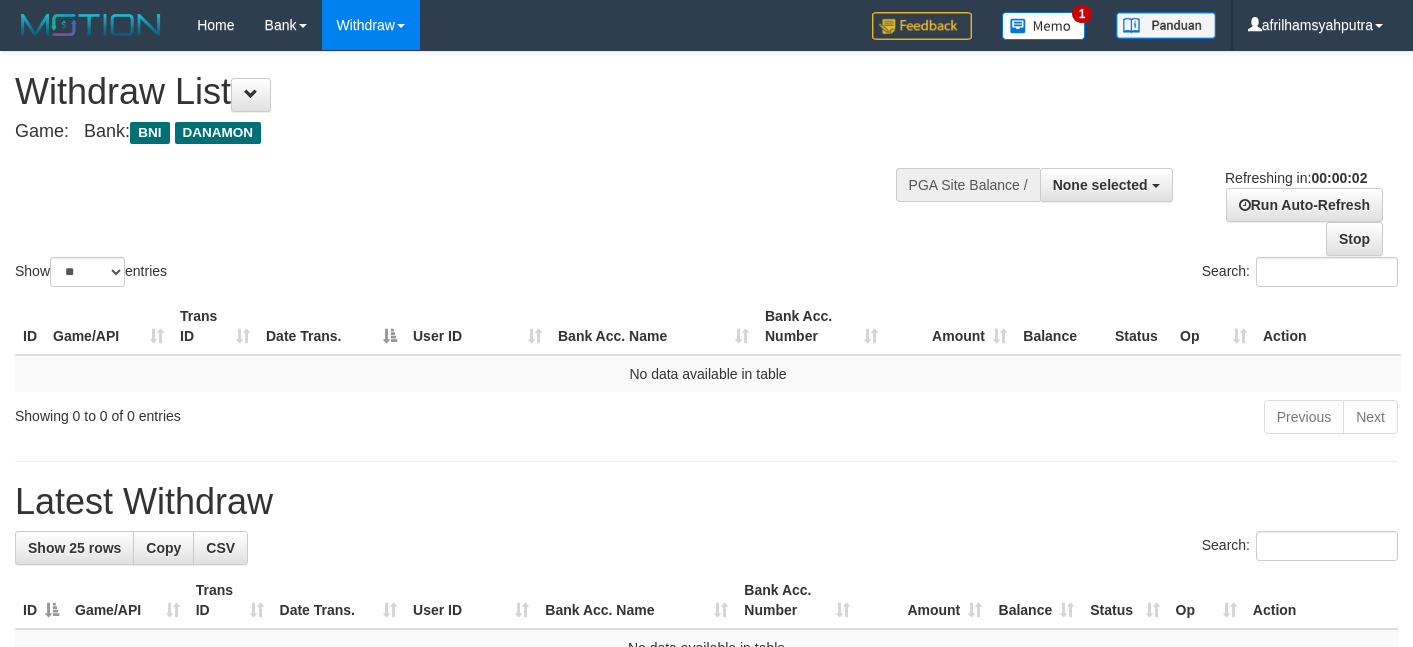 scroll, scrollTop: 0, scrollLeft: 0, axis: both 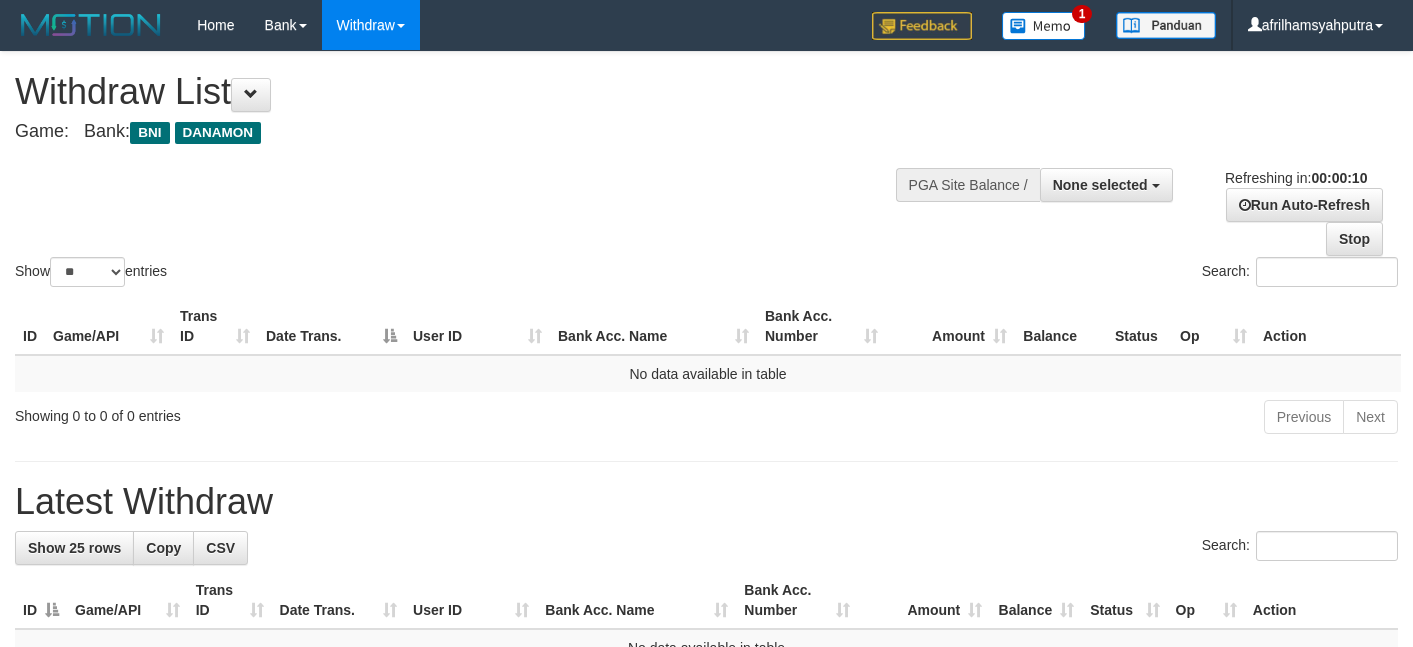 select 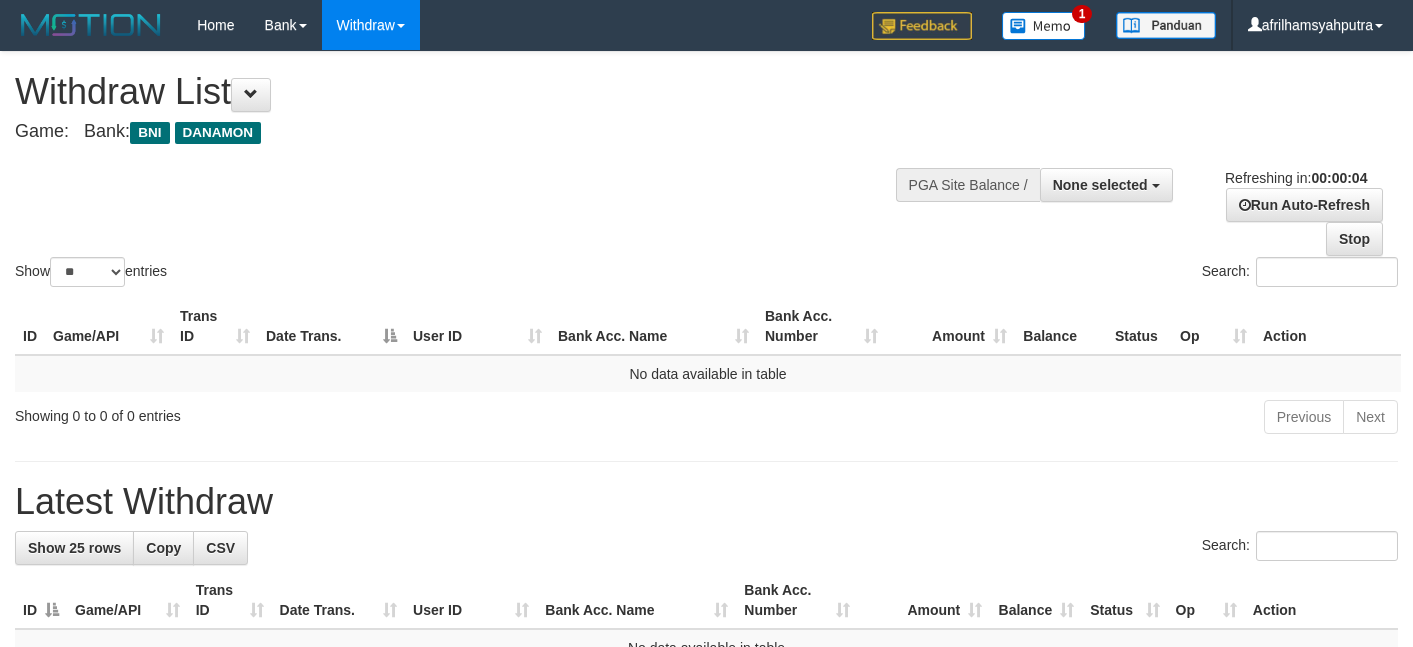 scroll, scrollTop: 0, scrollLeft: 0, axis: both 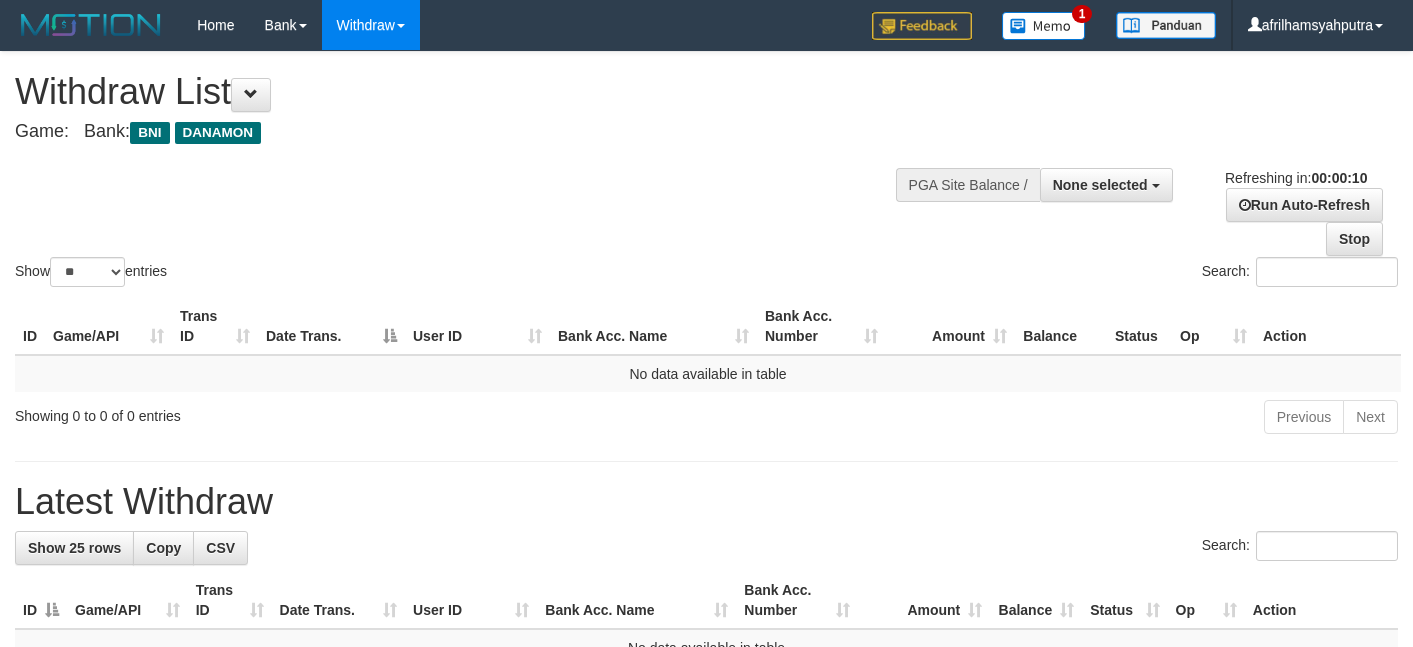 select 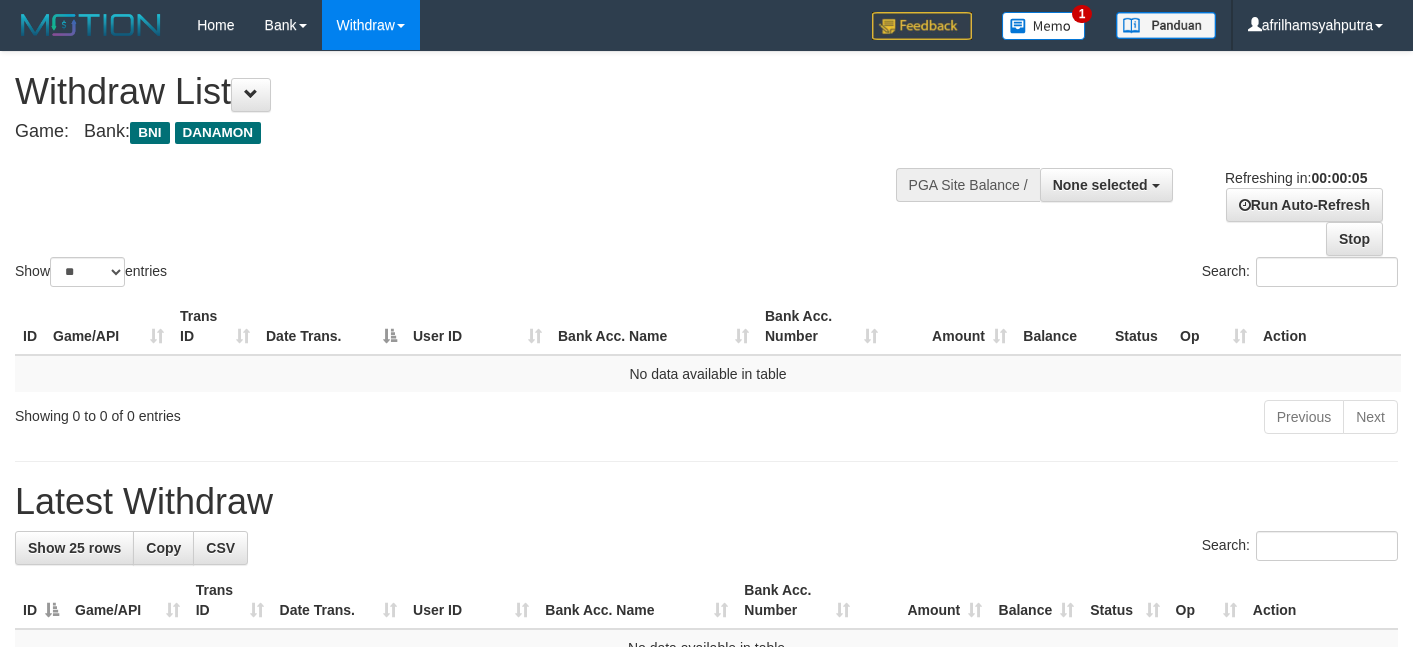 scroll, scrollTop: 0, scrollLeft: 0, axis: both 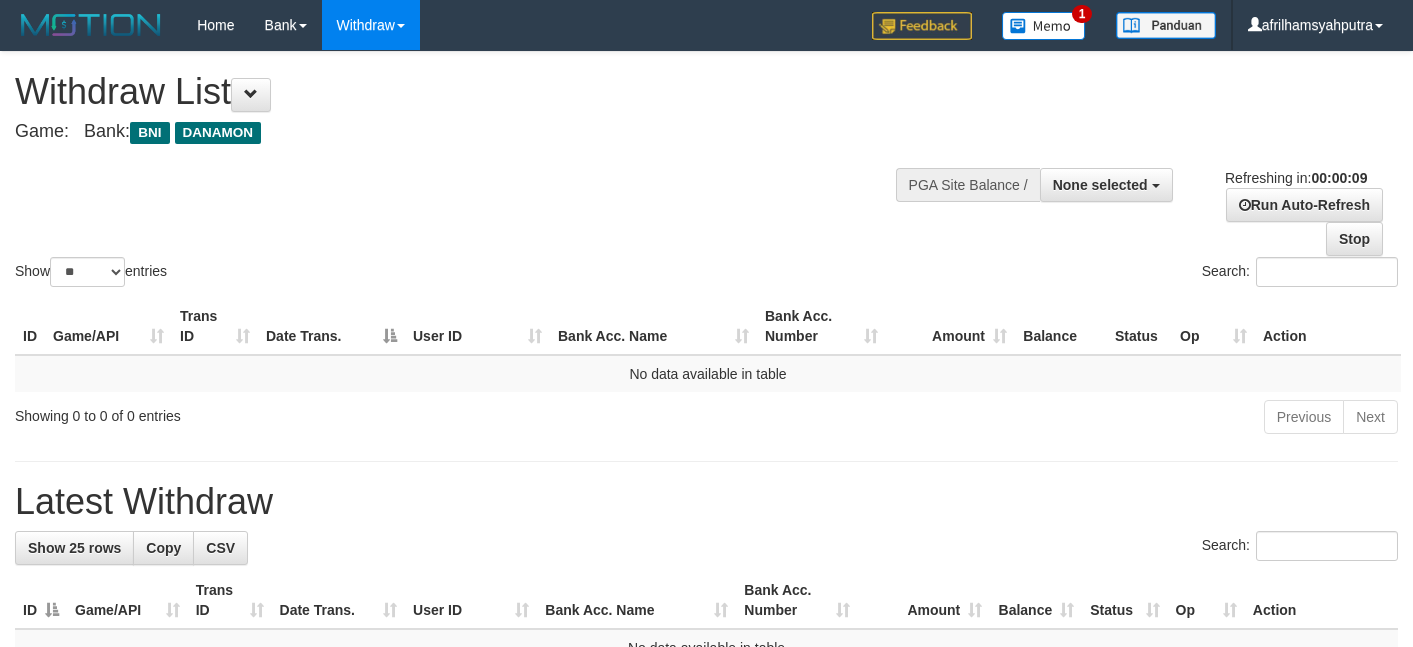 select 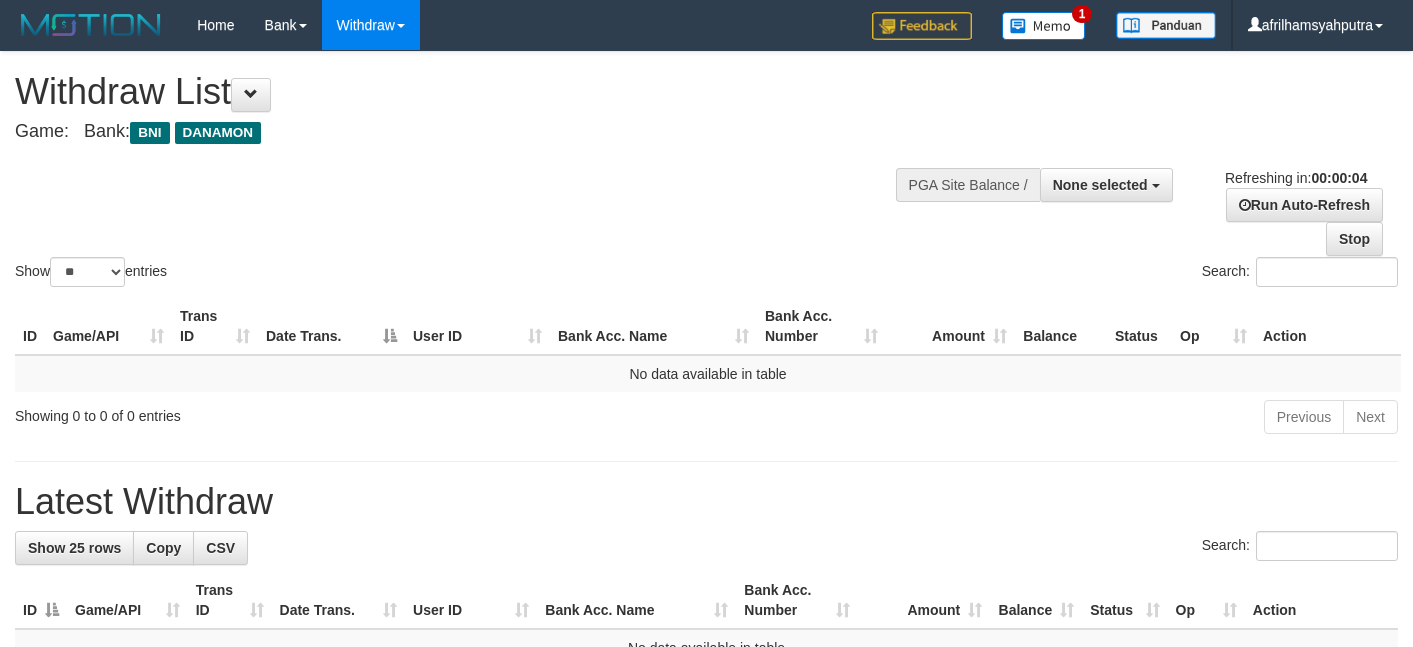 scroll, scrollTop: 0, scrollLeft: 0, axis: both 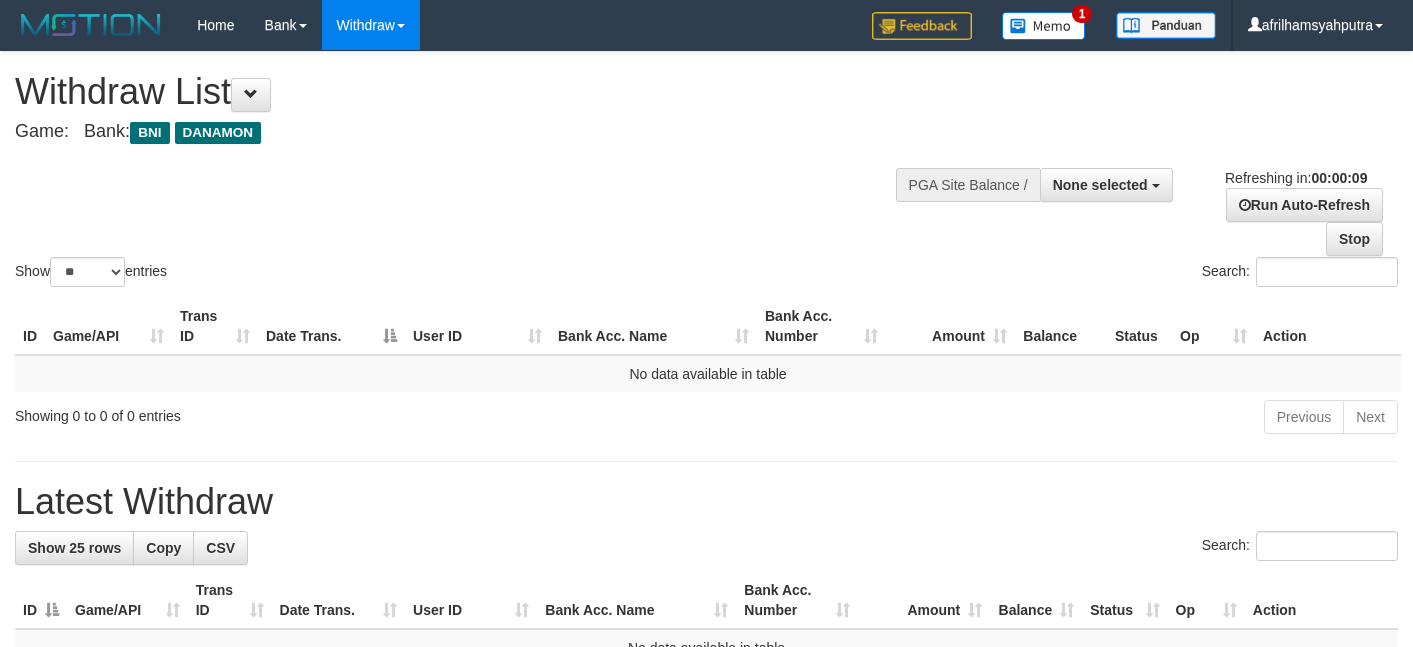 select 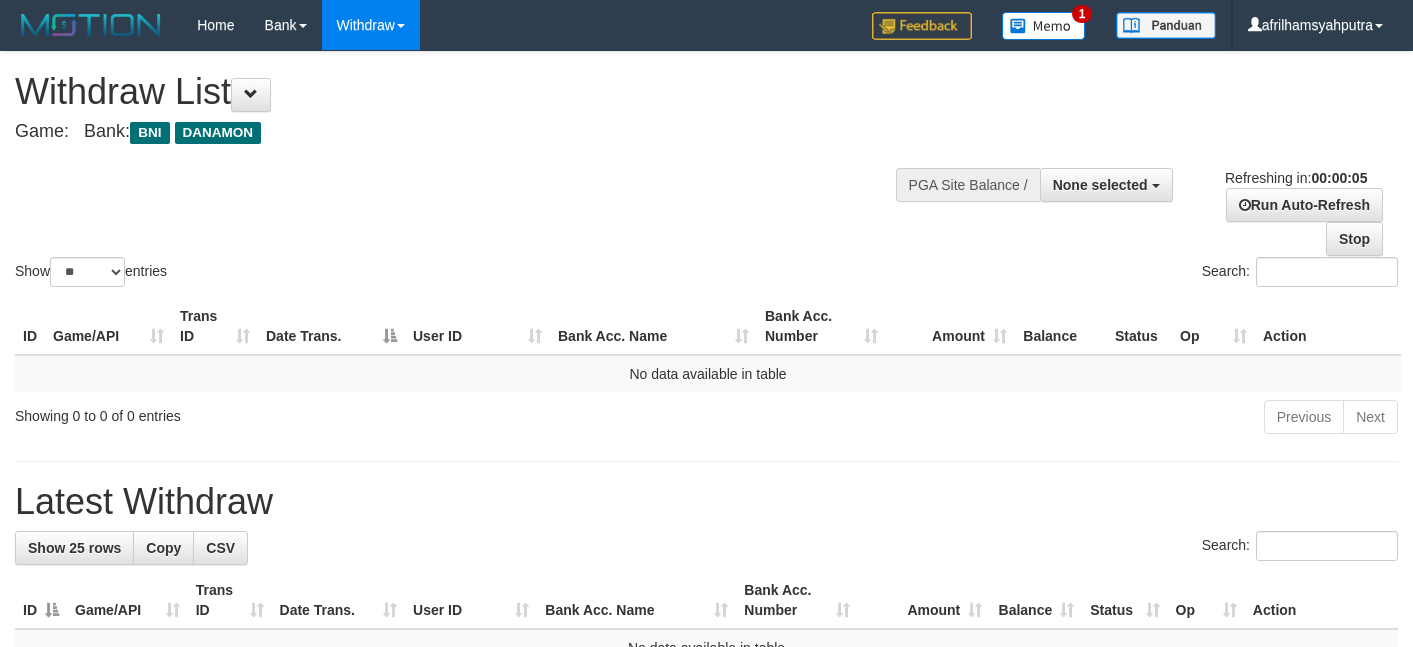 scroll, scrollTop: 0, scrollLeft: 0, axis: both 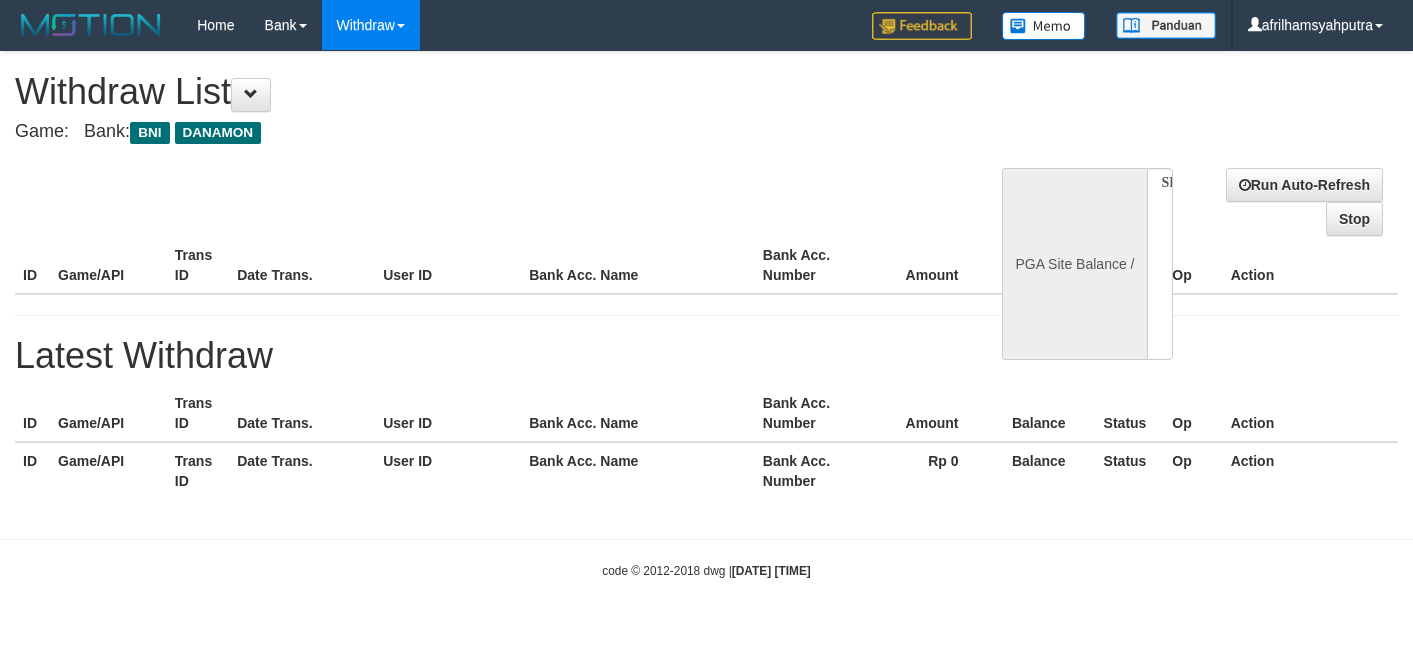 select 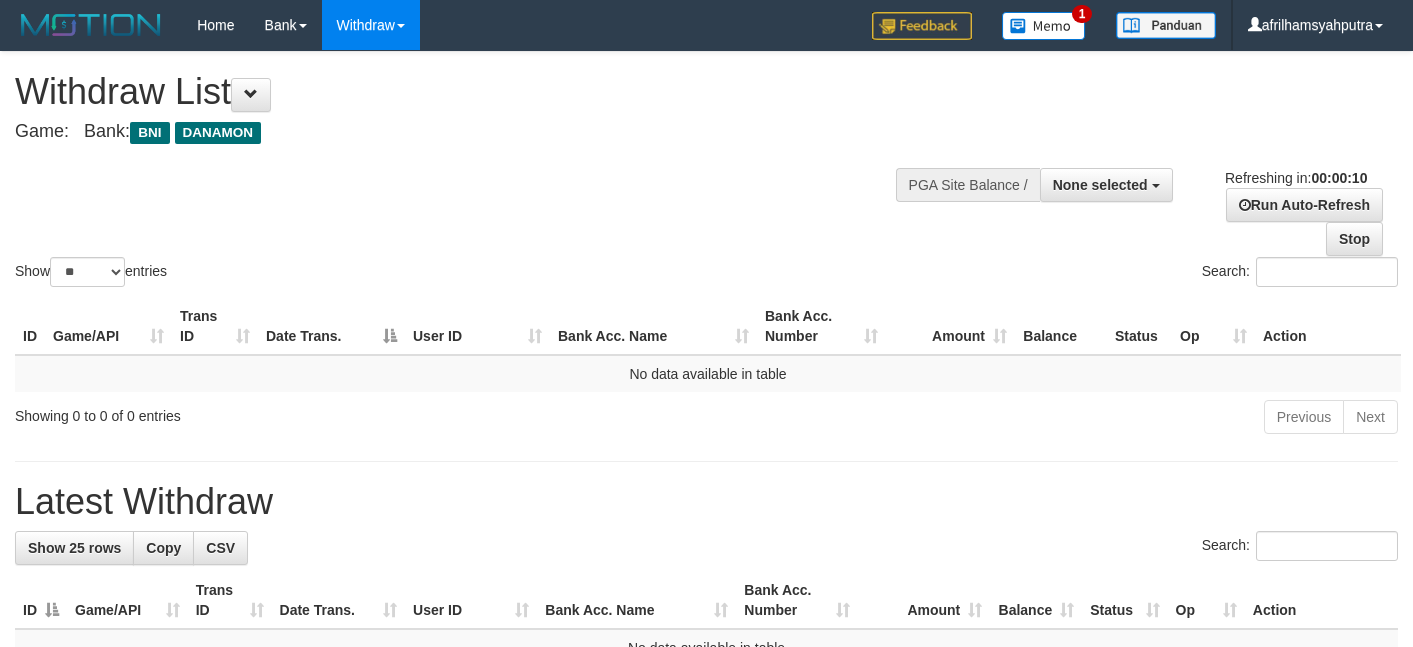 select 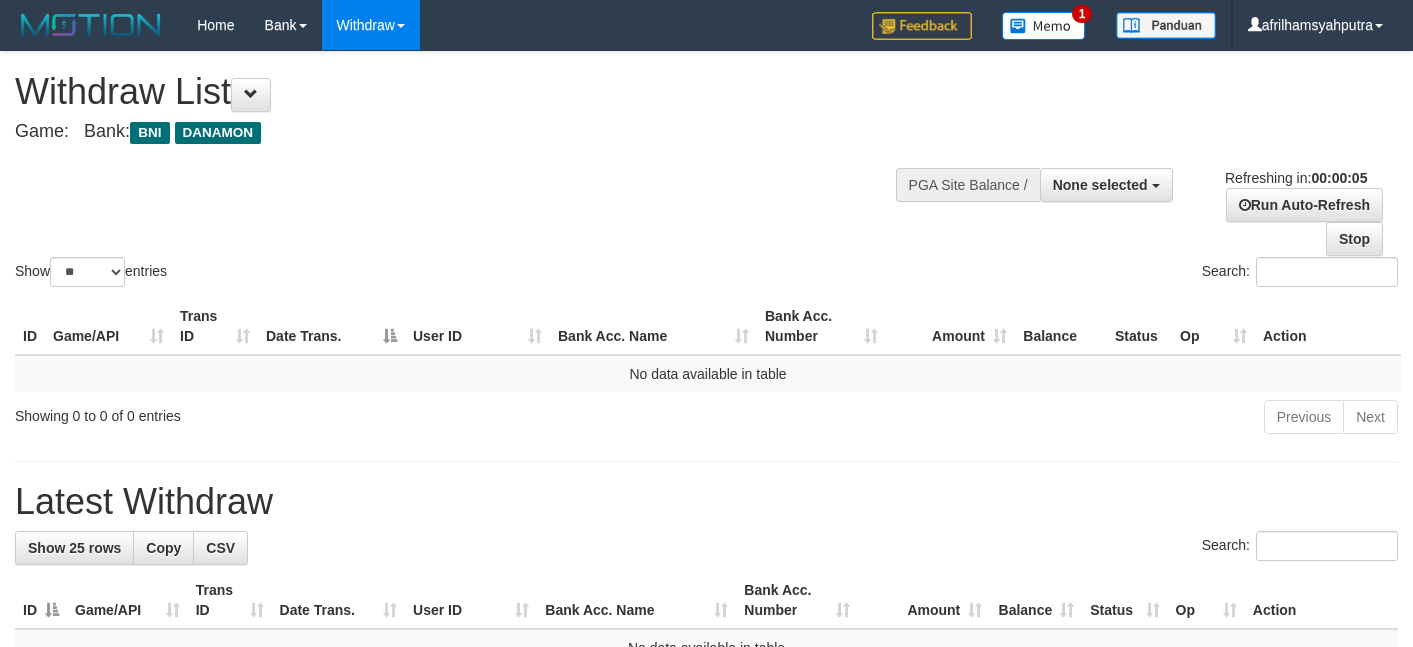 scroll, scrollTop: 0, scrollLeft: 0, axis: both 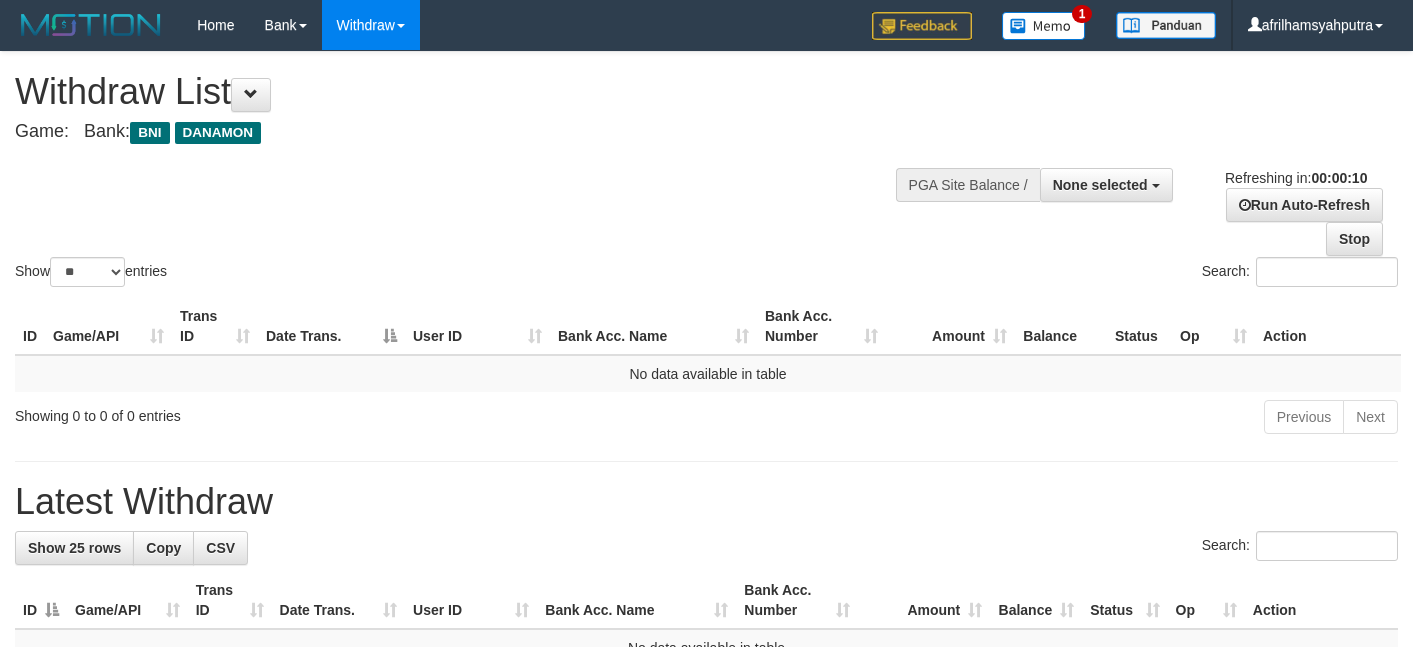 select 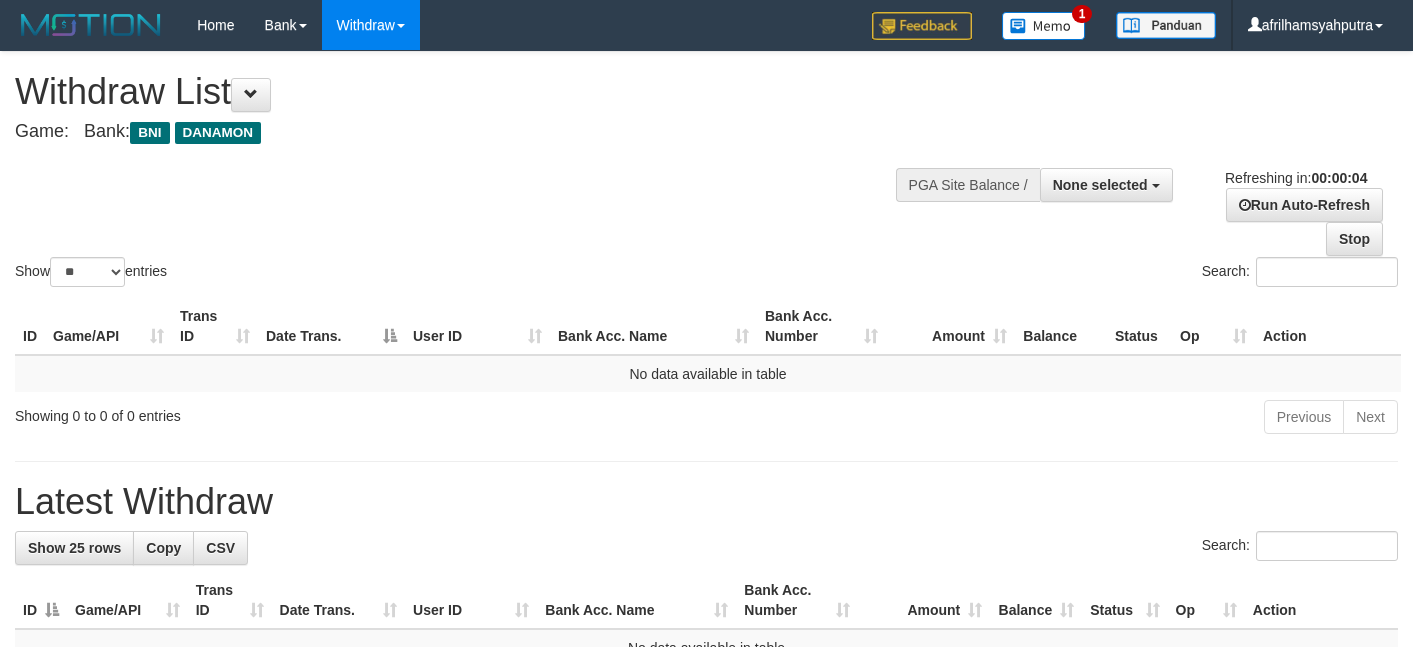 scroll, scrollTop: 0, scrollLeft: 0, axis: both 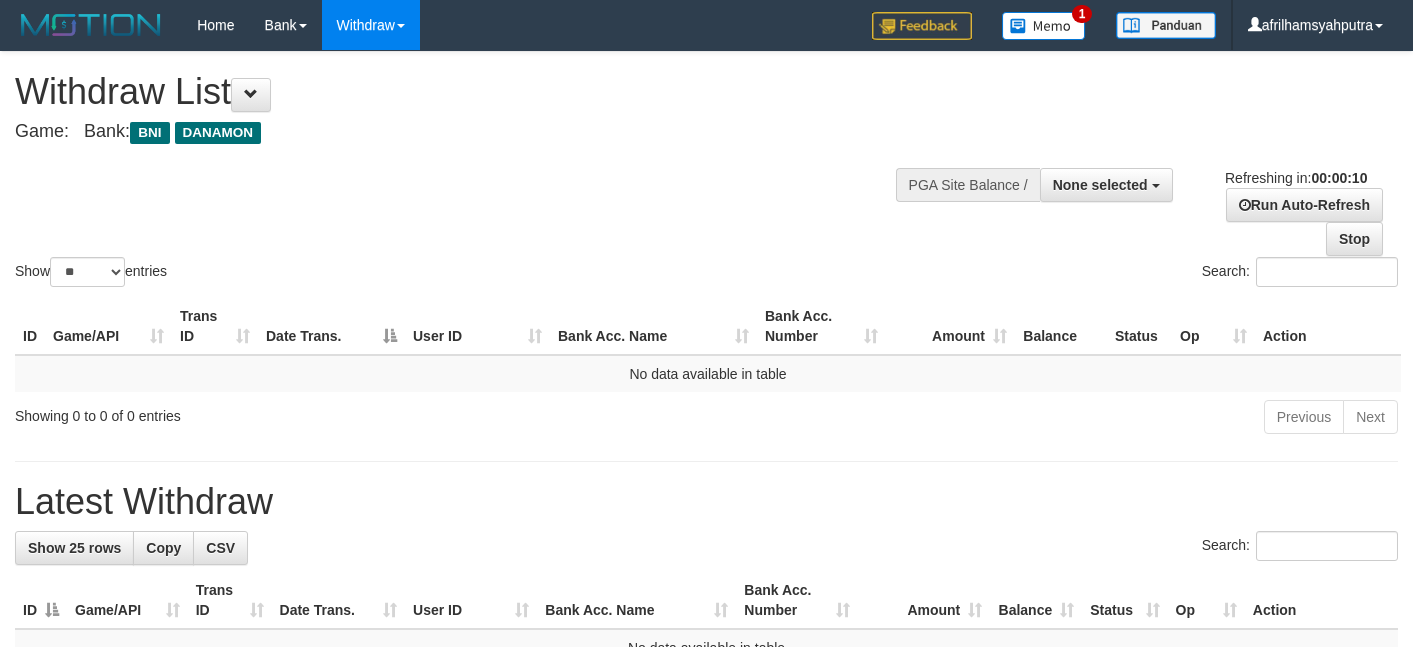 select 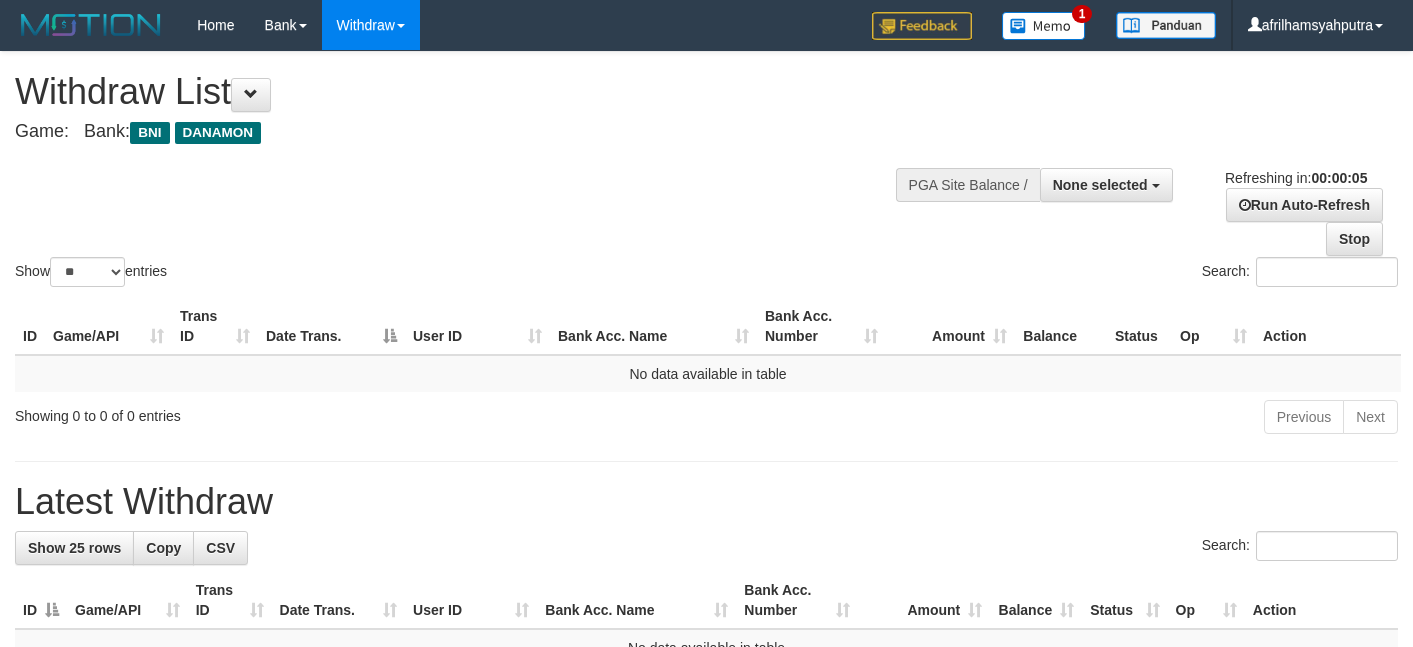 scroll, scrollTop: 0, scrollLeft: 0, axis: both 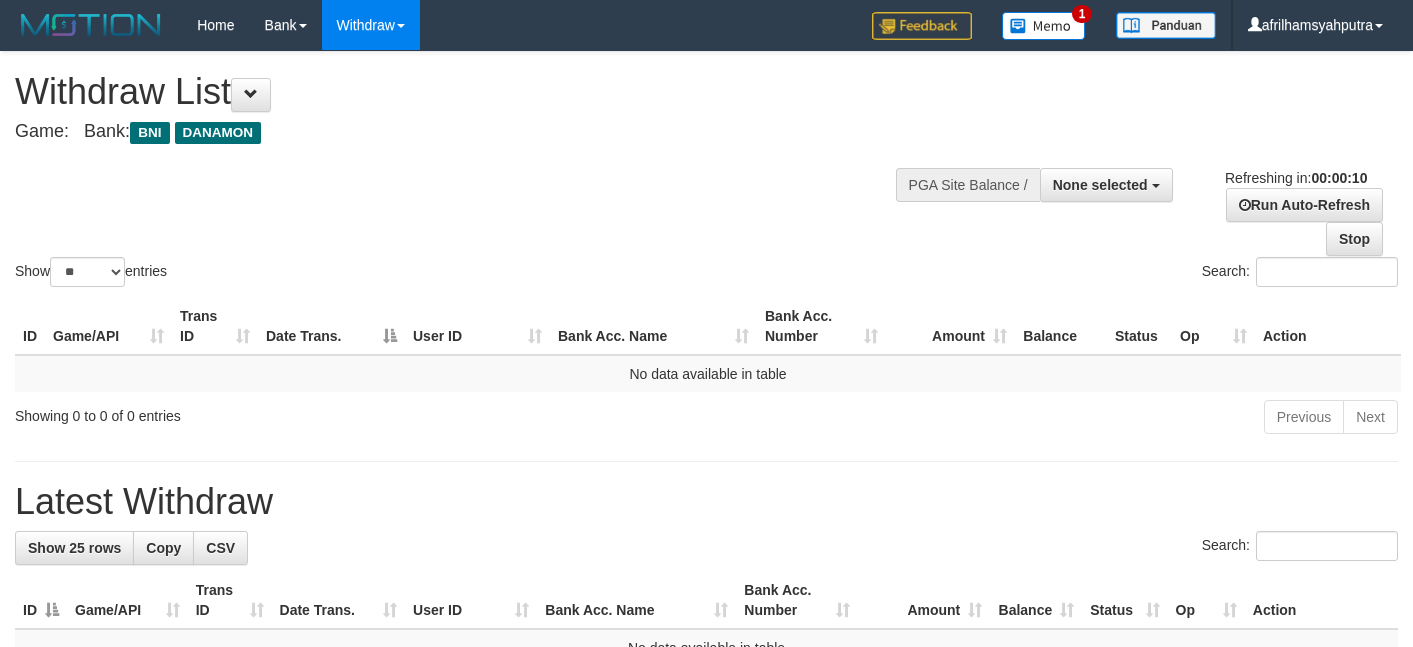select 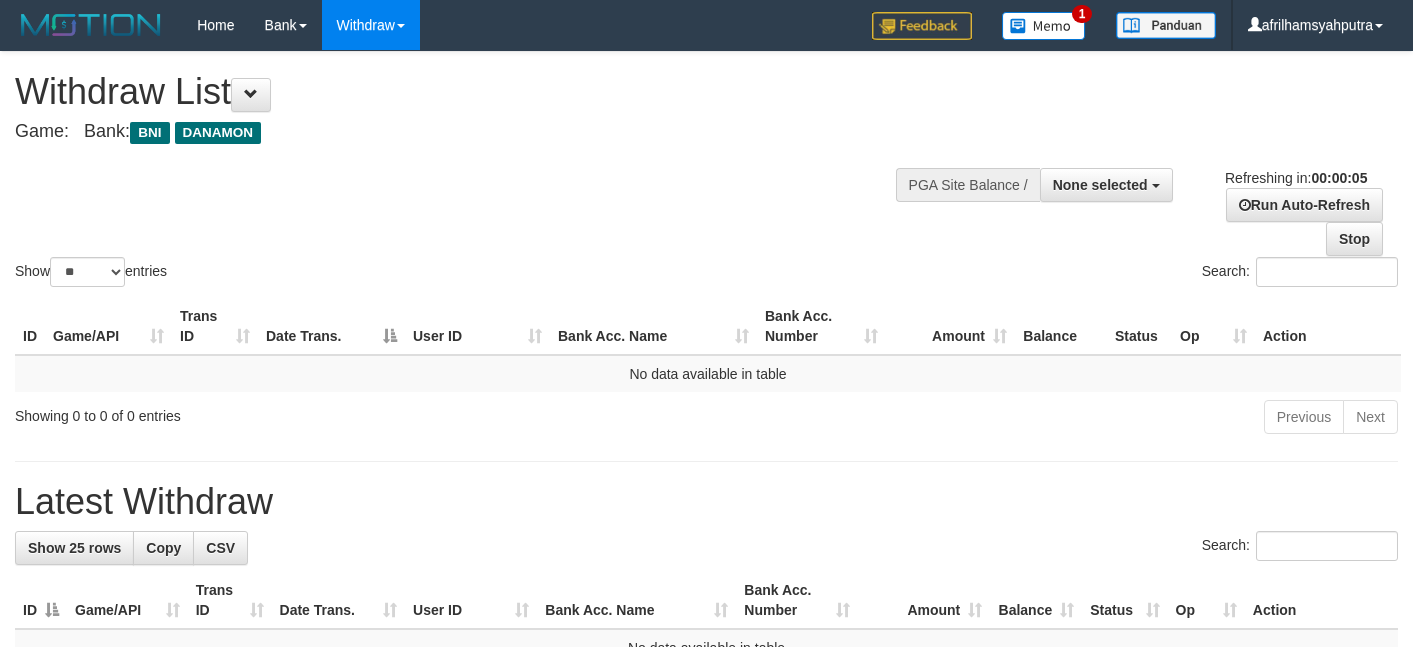 scroll, scrollTop: 0, scrollLeft: 0, axis: both 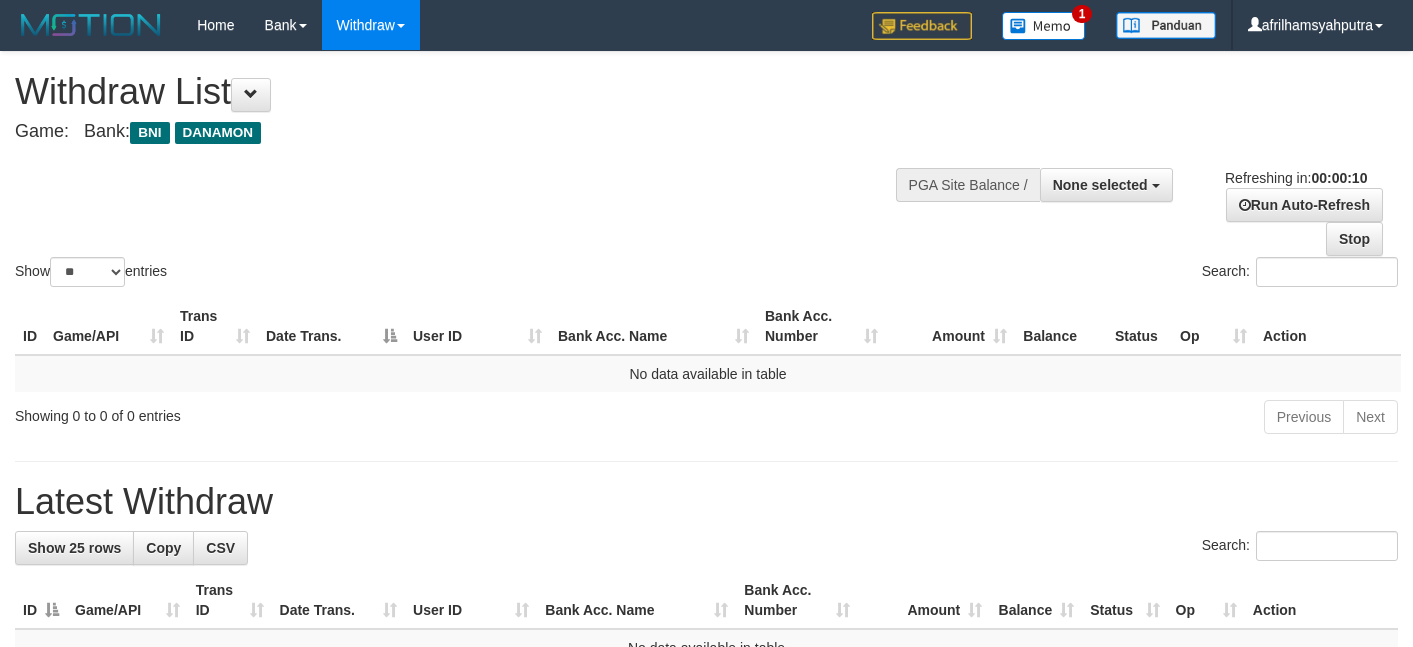select 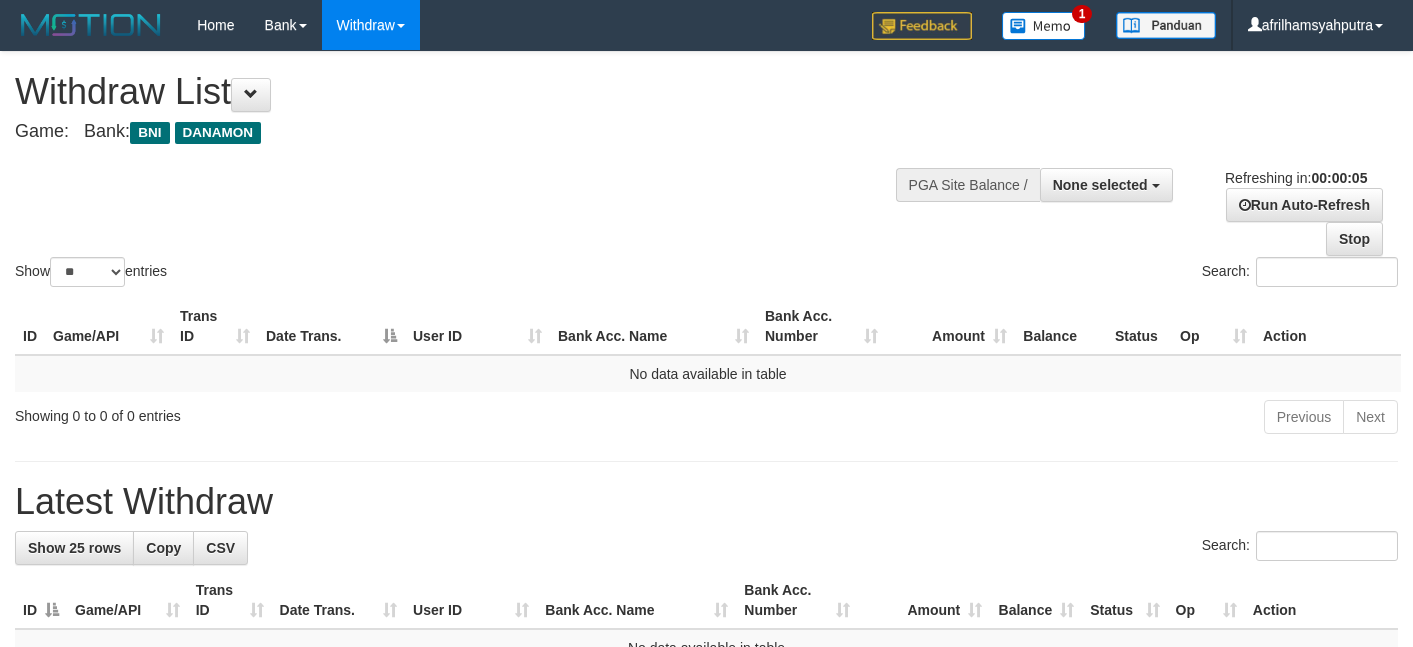 scroll, scrollTop: 0, scrollLeft: 0, axis: both 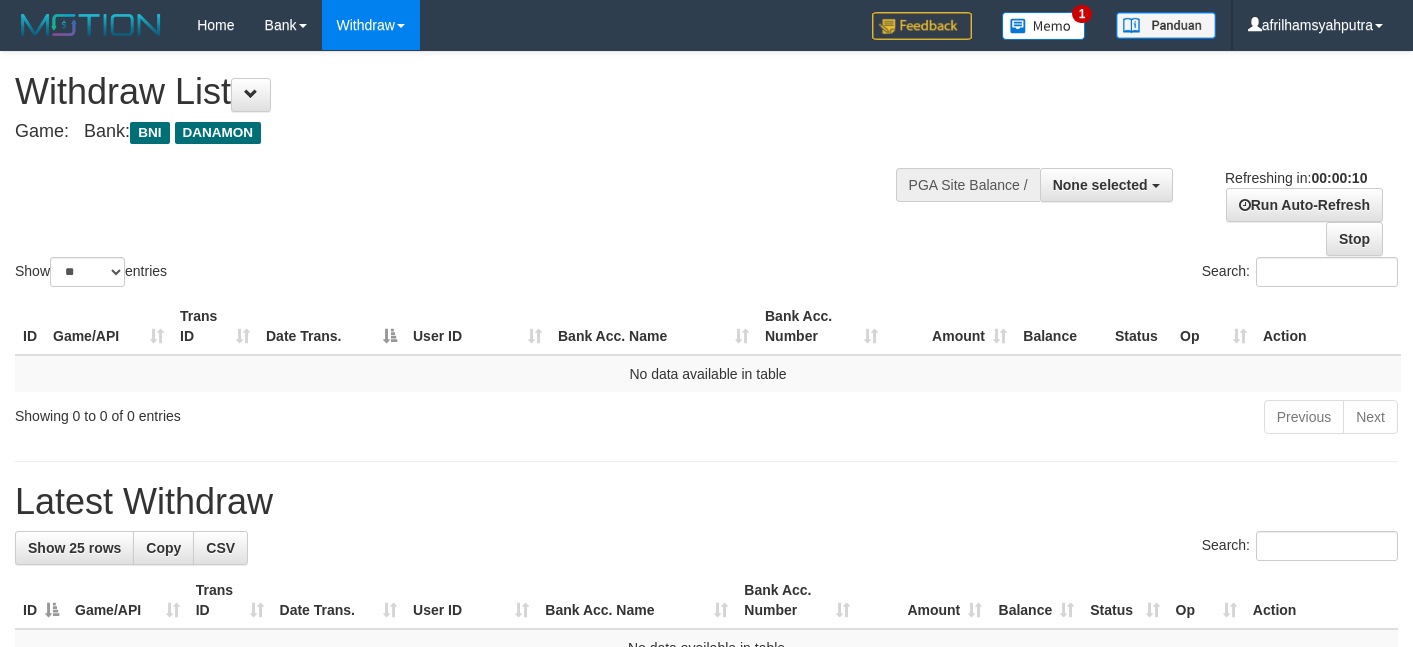 select 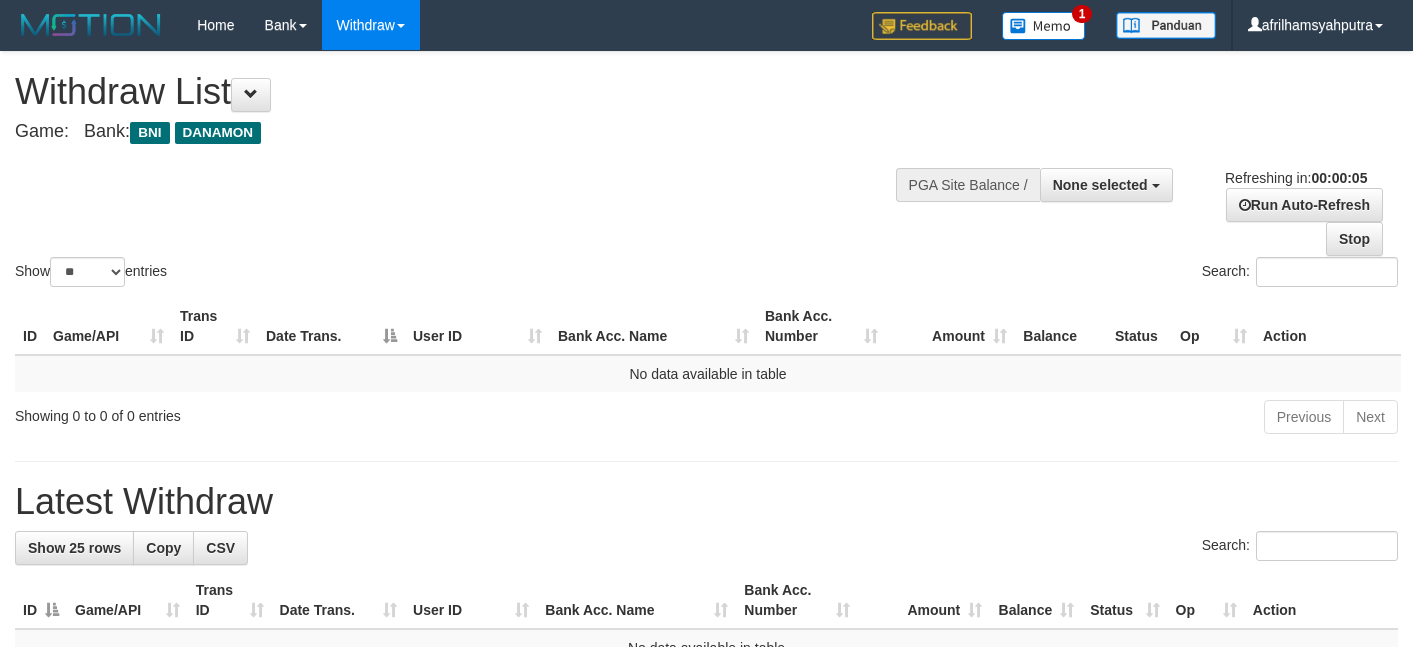 scroll, scrollTop: 0, scrollLeft: 0, axis: both 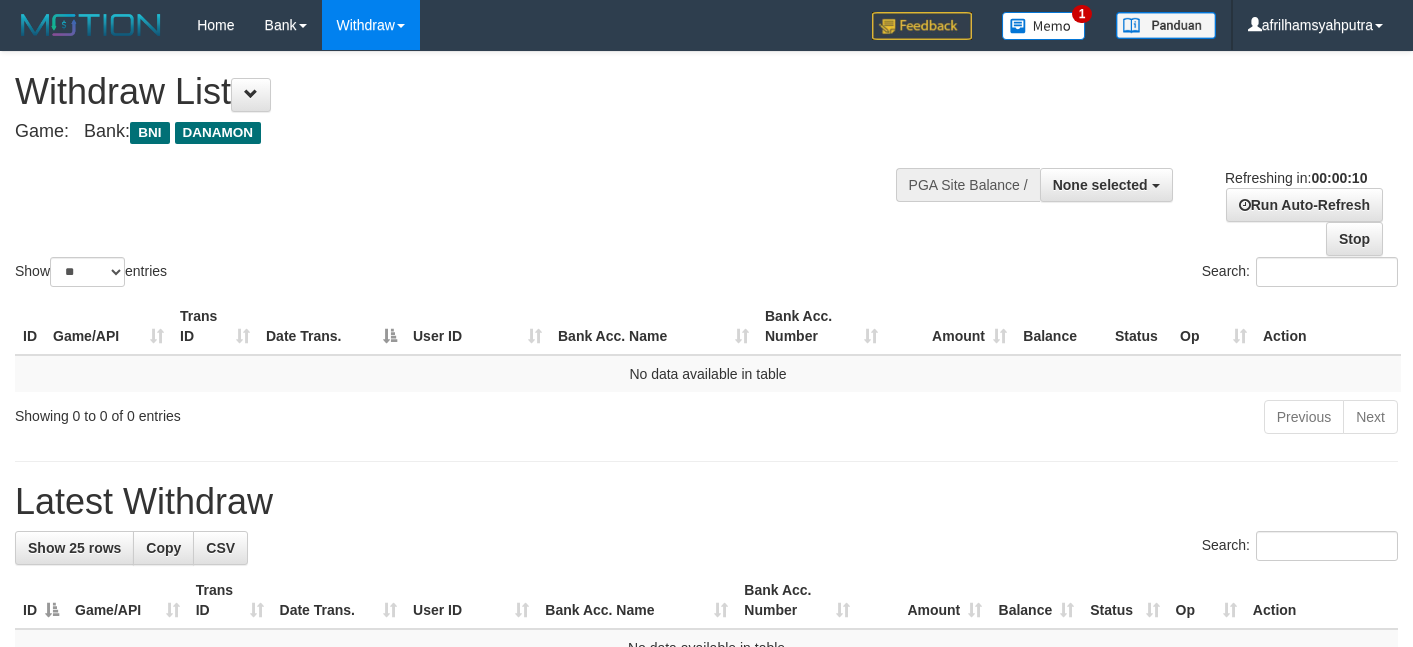 select 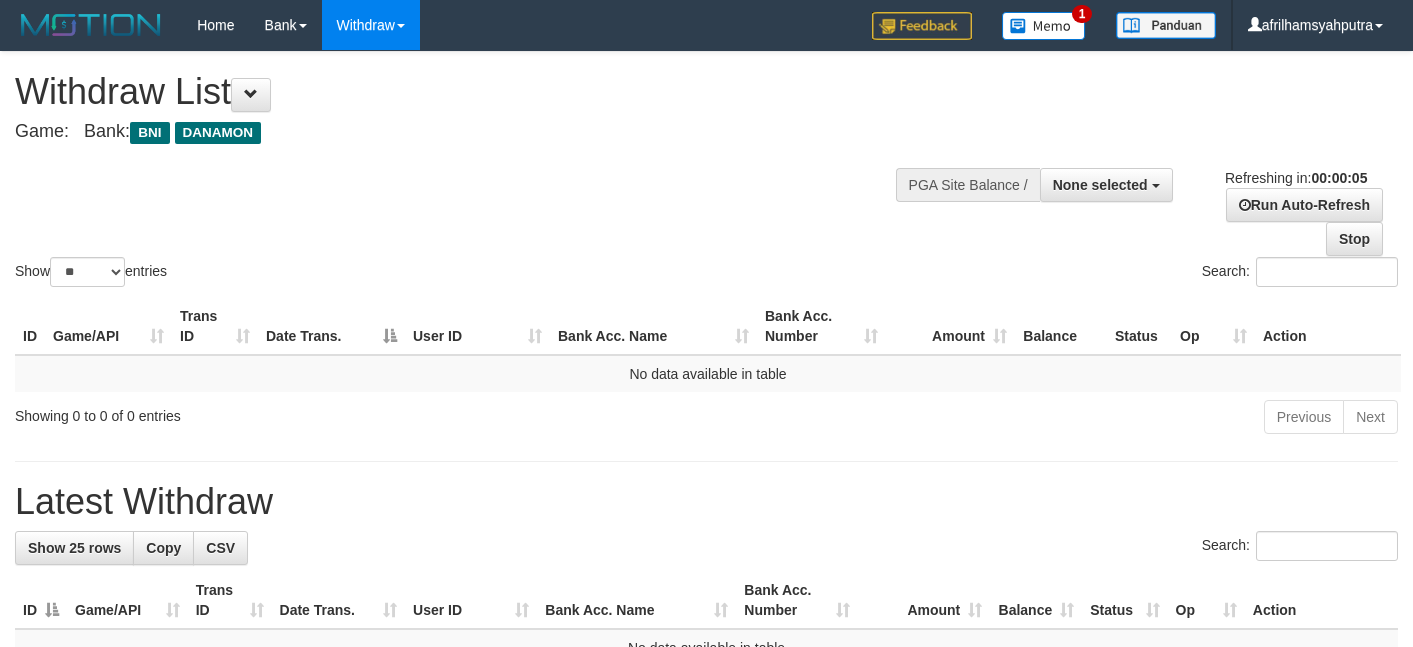 scroll, scrollTop: 0, scrollLeft: 0, axis: both 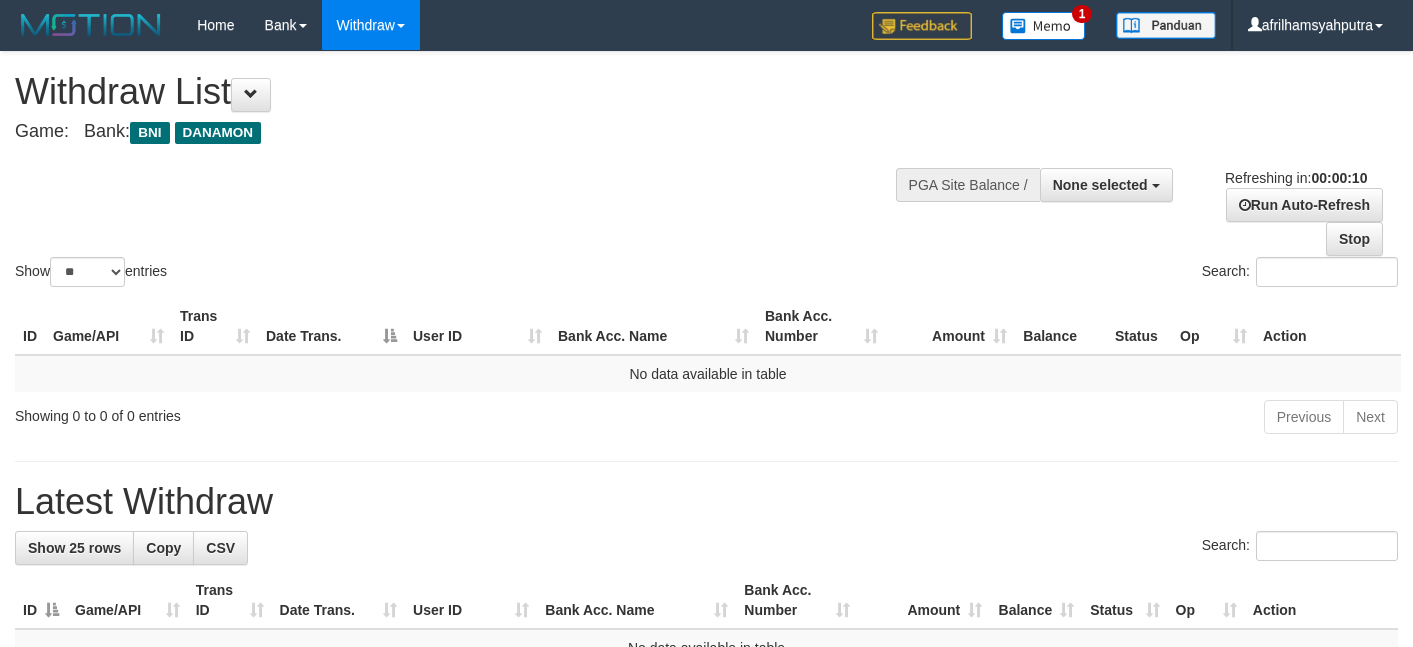 select 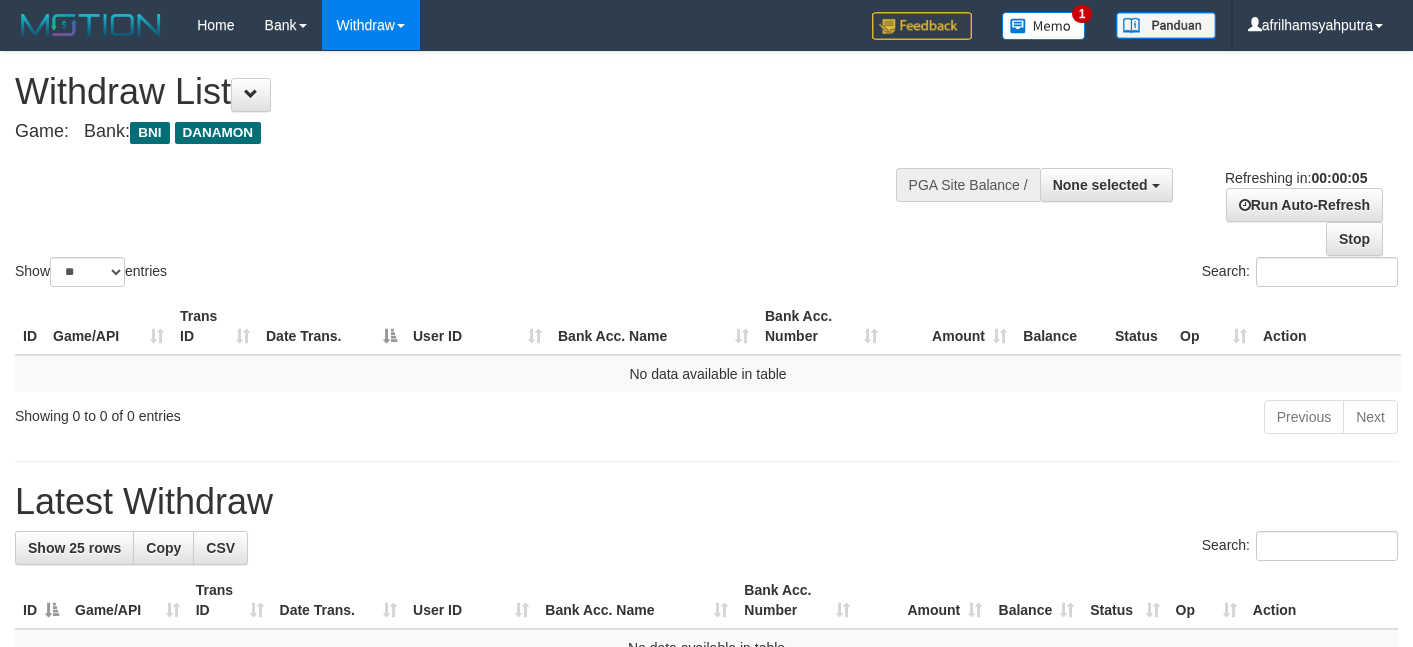 scroll, scrollTop: 0, scrollLeft: 0, axis: both 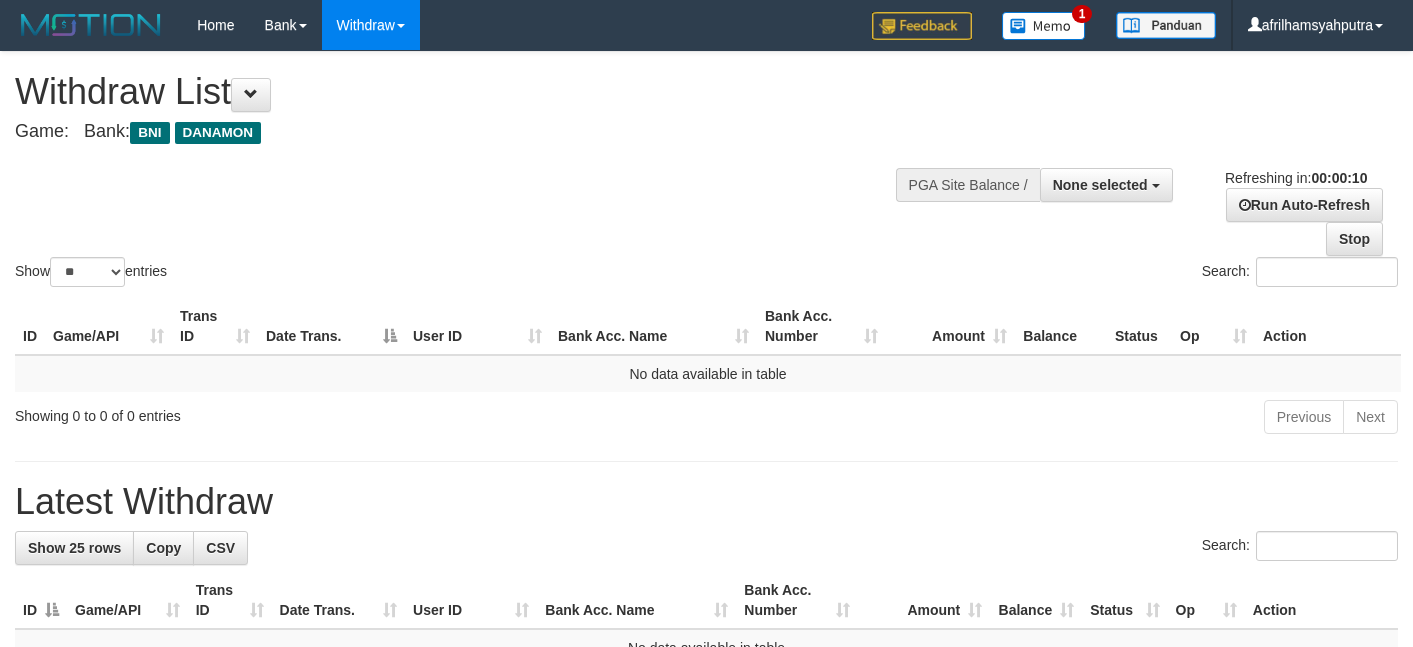 select 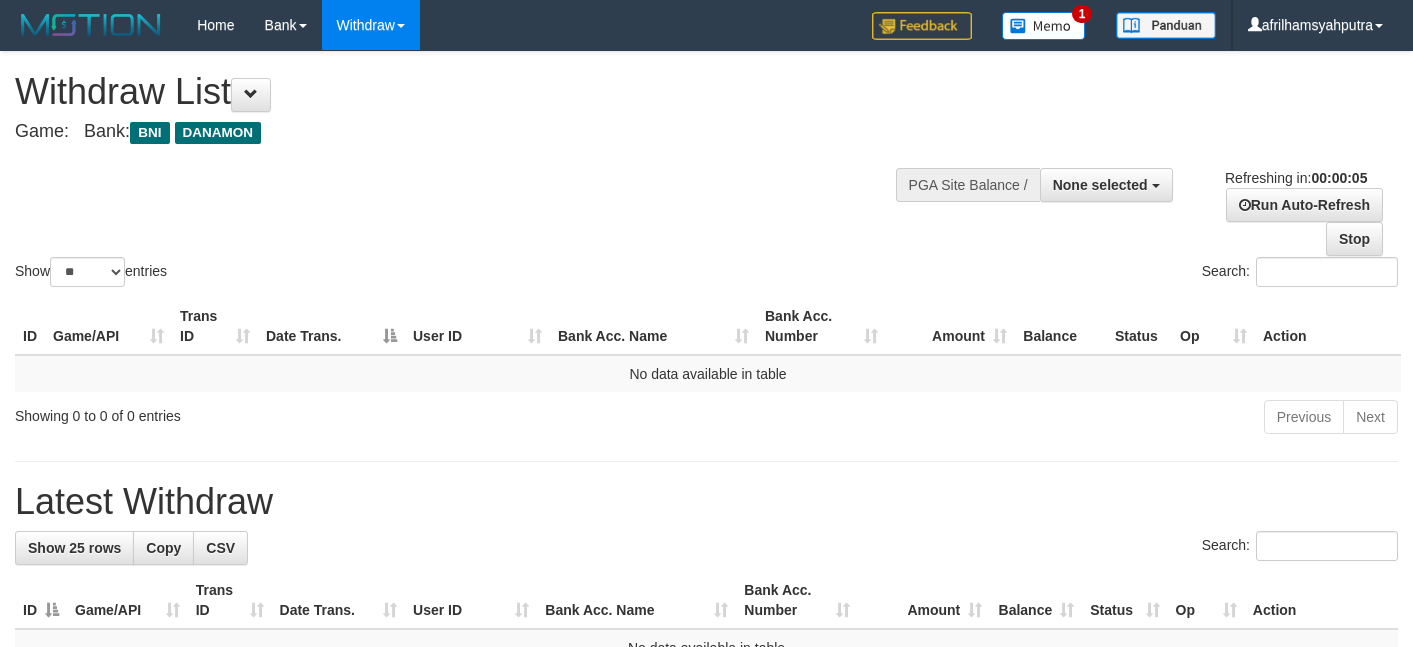 scroll, scrollTop: 0, scrollLeft: 0, axis: both 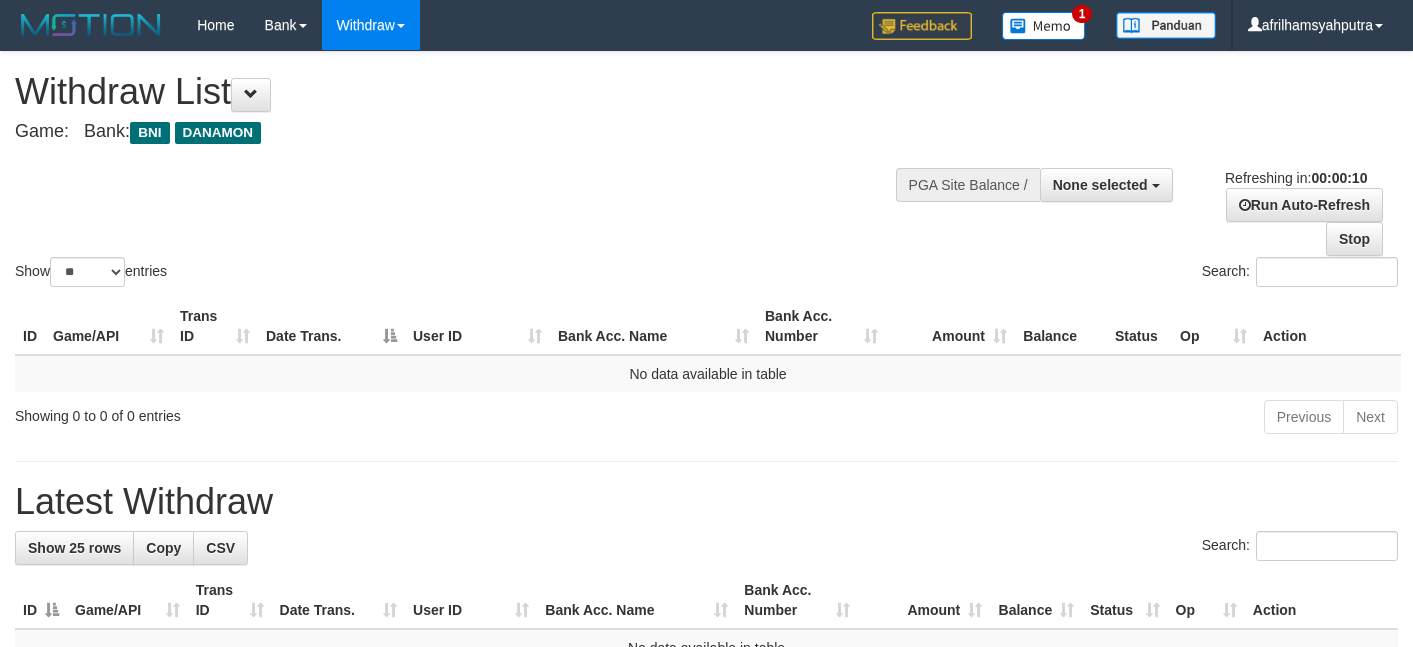 select 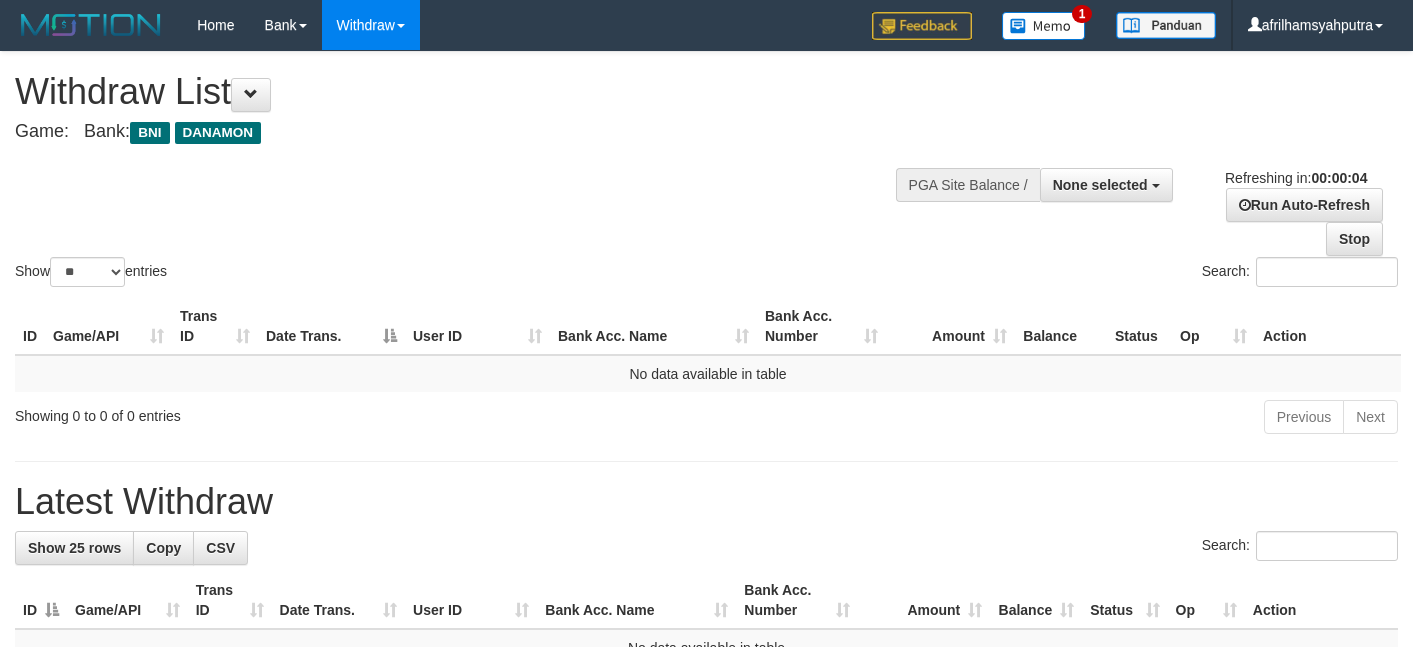 scroll, scrollTop: 0, scrollLeft: 0, axis: both 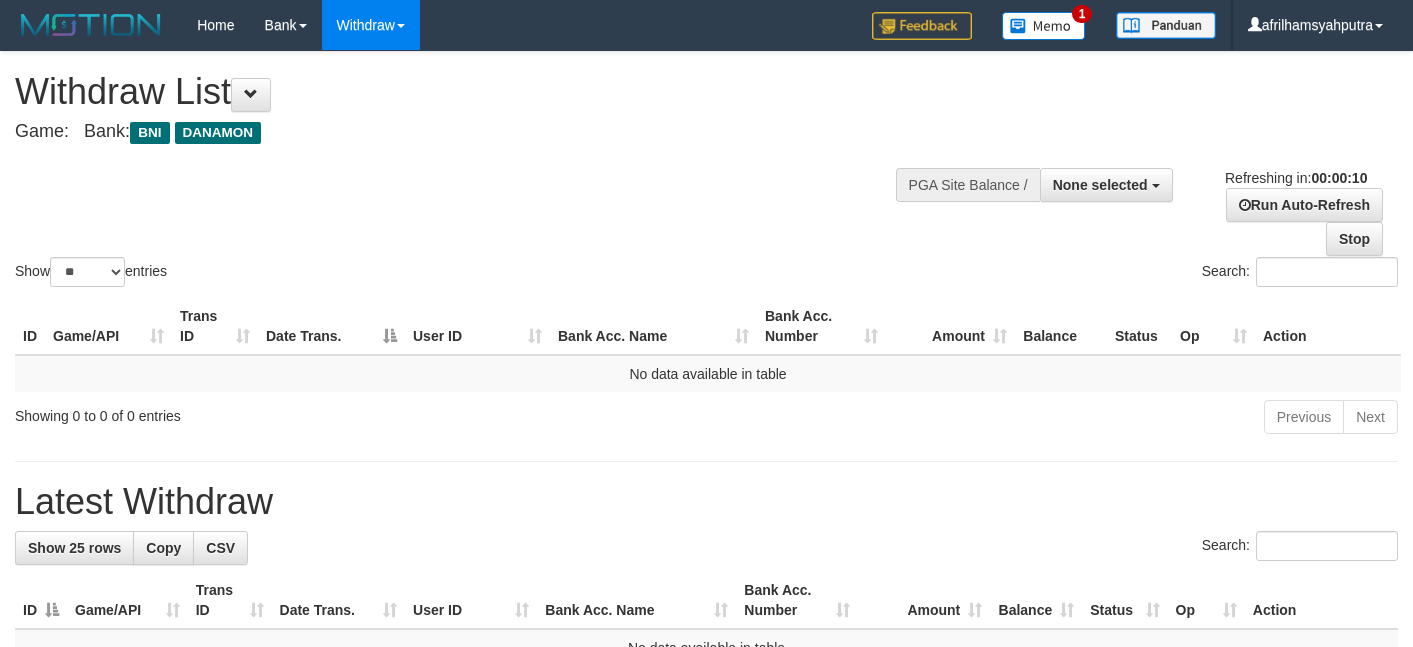 select 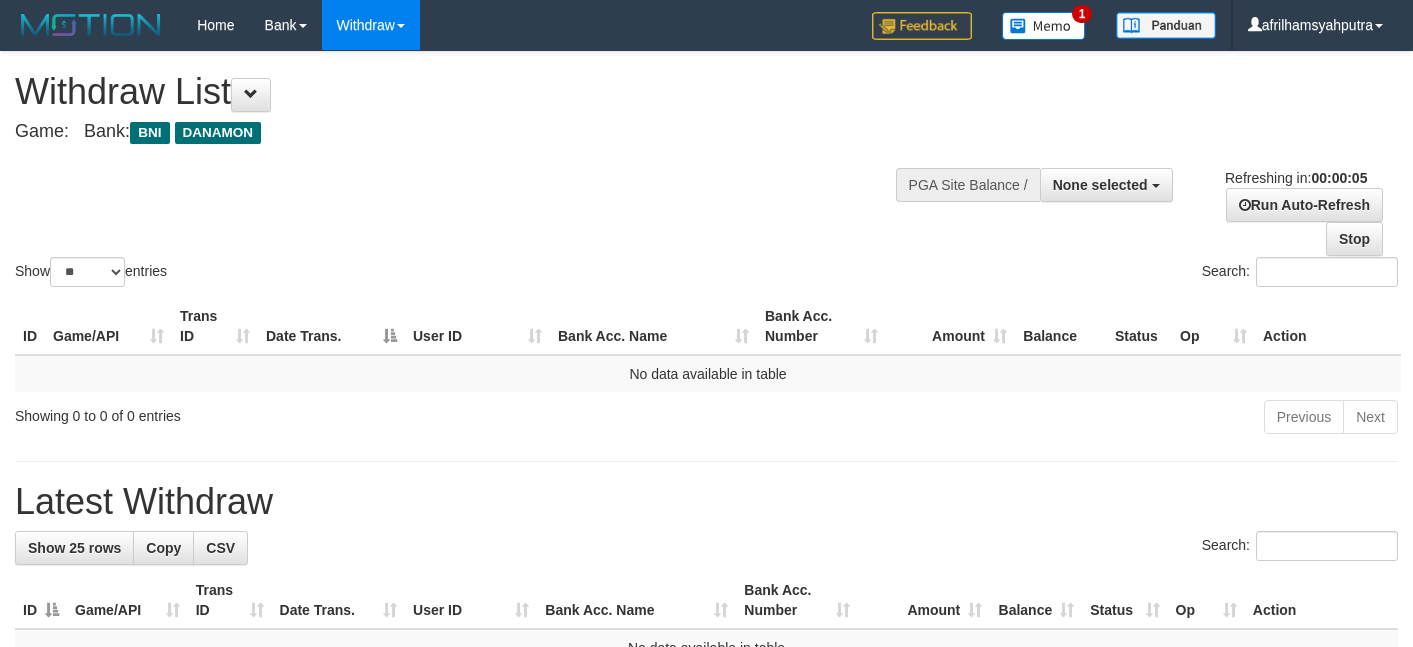 scroll, scrollTop: 0, scrollLeft: 0, axis: both 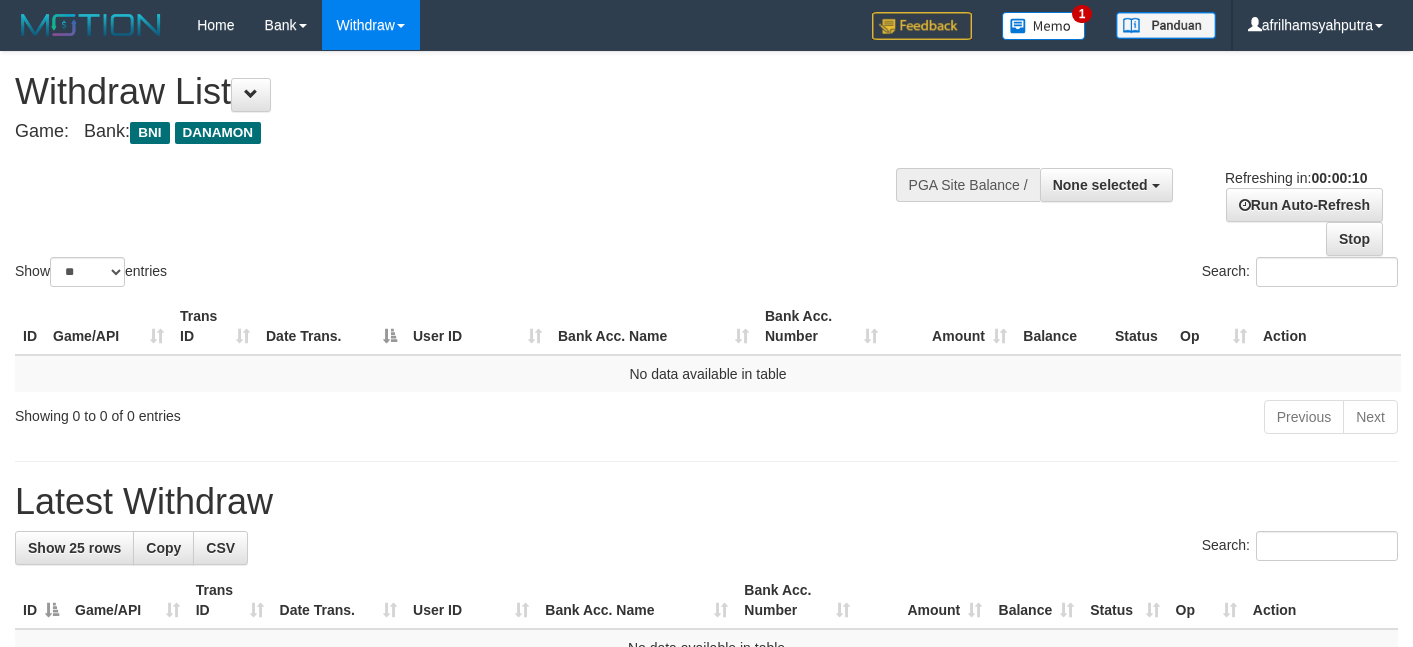 select 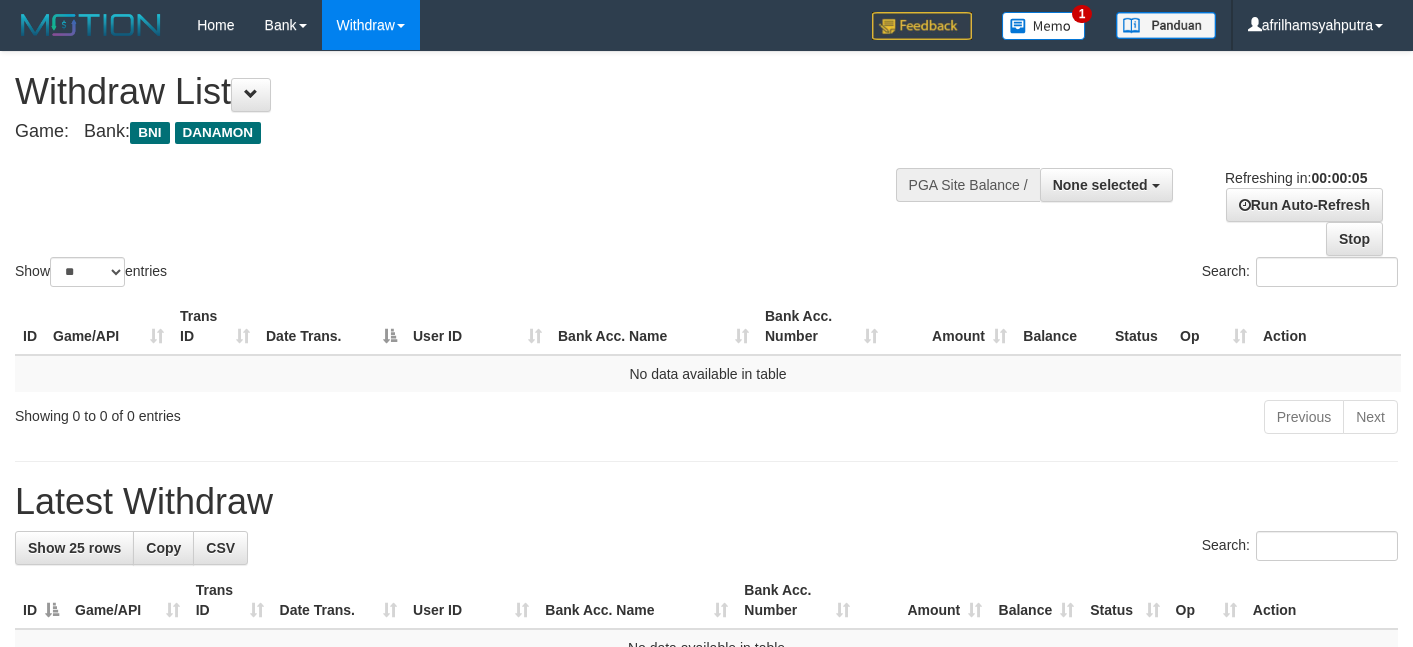 scroll, scrollTop: 0, scrollLeft: 0, axis: both 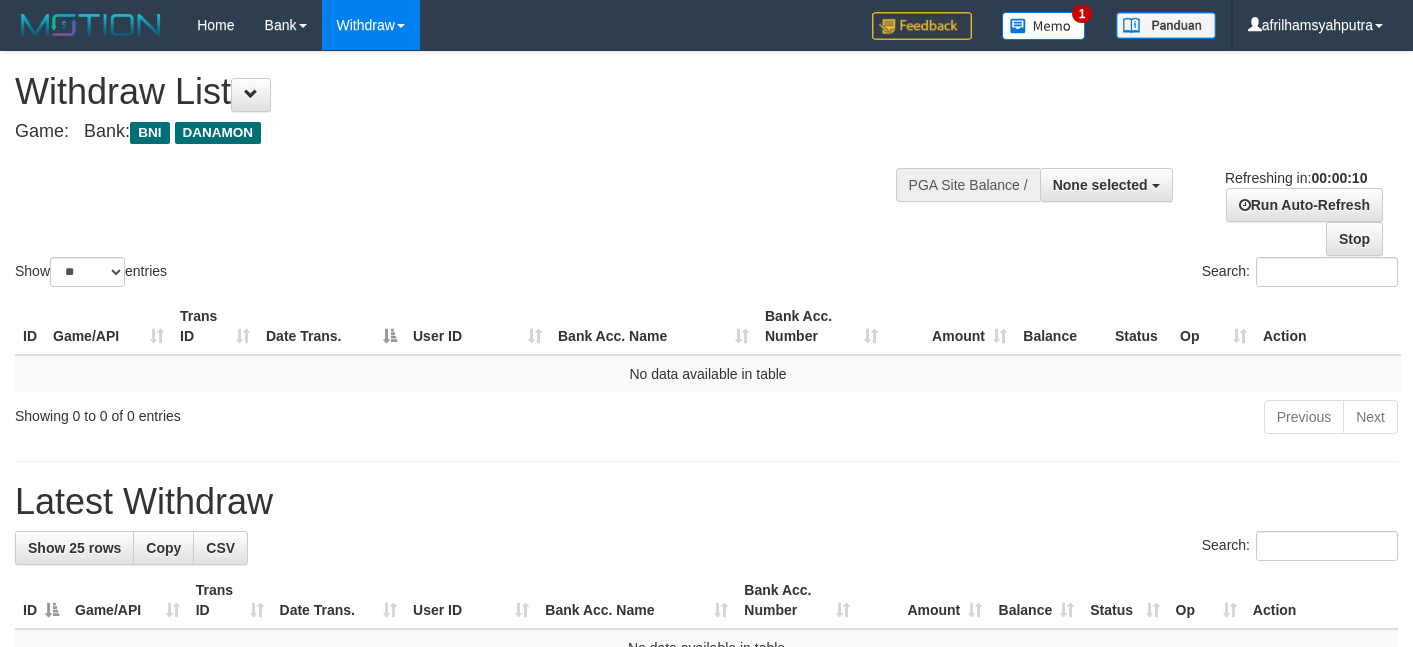 select 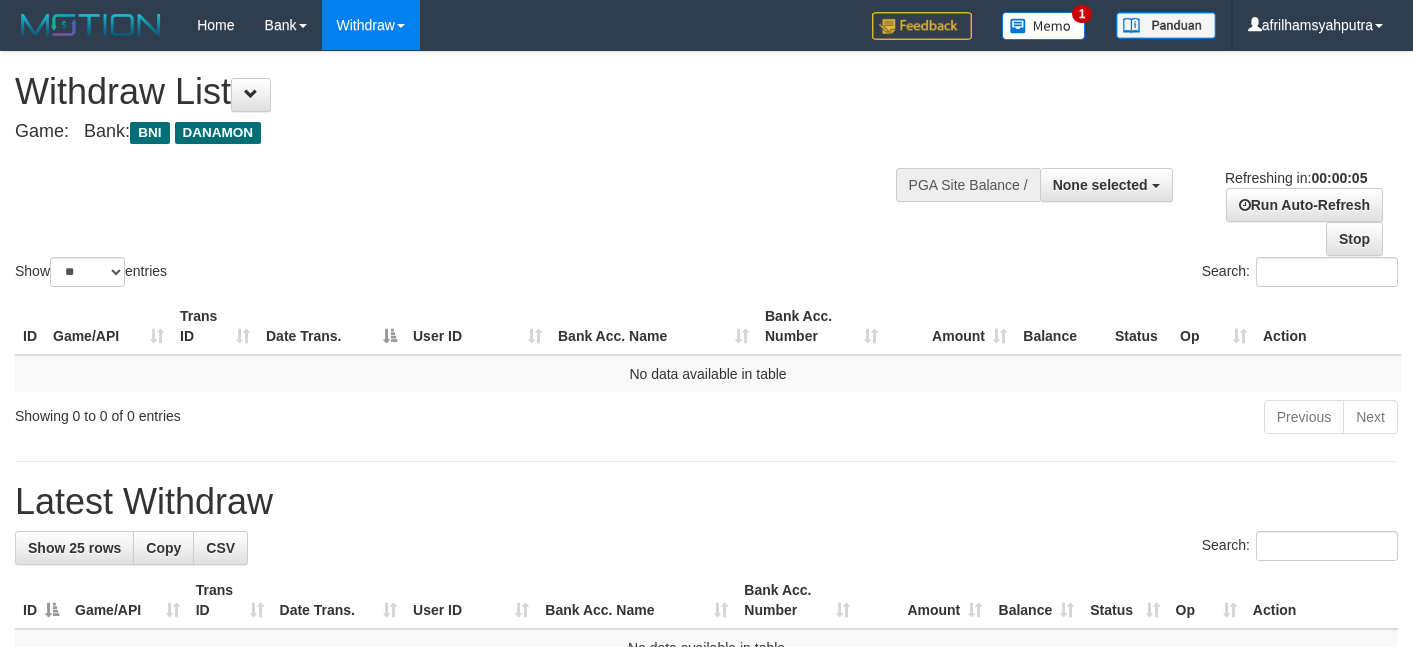 scroll, scrollTop: 0, scrollLeft: 0, axis: both 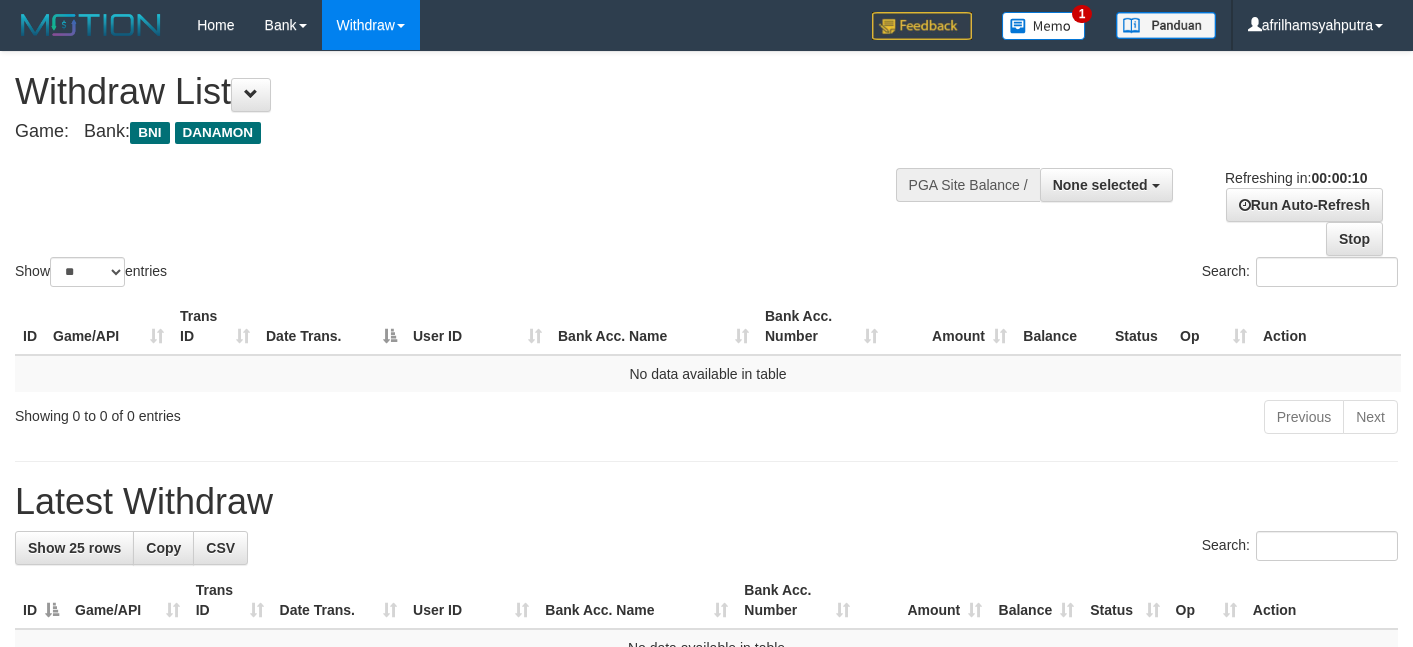 select 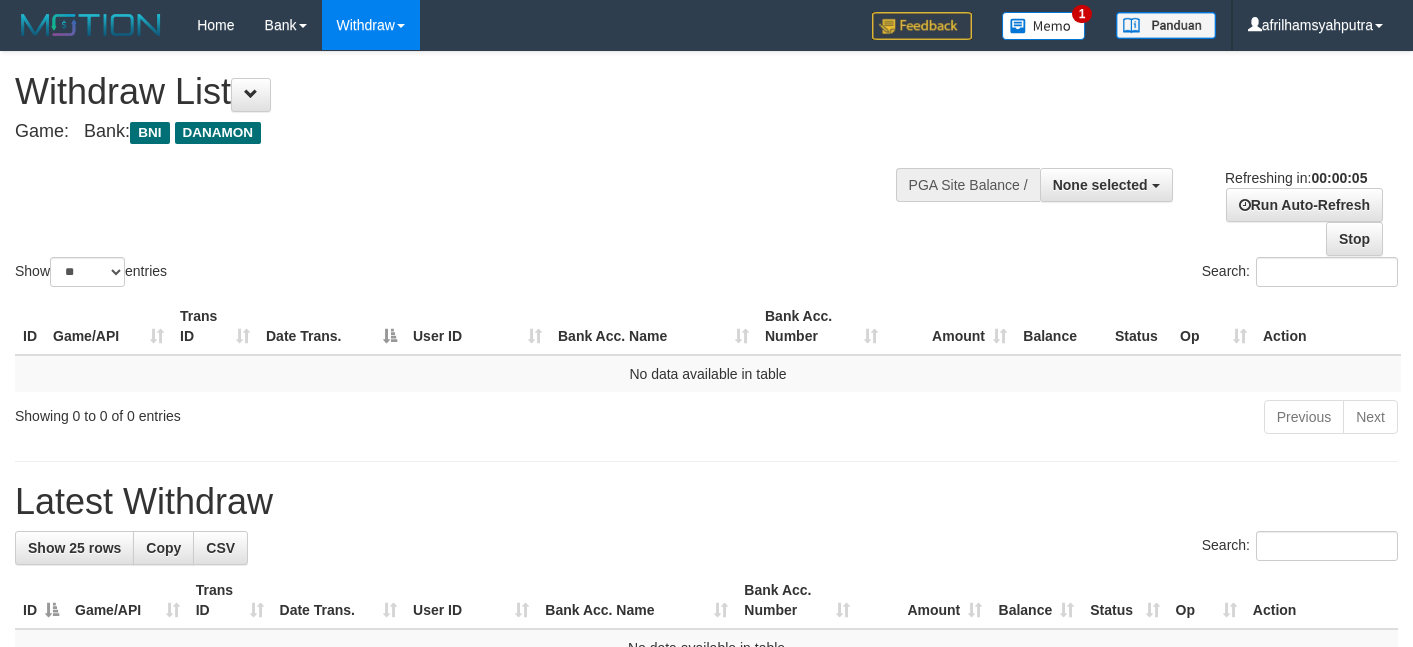 scroll, scrollTop: 0, scrollLeft: 0, axis: both 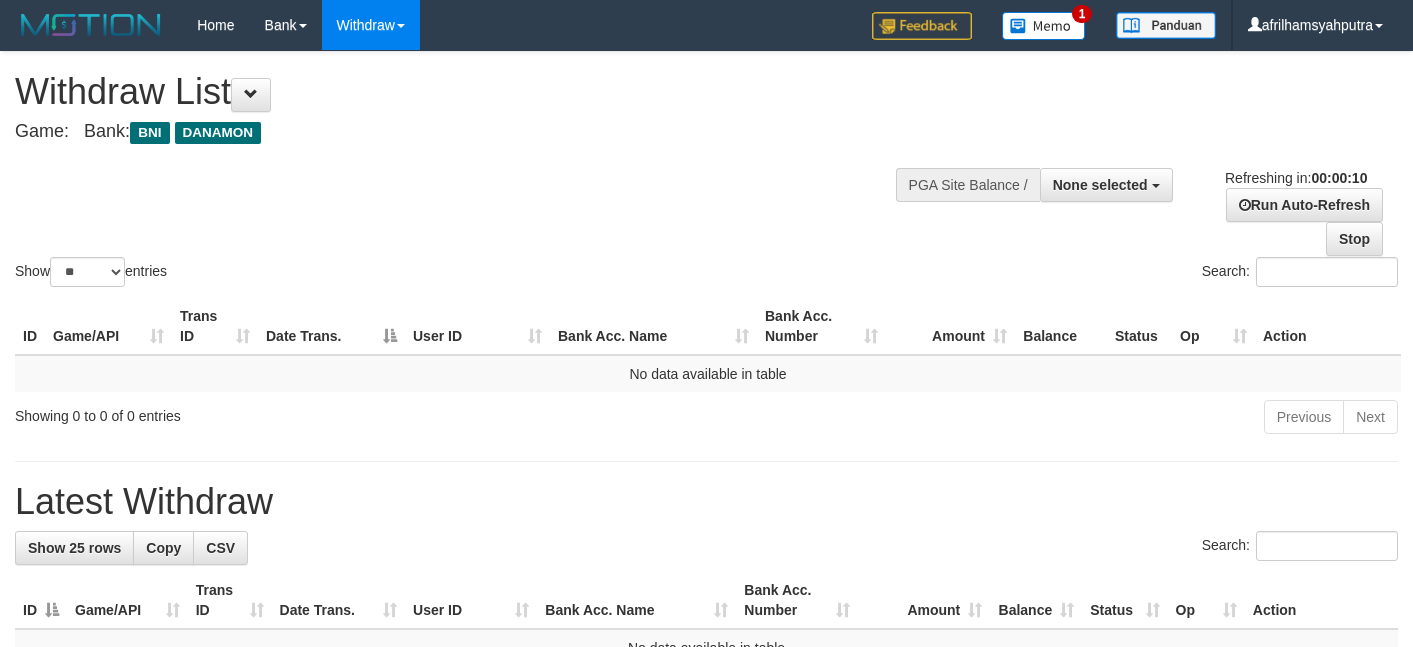 select 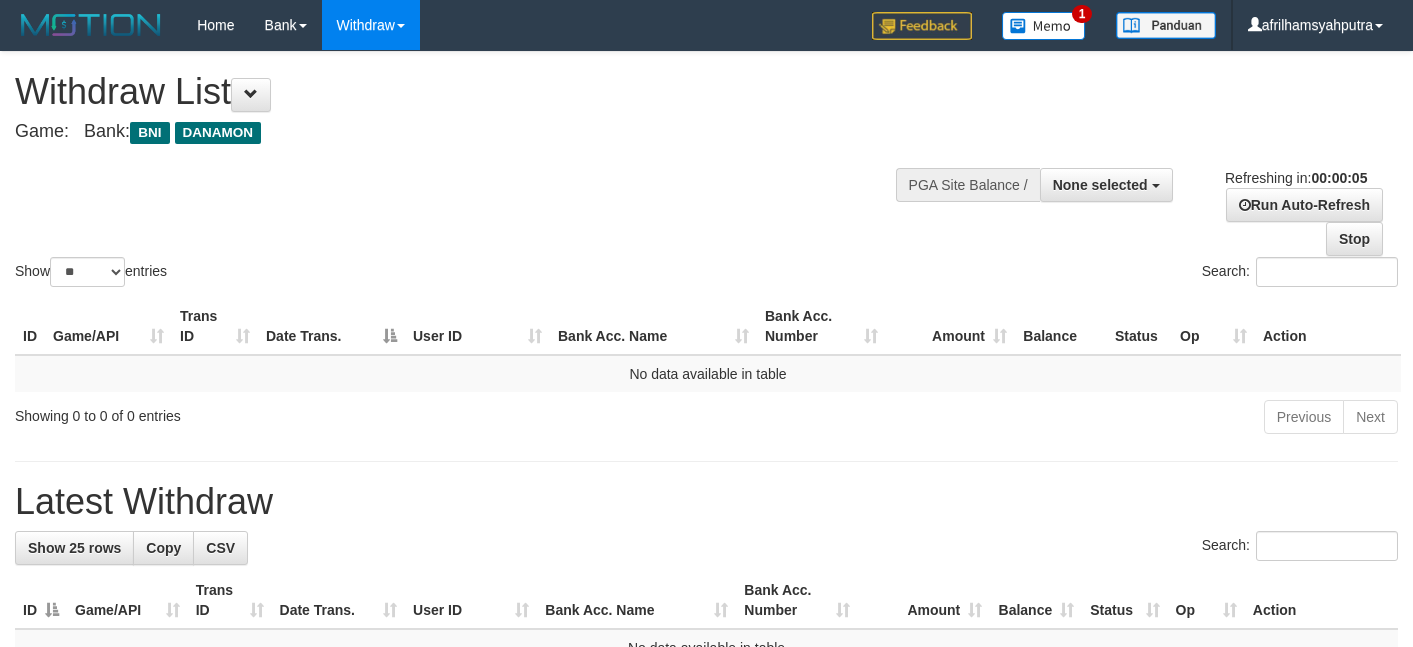 scroll, scrollTop: 0, scrollLeft: 0, axis: both 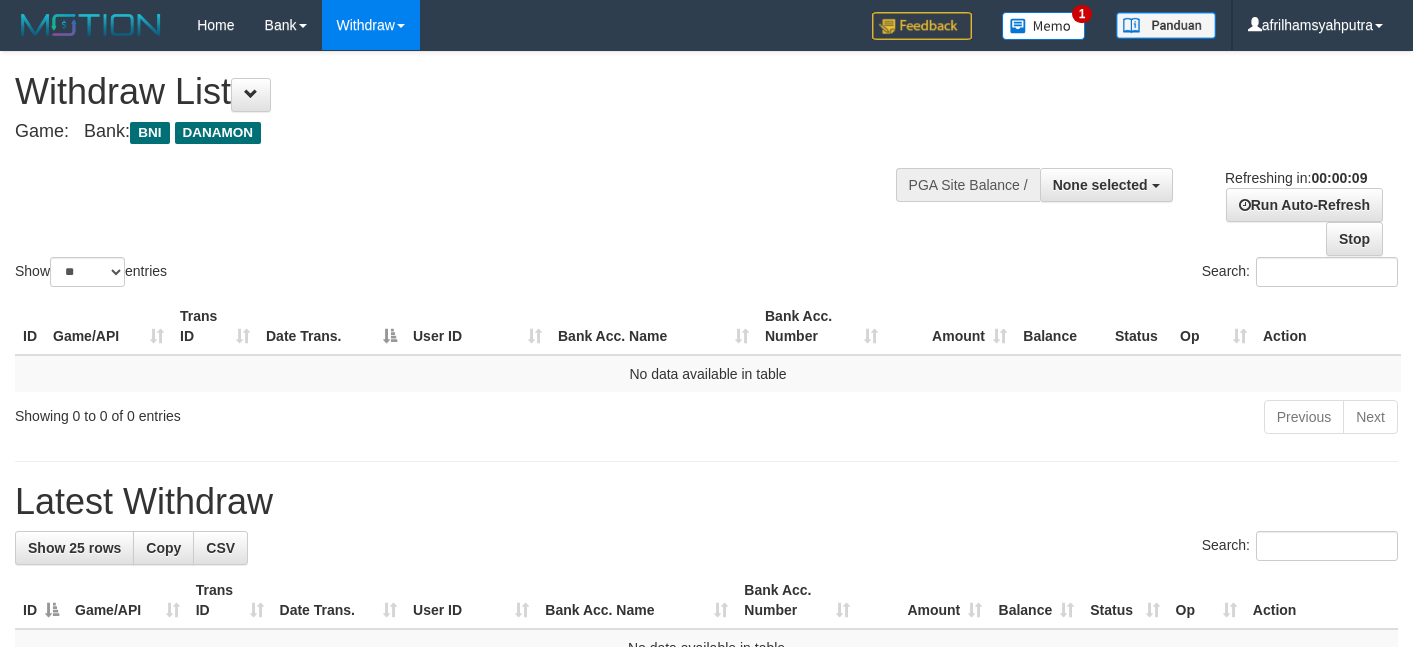 select 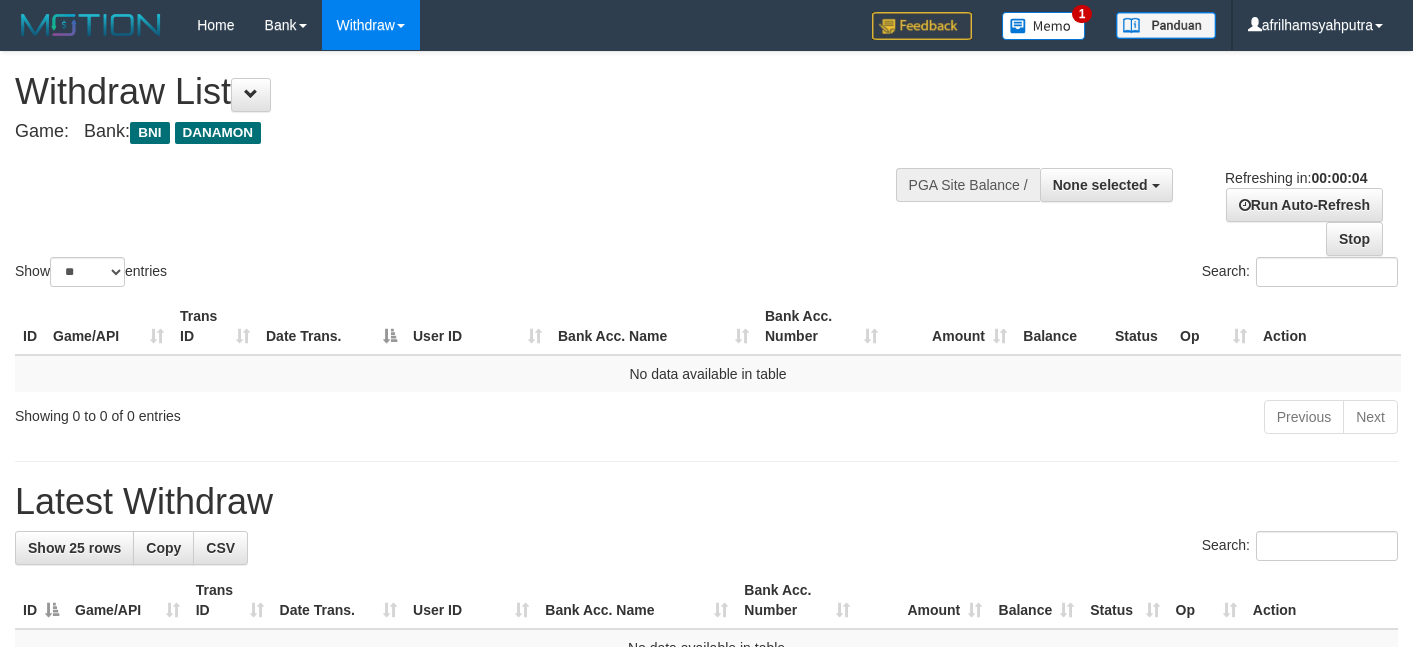 scroll, scrollTop: 0, scrollLeft: 0, axis: both 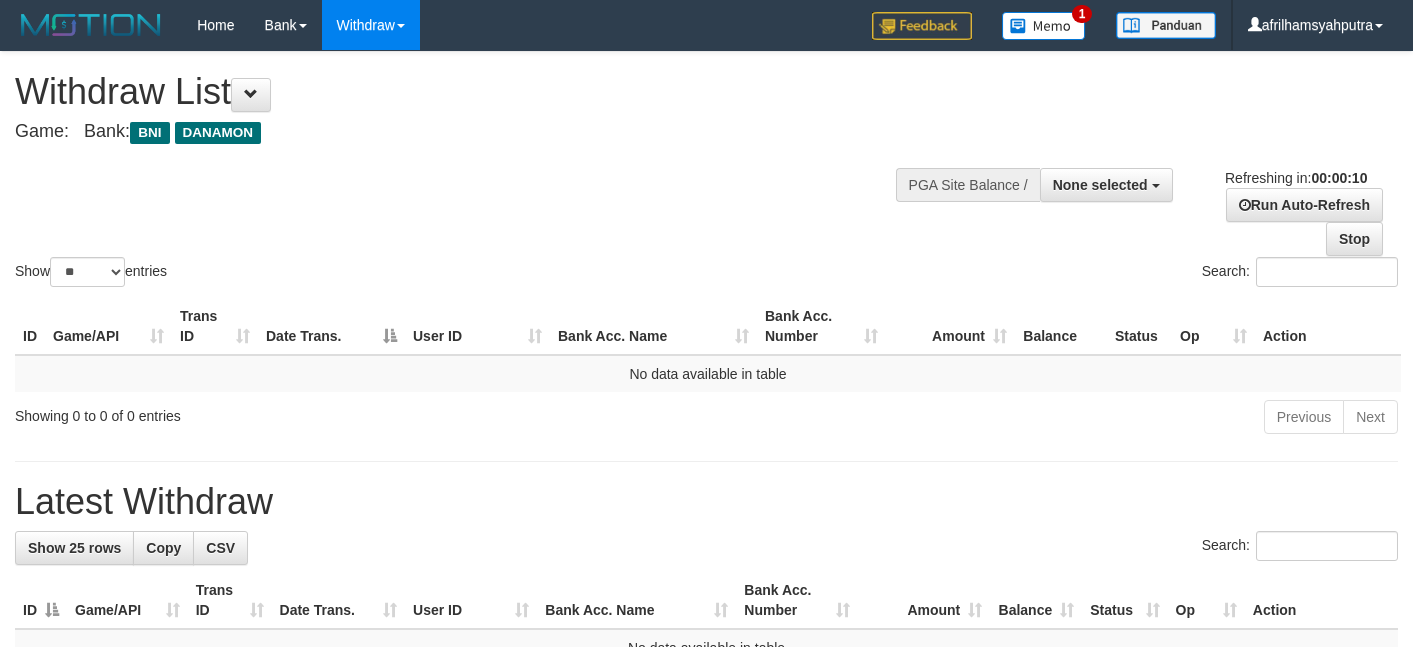 select 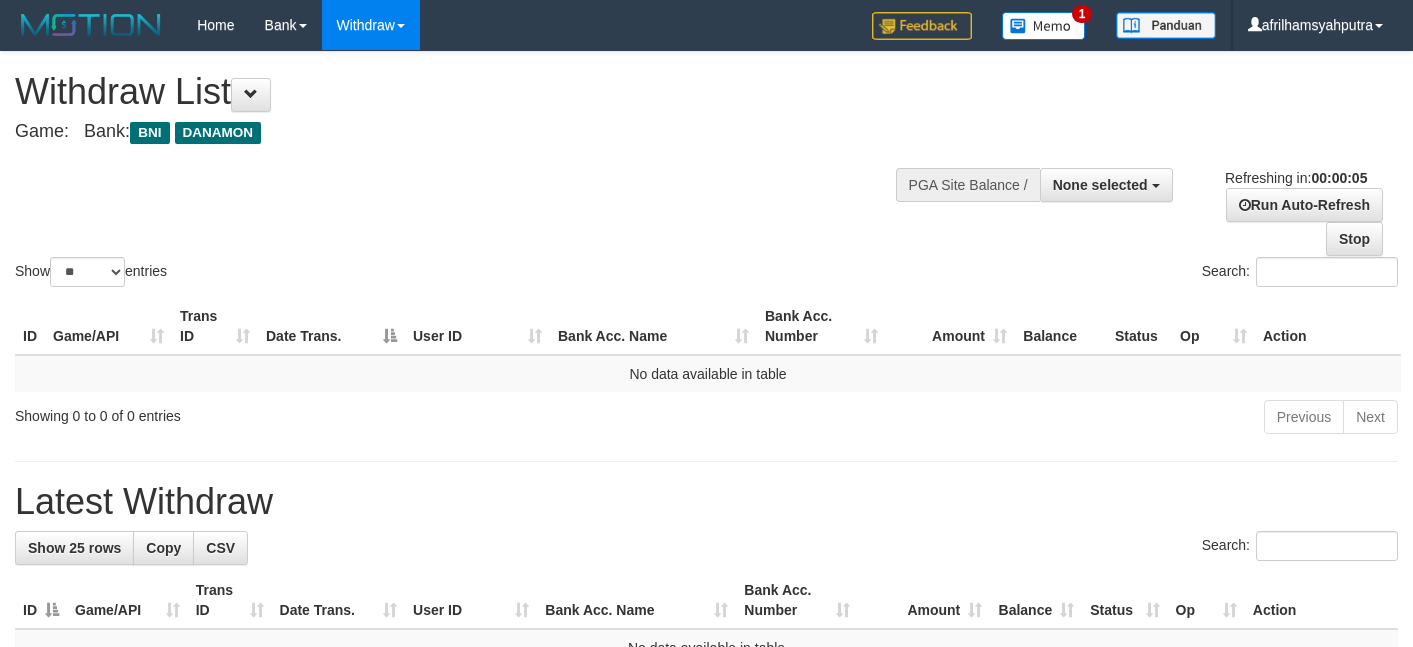 scroll, scrollTop: 0, scrollLeft: 0, axis: both 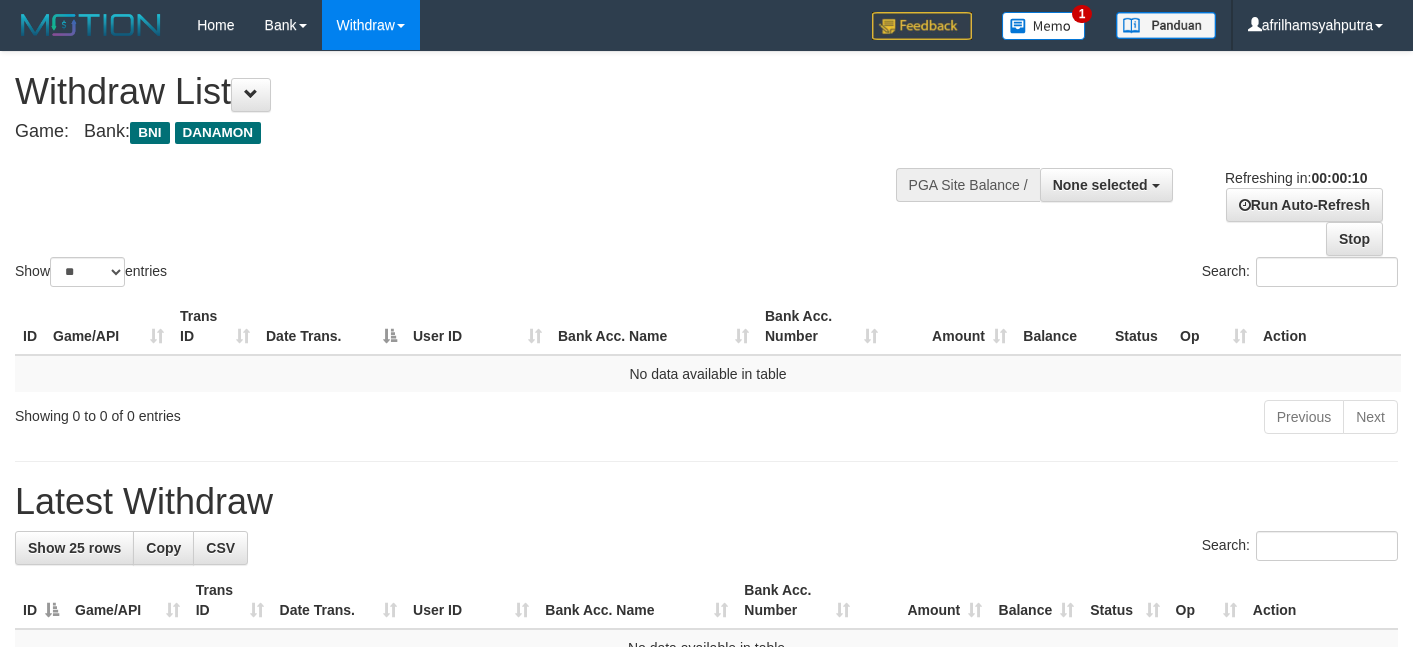 select 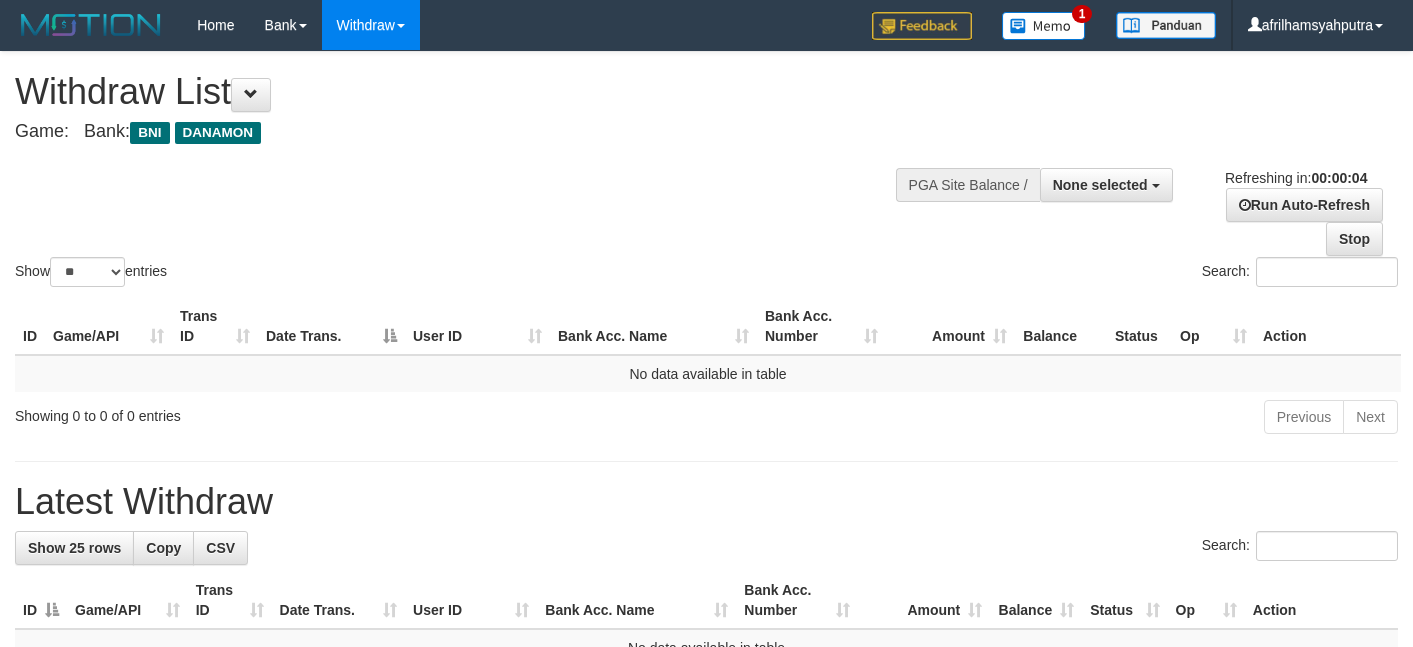 scroll, scrollTop: 0, scrollLeft: 0, axis: both 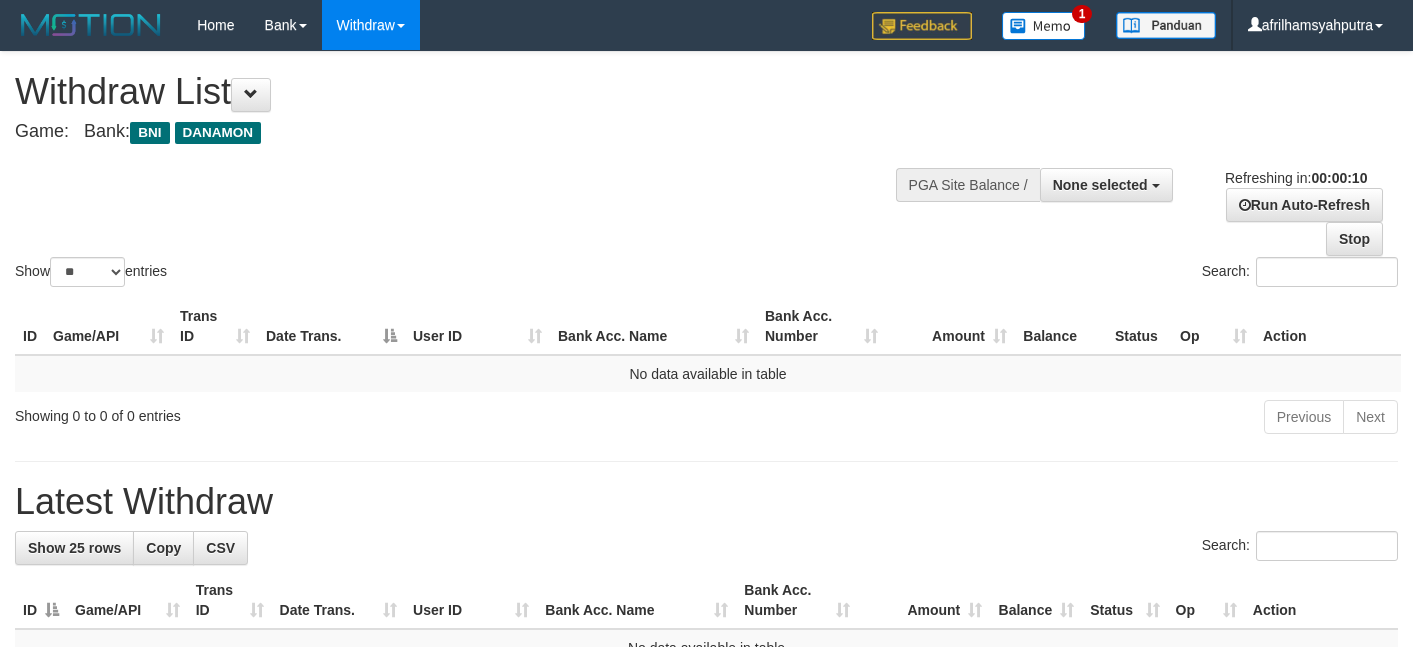 select 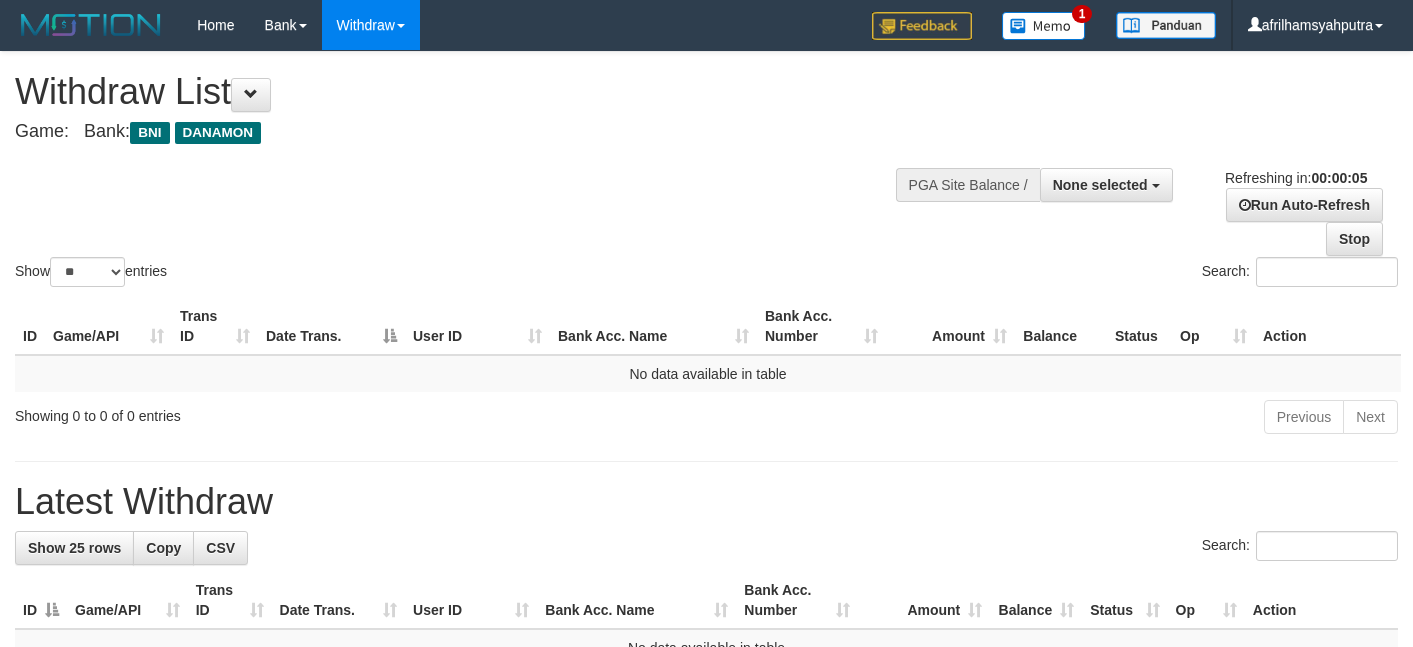 scroll, scrollTop: 0, scrollLeft: 0, axis: both 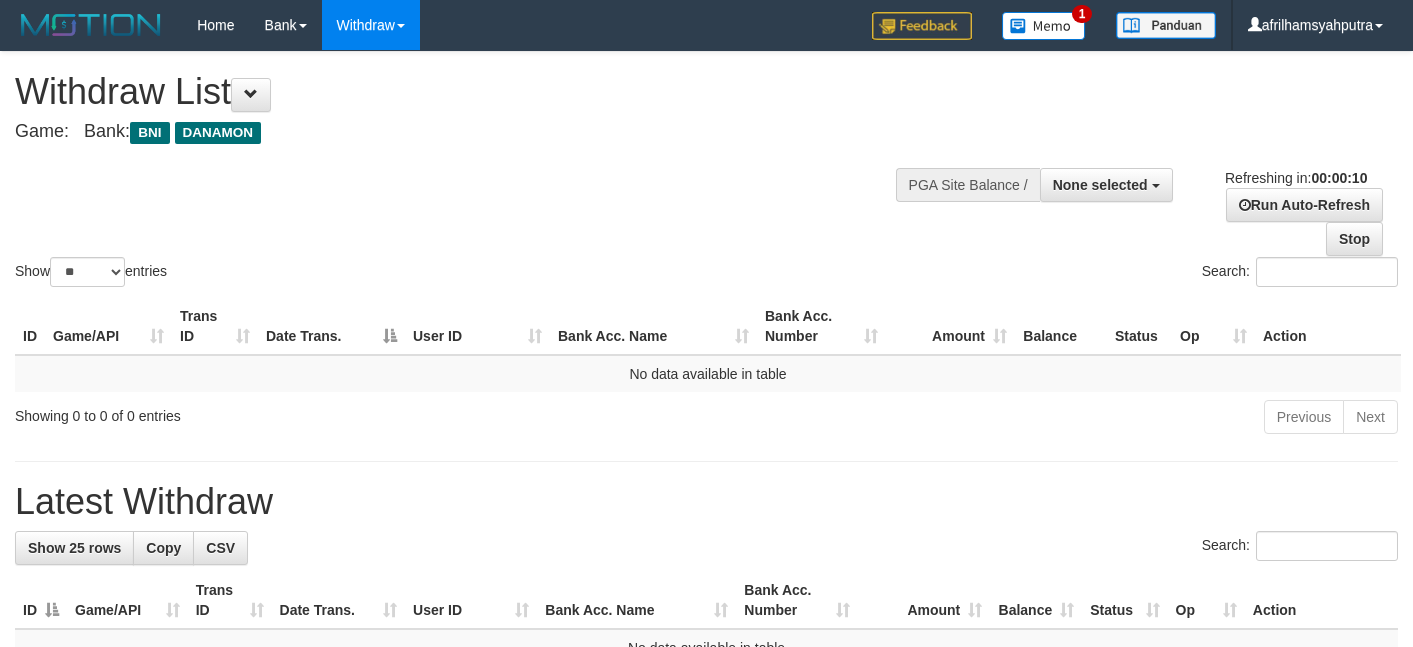 select 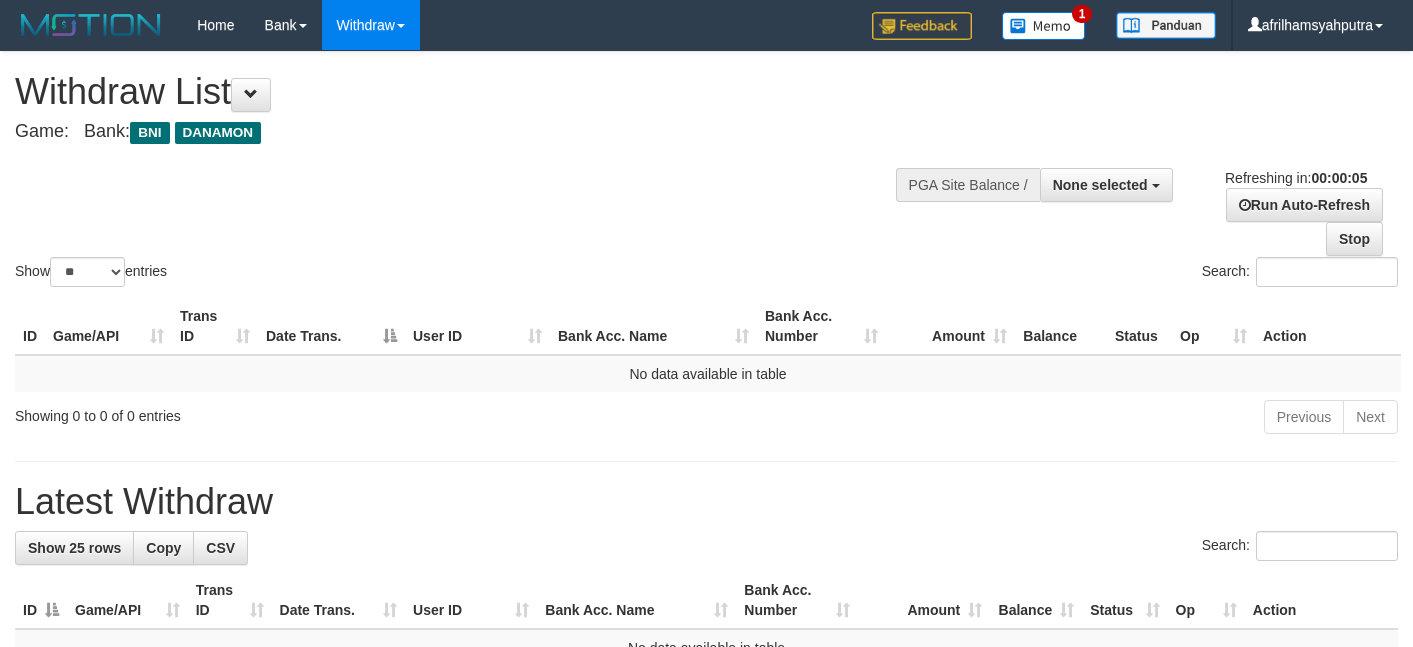 scroll, scrollTop: 0, scrollLeft: 0, axis: both 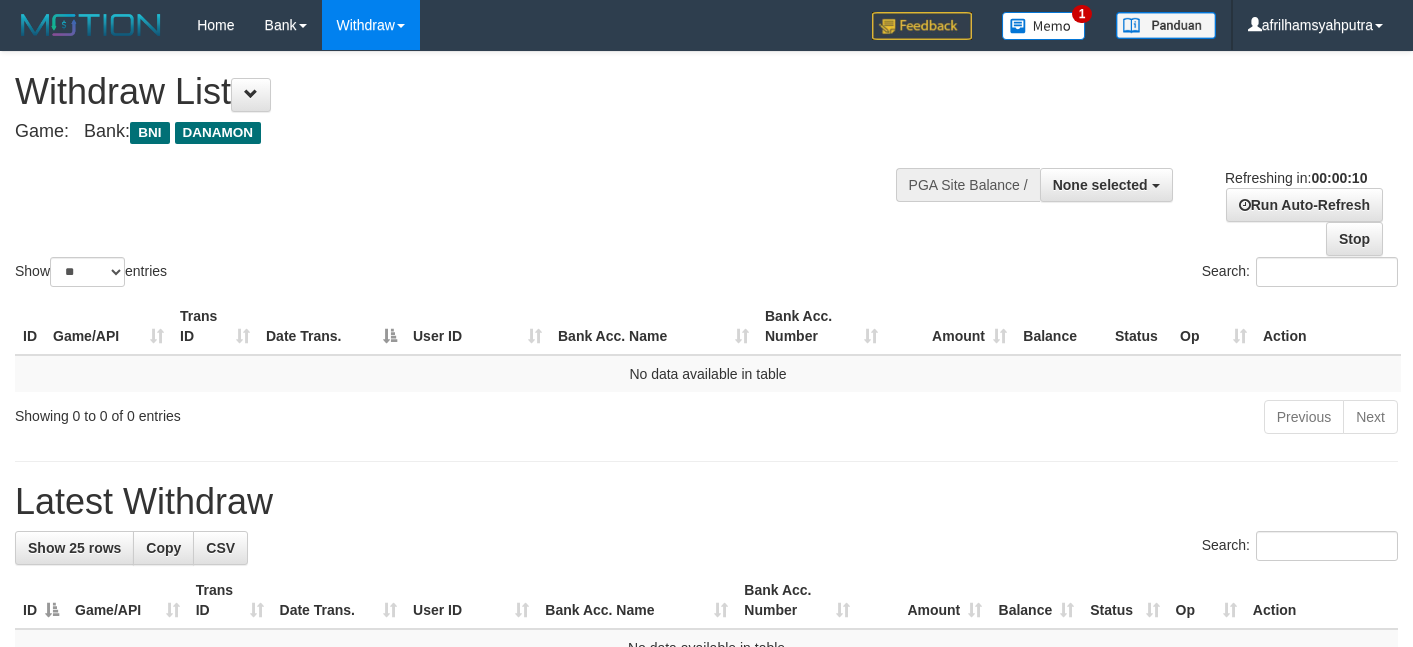 select 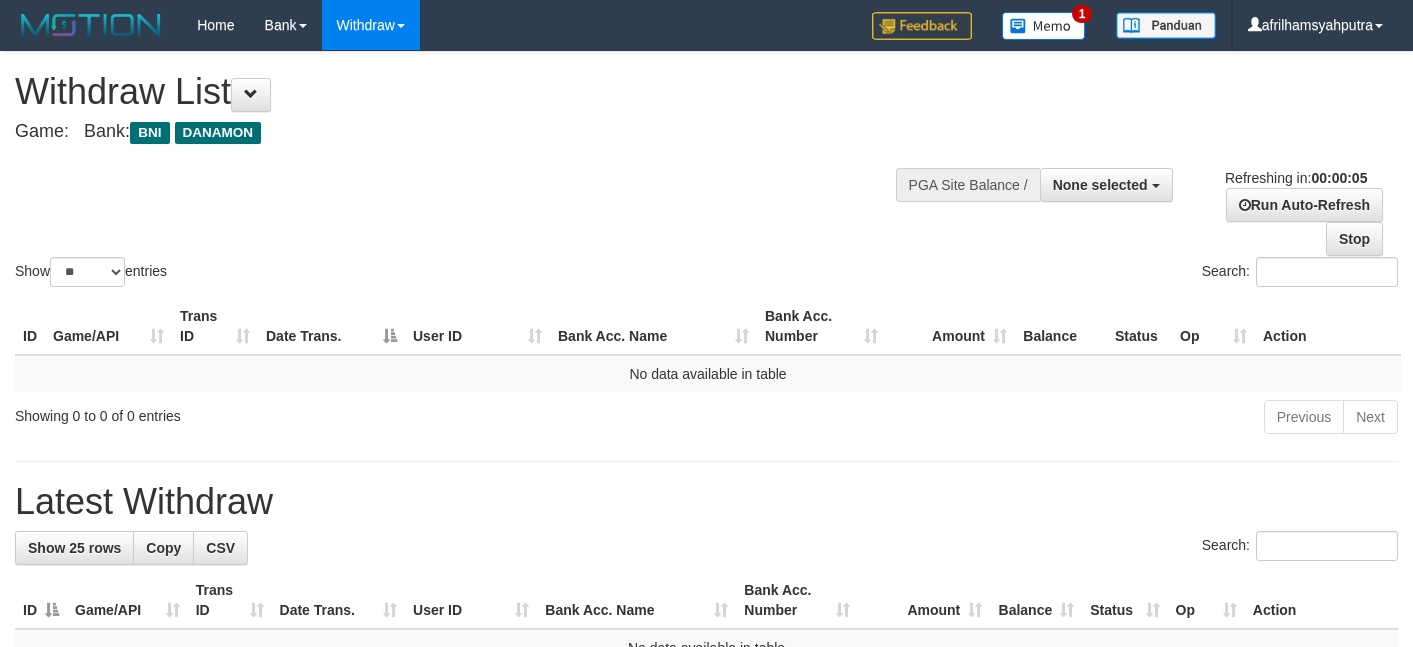 scroll, scrollTop: 0, scrollLeft: 0, axis: both 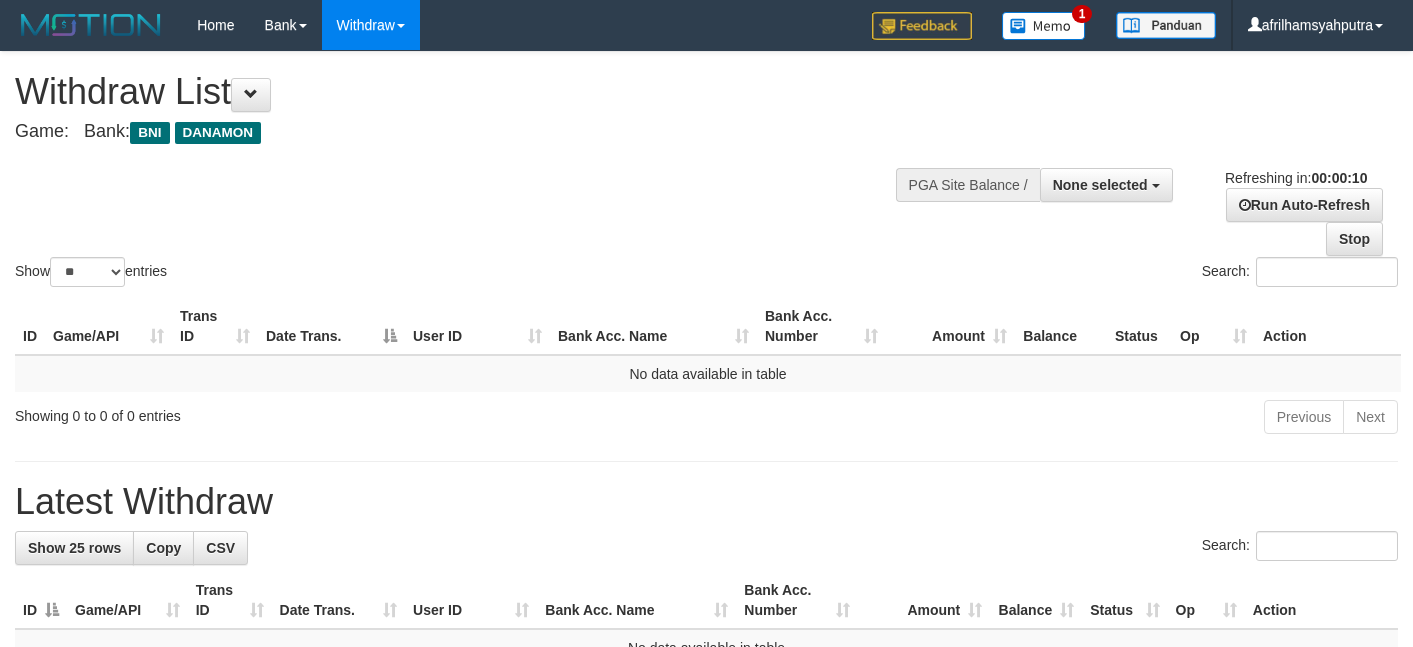 select 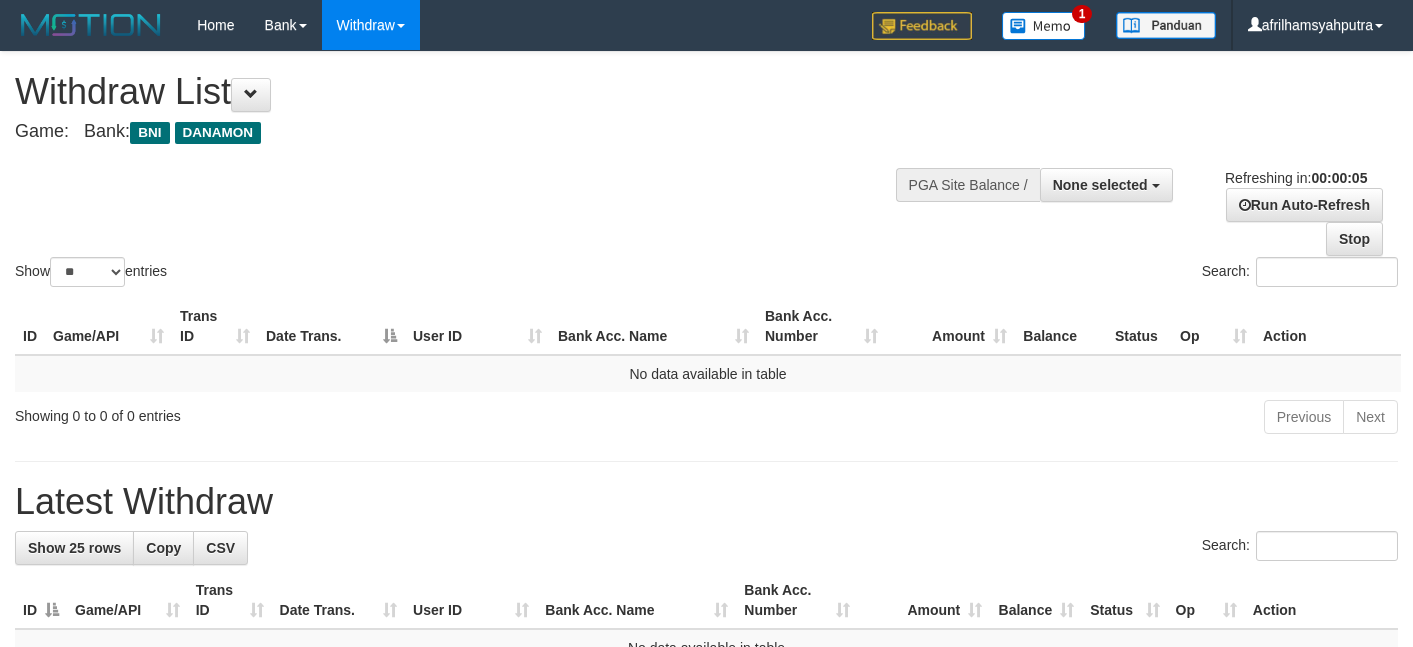 scroll, scrollTop: 0, scrollLeft: 0, axis: both 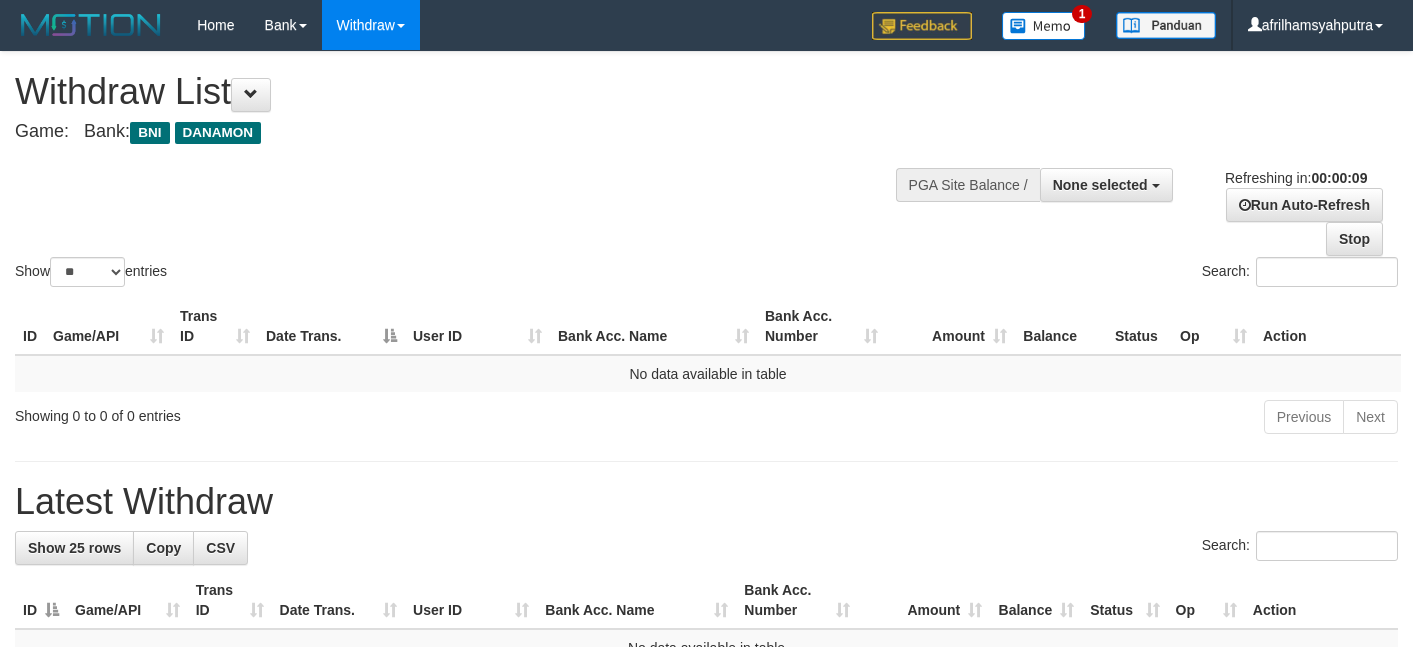 select 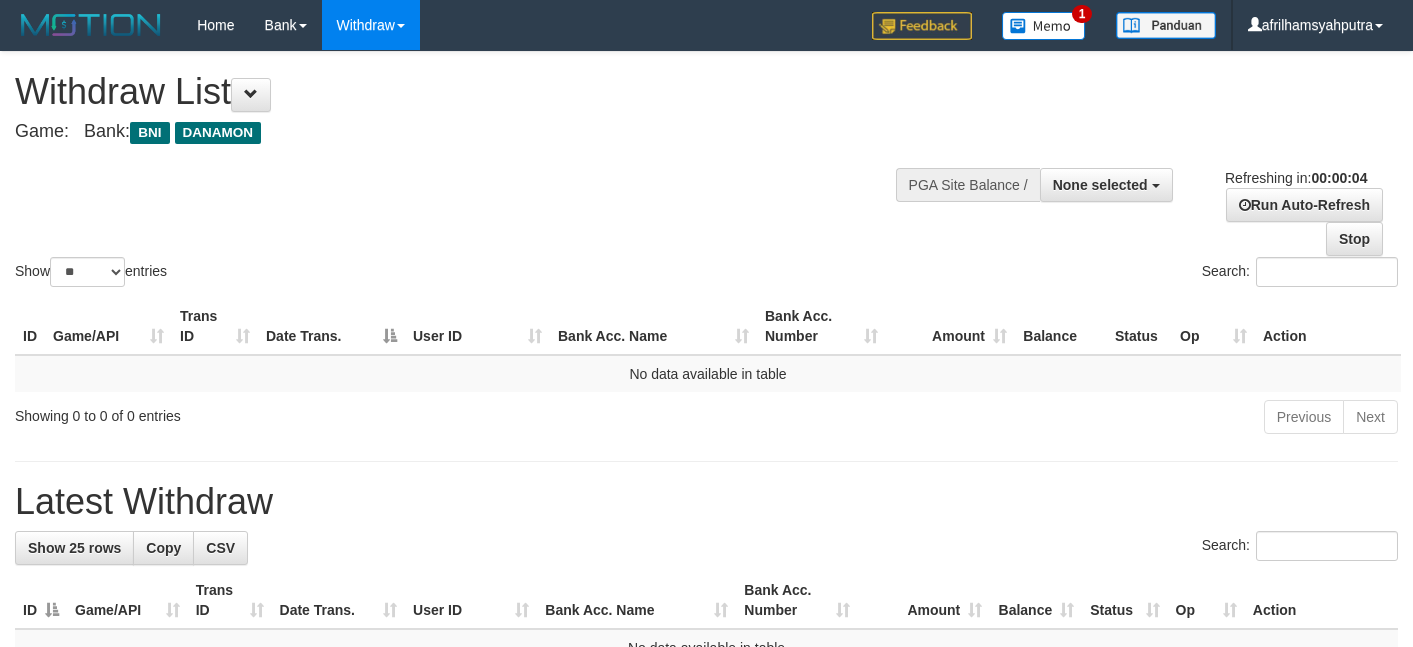 scroll, scrollTop: 0, scrollLeft: 0, axis: both 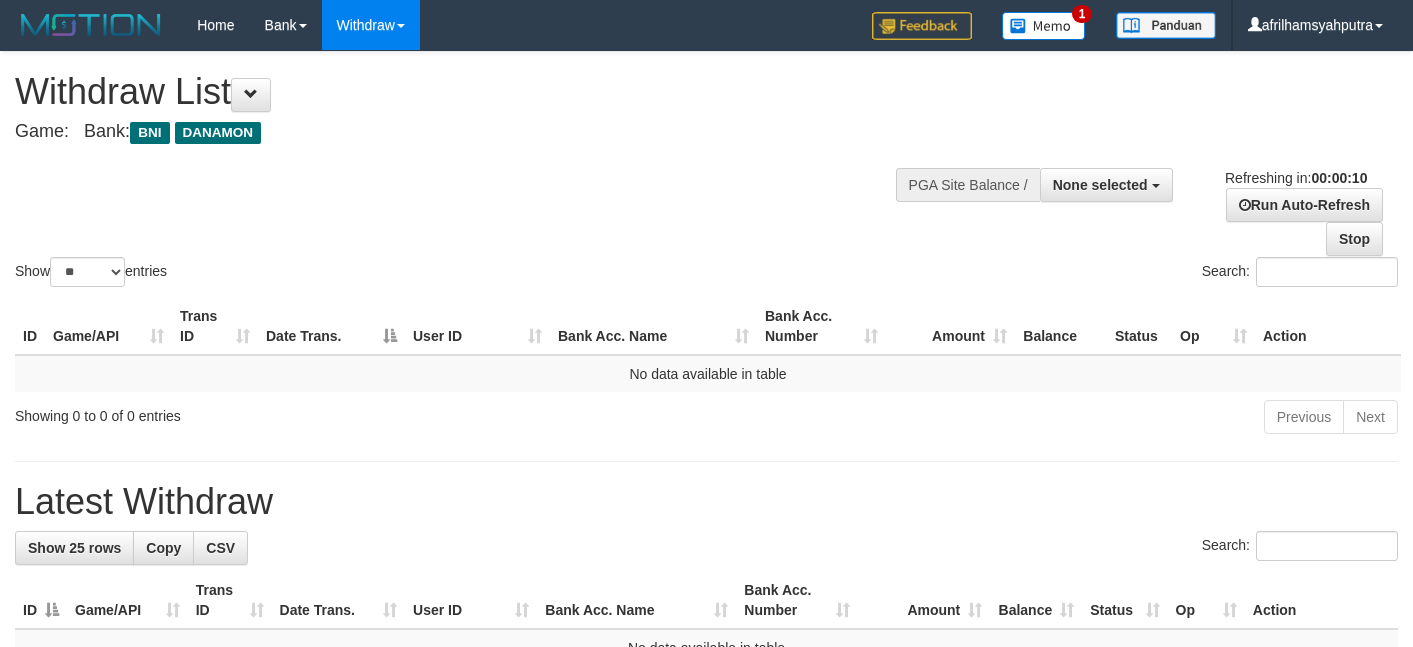 select 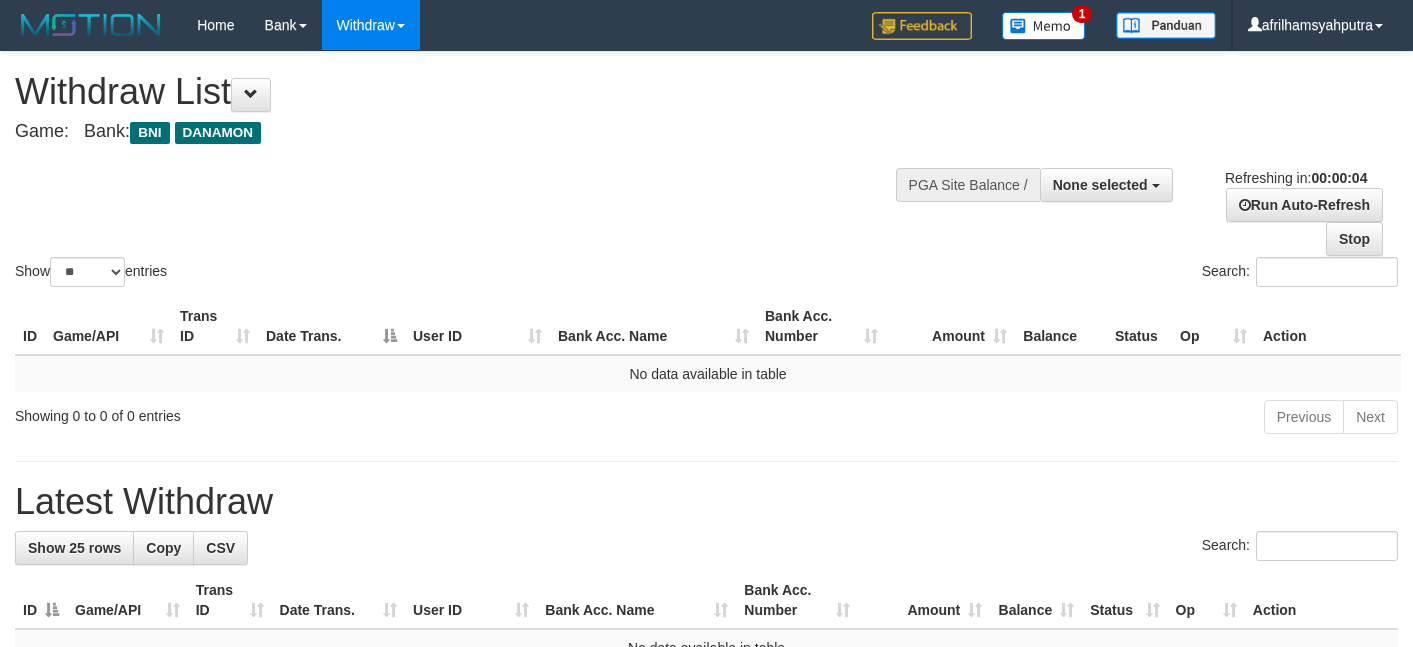 scroll, scrollTop: 0, scrollLeft: 0, axis: both 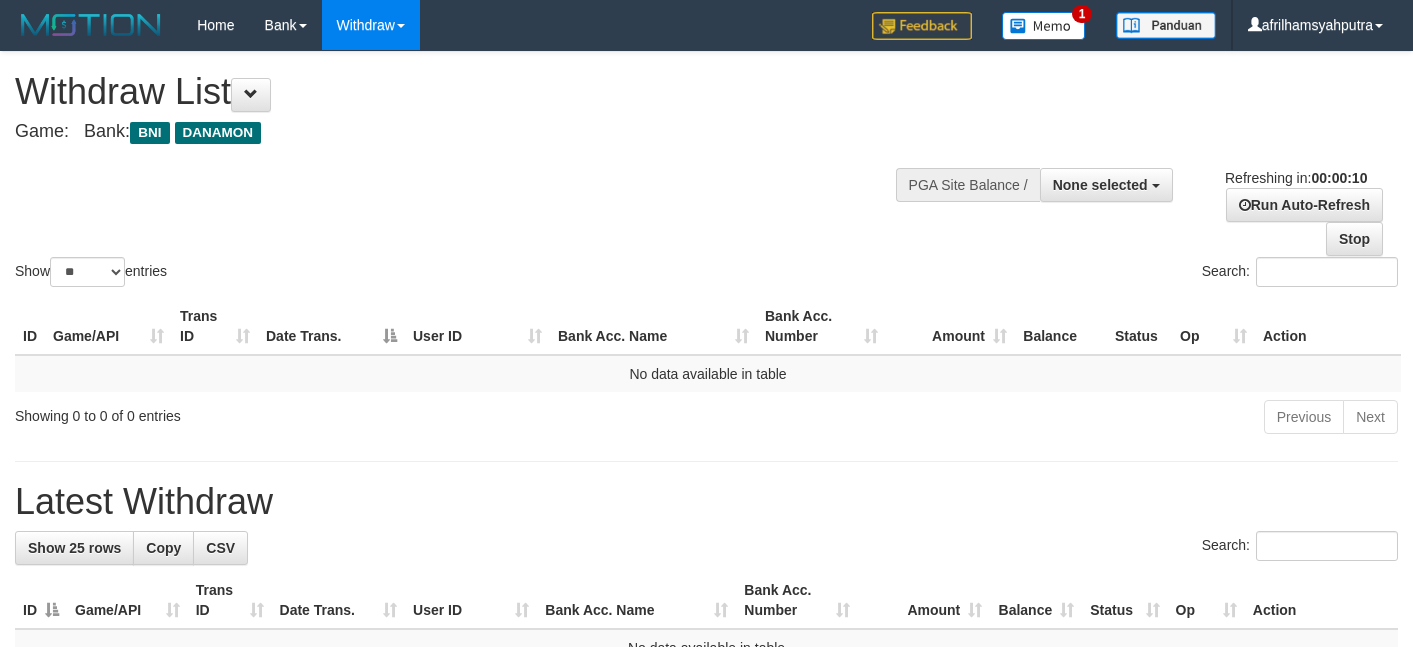 select 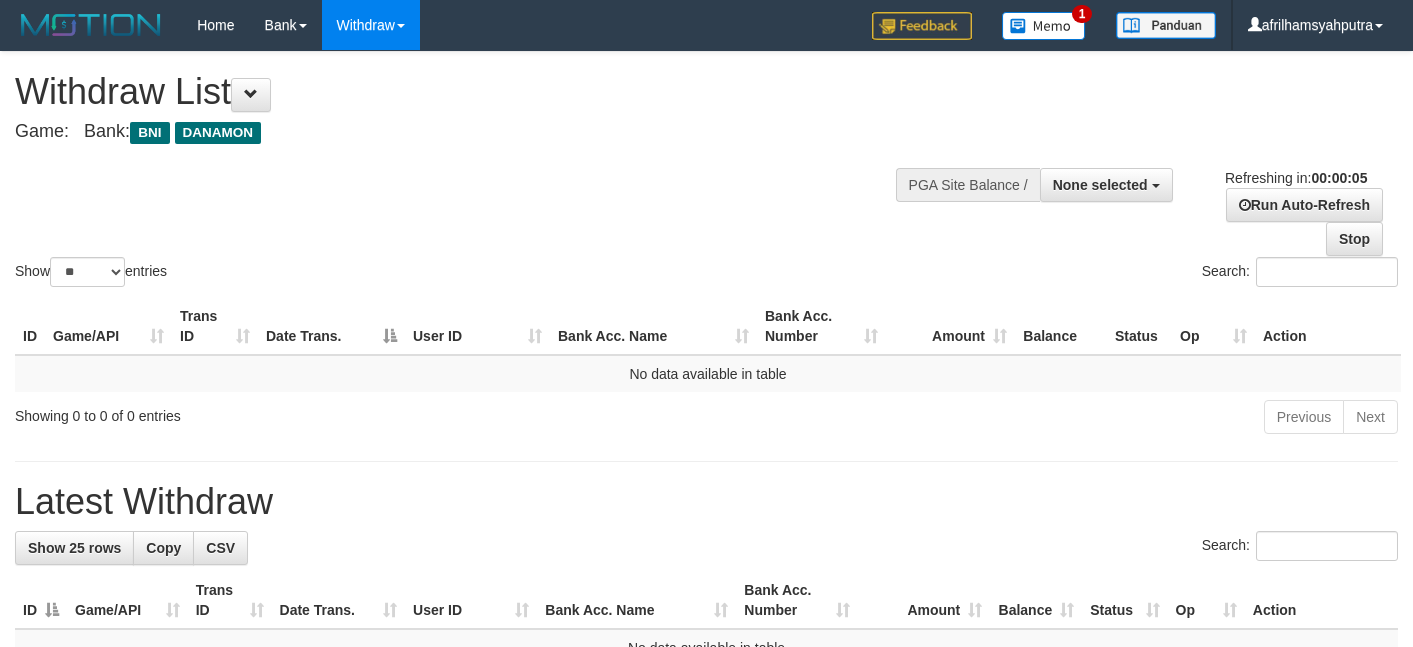 scroll, scrollTop: 0, scrollLeft: 0, axis: both 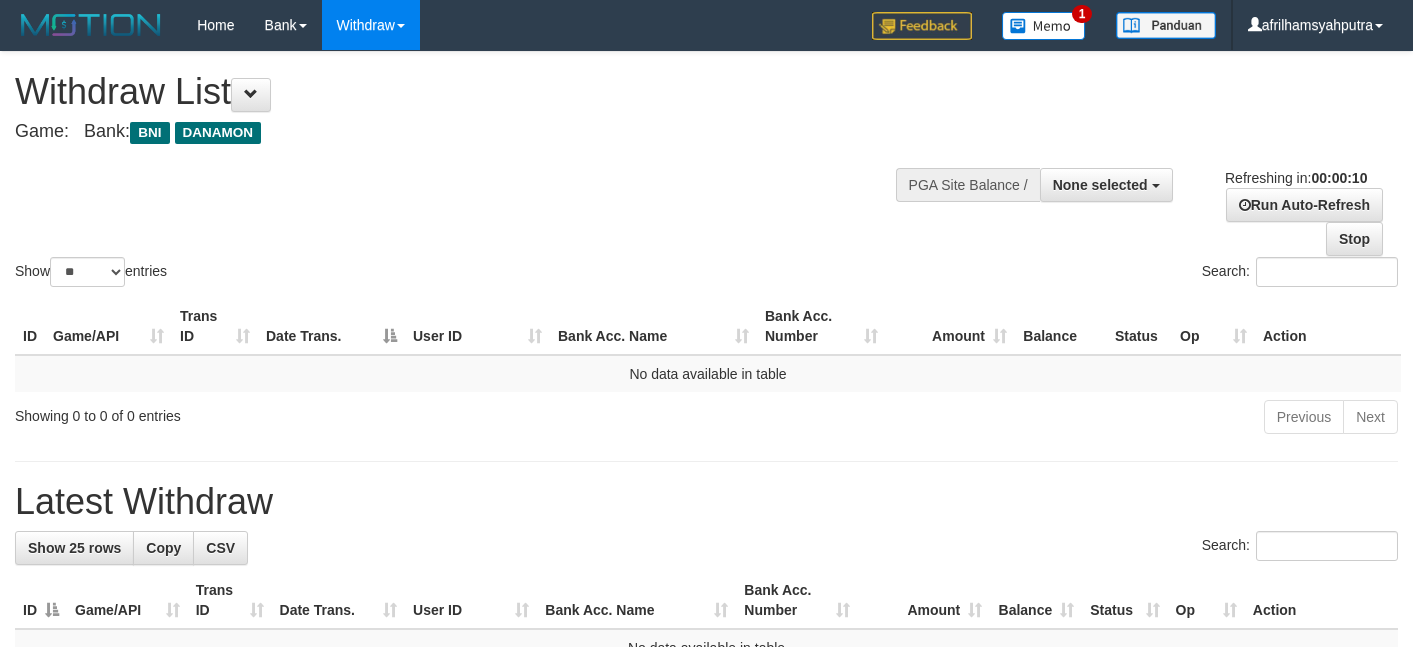 select 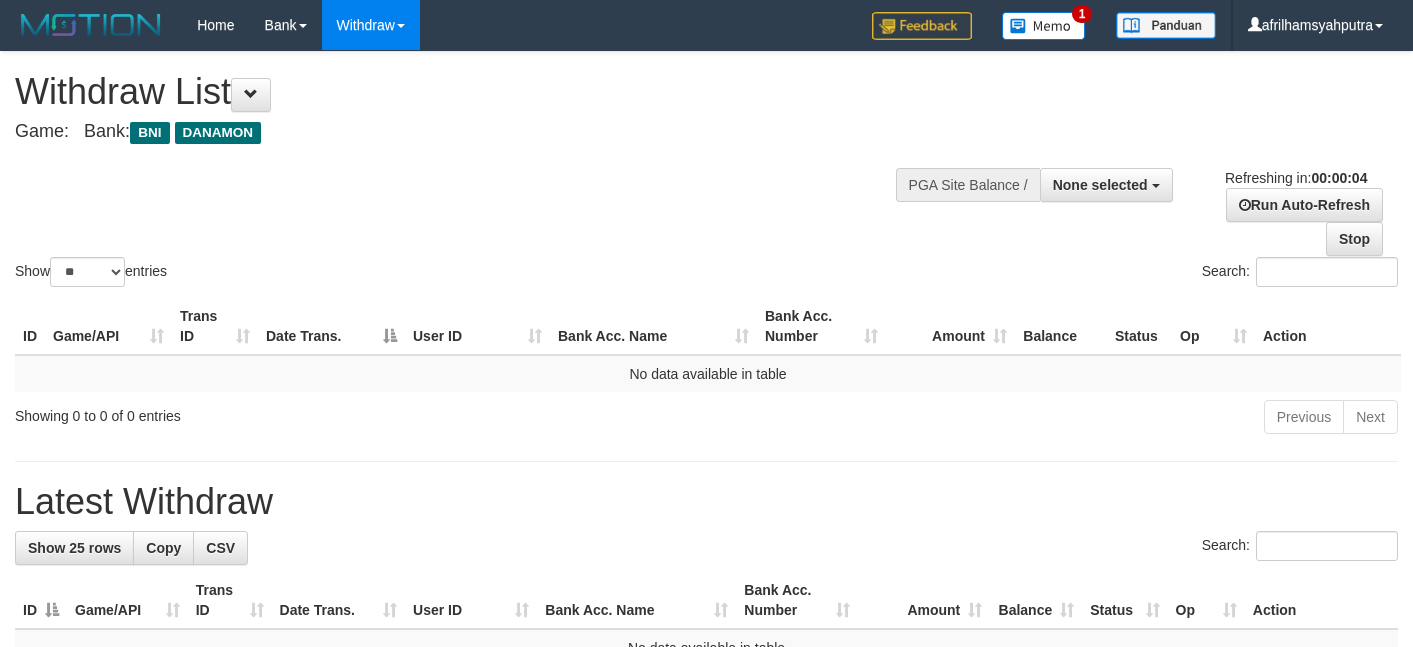 scroll, scrollTop: 0, scrollLeft: 0, axis: both 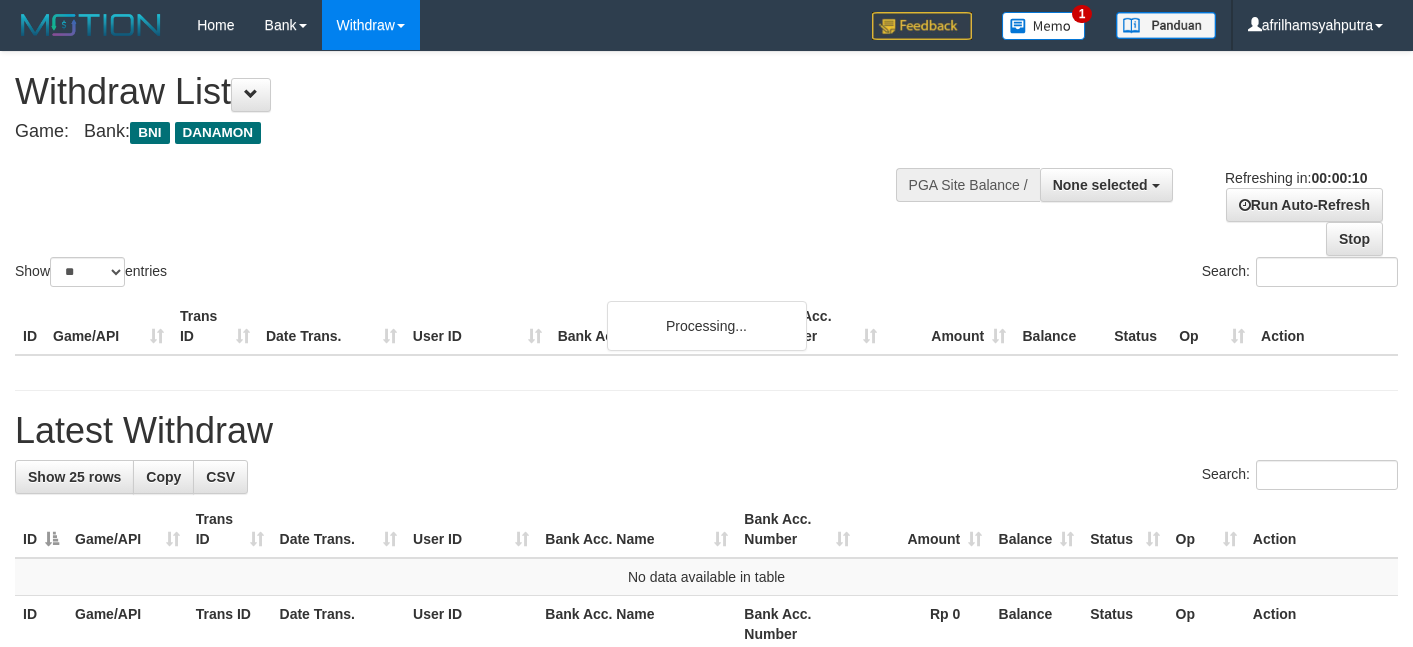 select 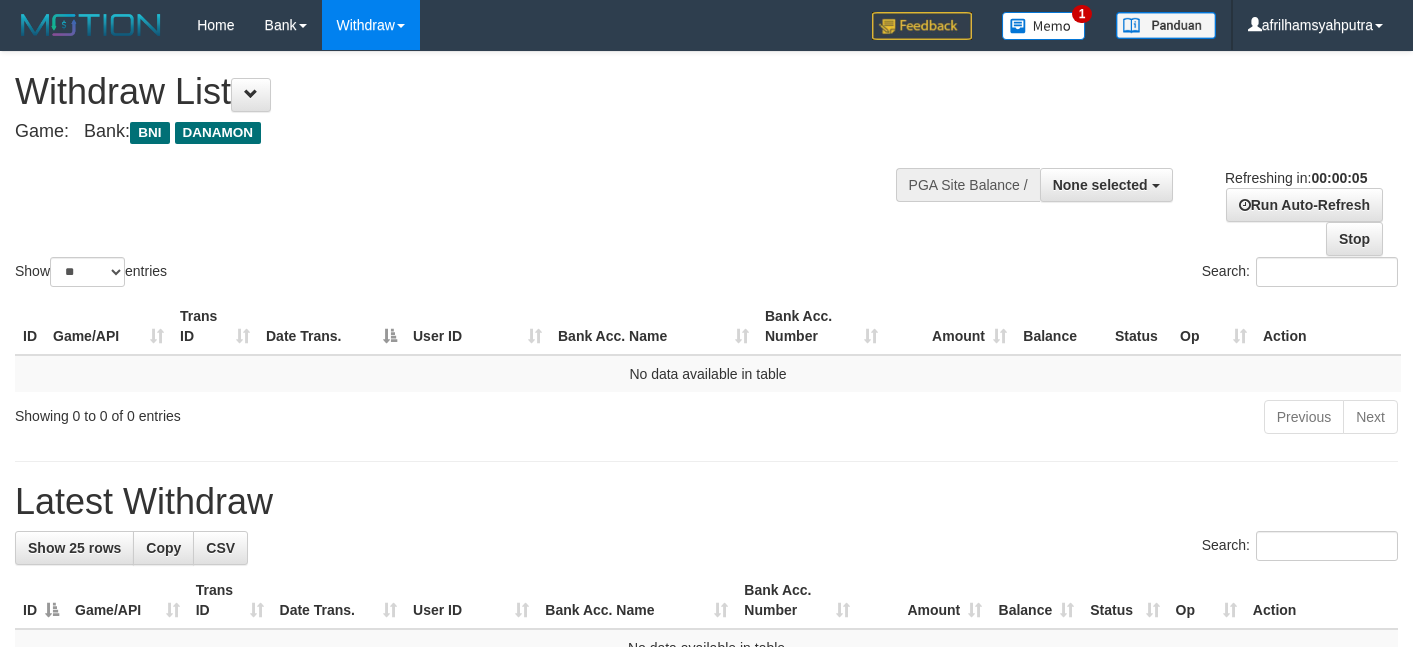 scroll, scrollTop: 0, scrollLeft: 0, axis: both 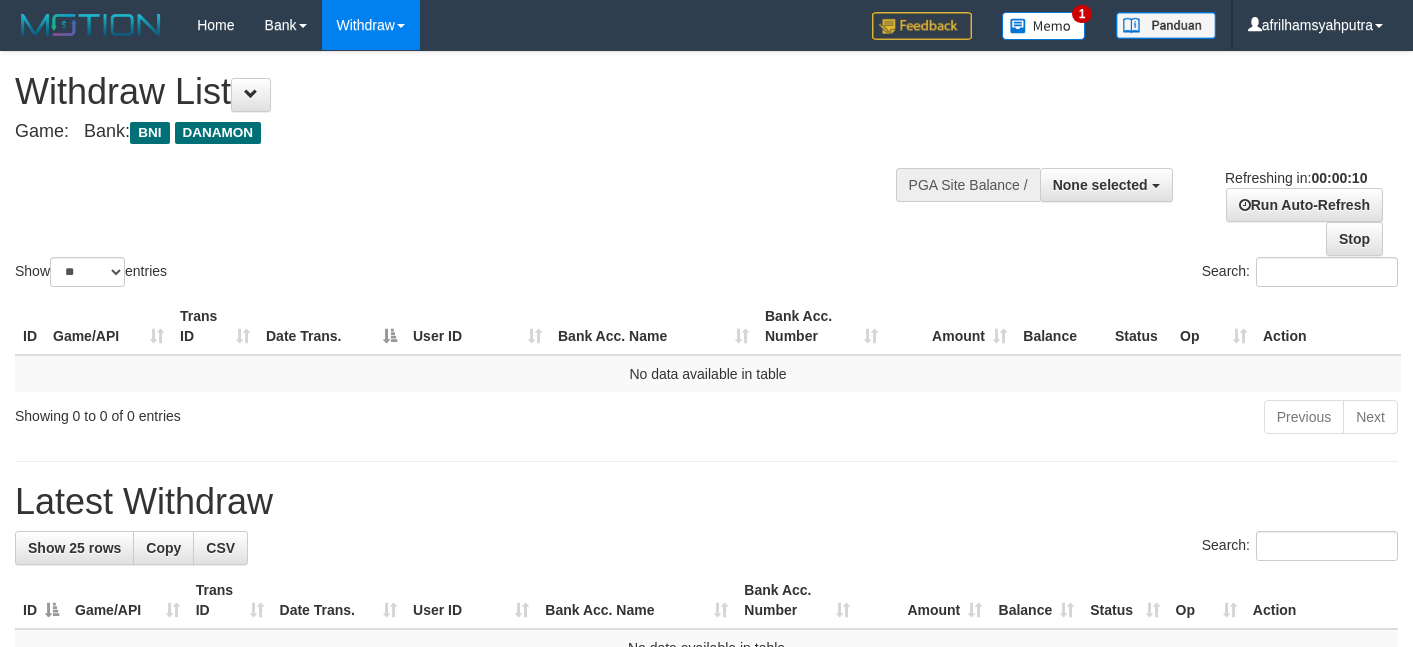 select 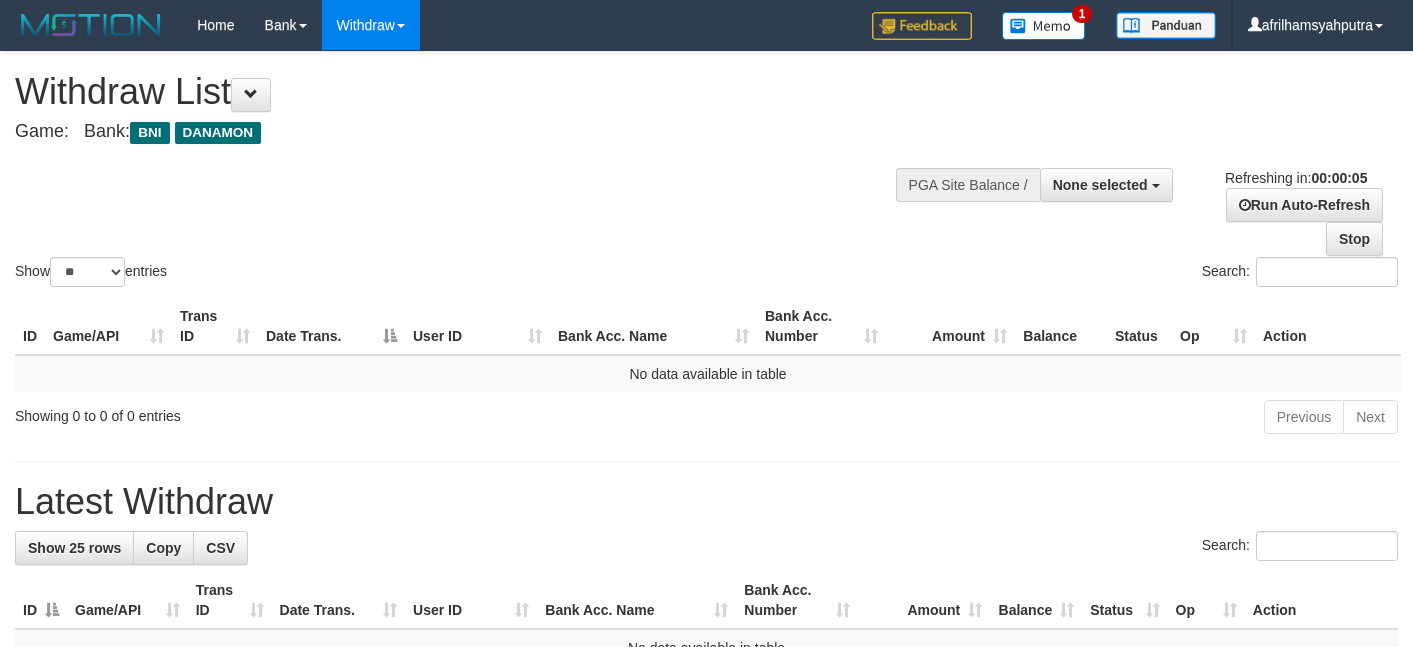 scroll, scrollTop: 0, scrollLeft: 0, axis: both 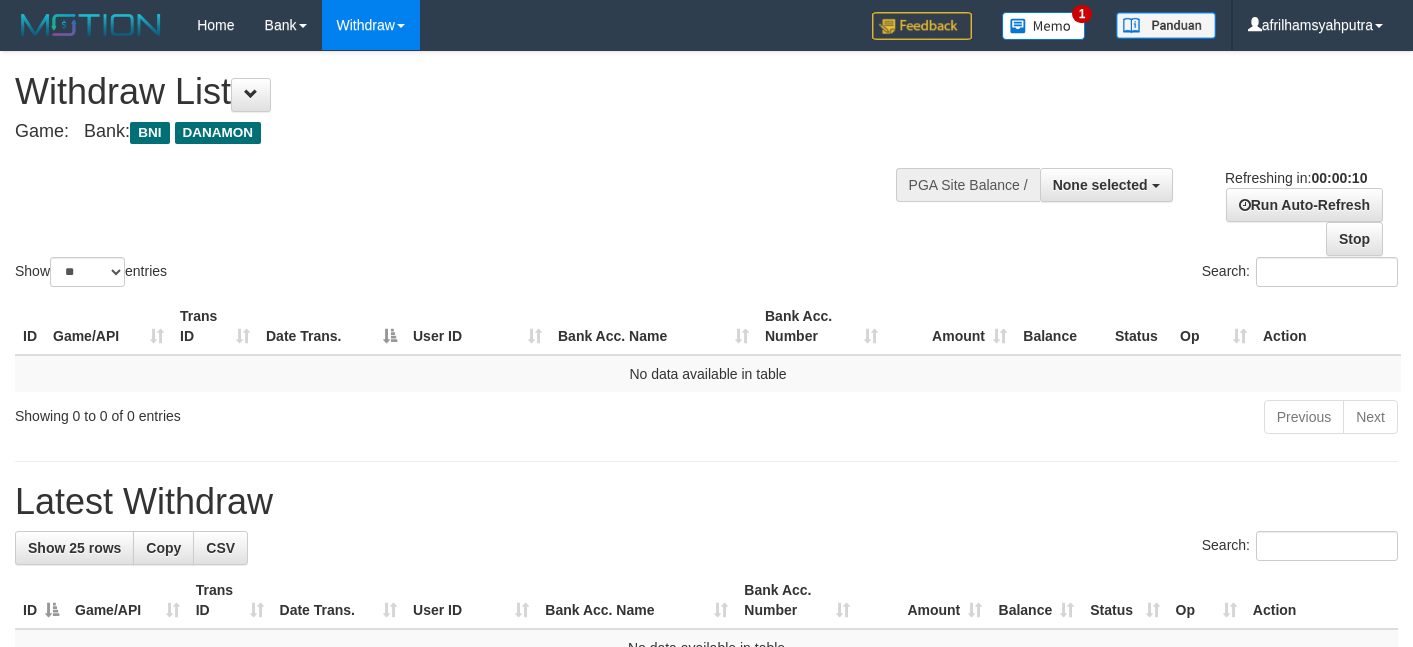 select 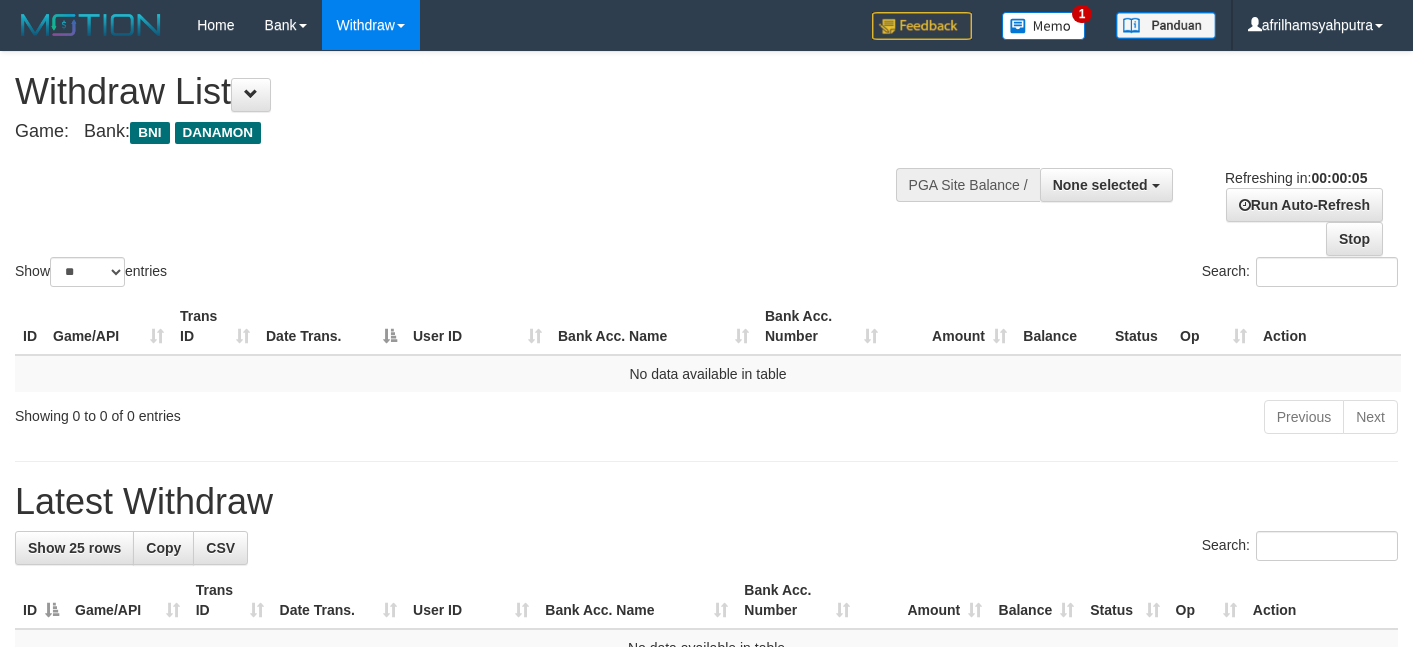 scroll, scrollTop: 0, scrollLeft: 0, axis: both 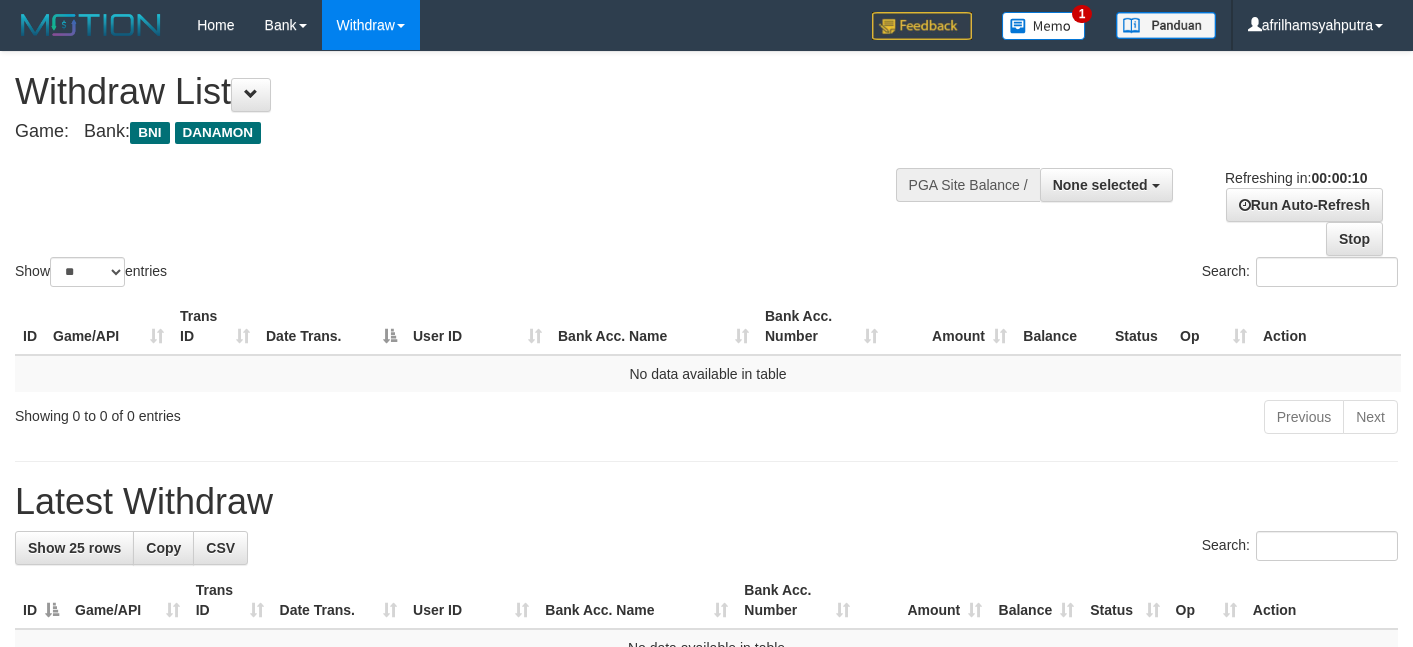 select 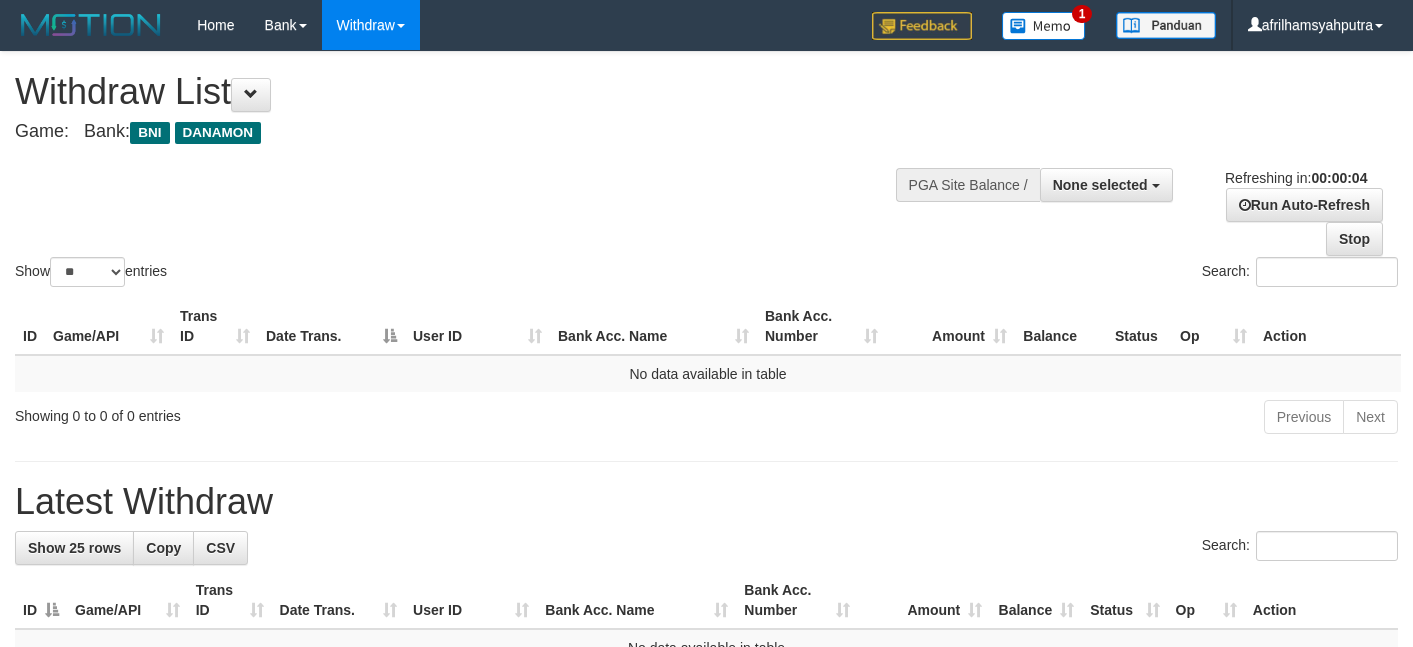scroll, scrollTop: 0, scrollLeft: 0, axis: both 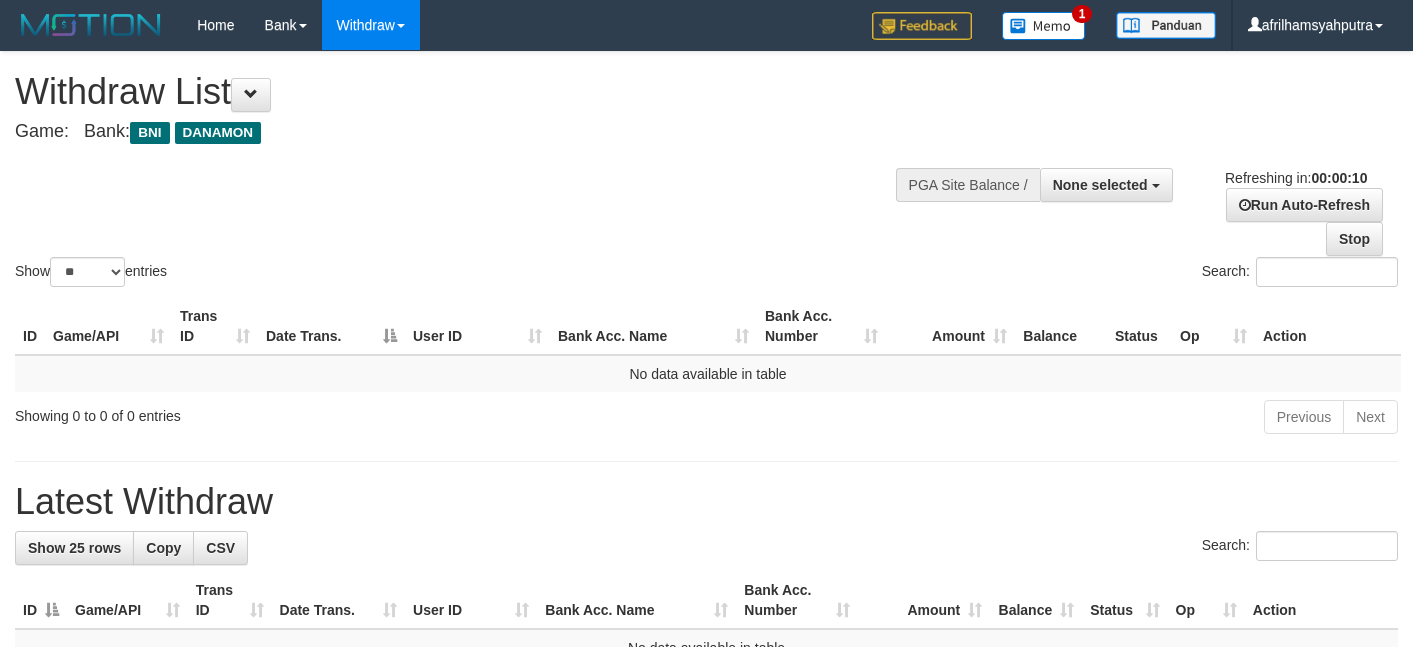 select 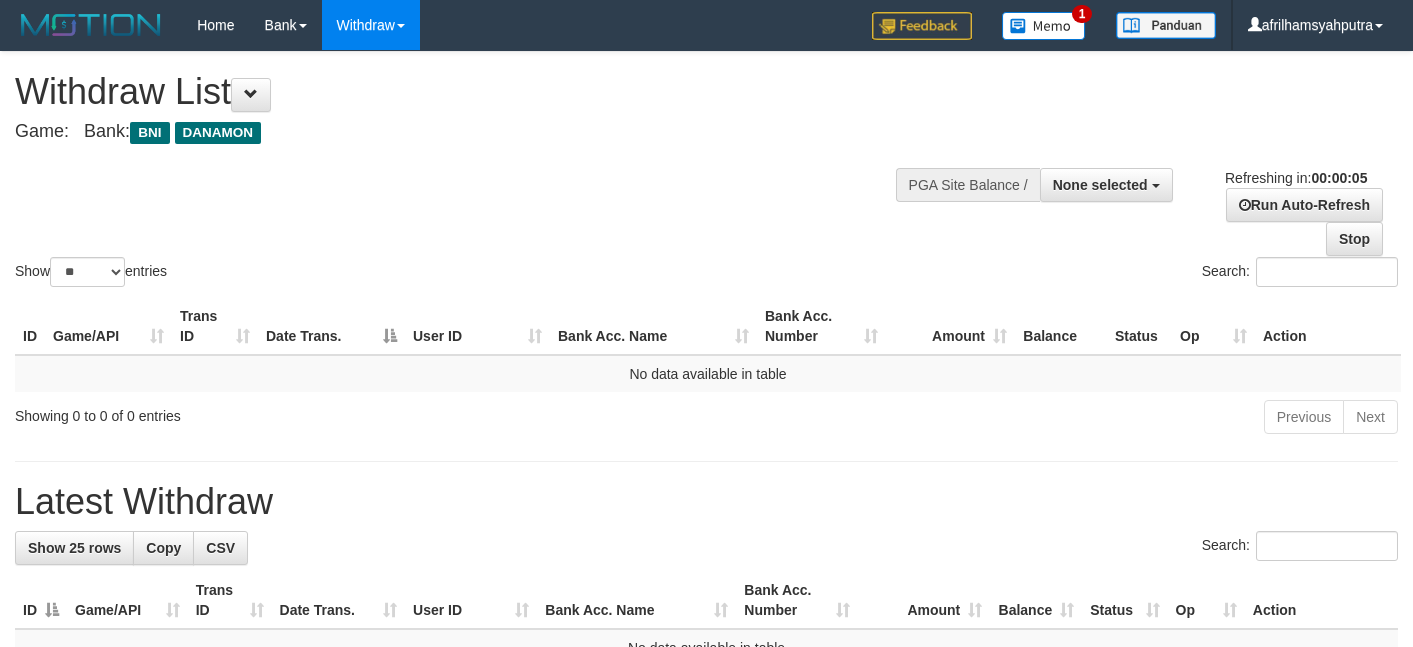 scroll, scrollTop: 0, scrollLeft: 0, axis: both 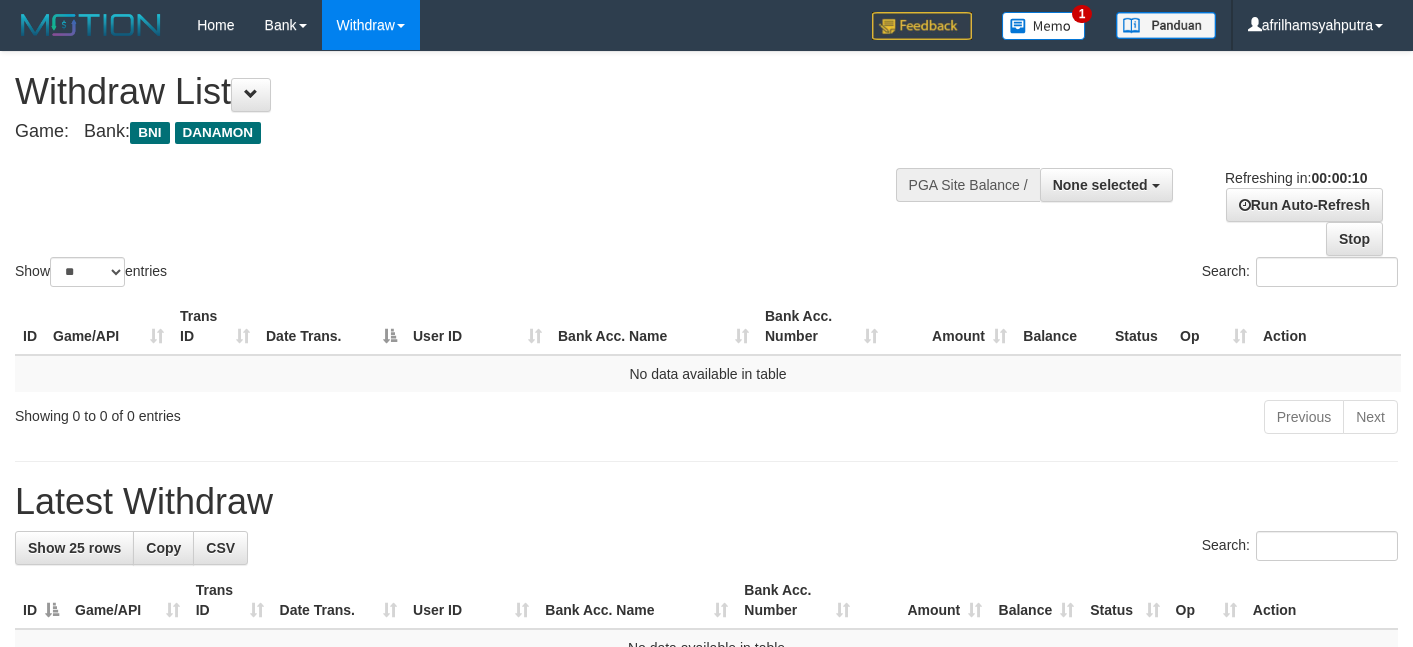 select 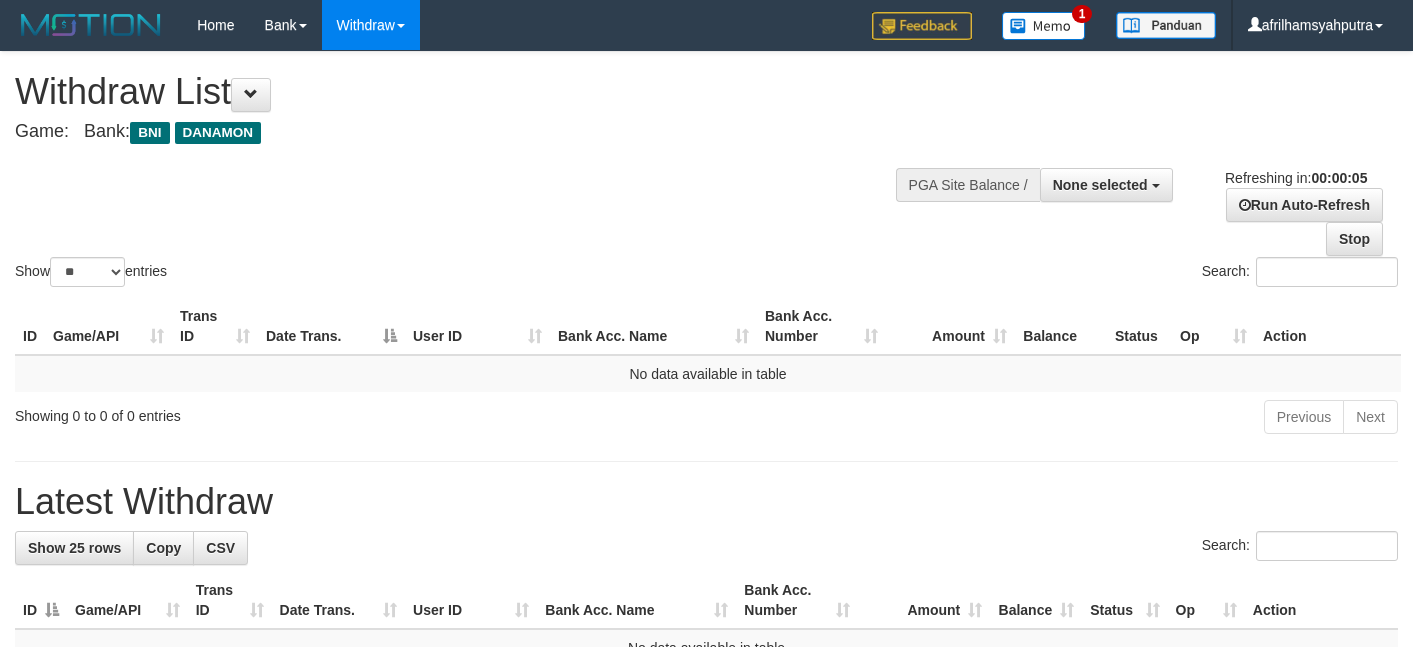 scroll, scrollTop: 0, scrollLeft: 0, axis: both 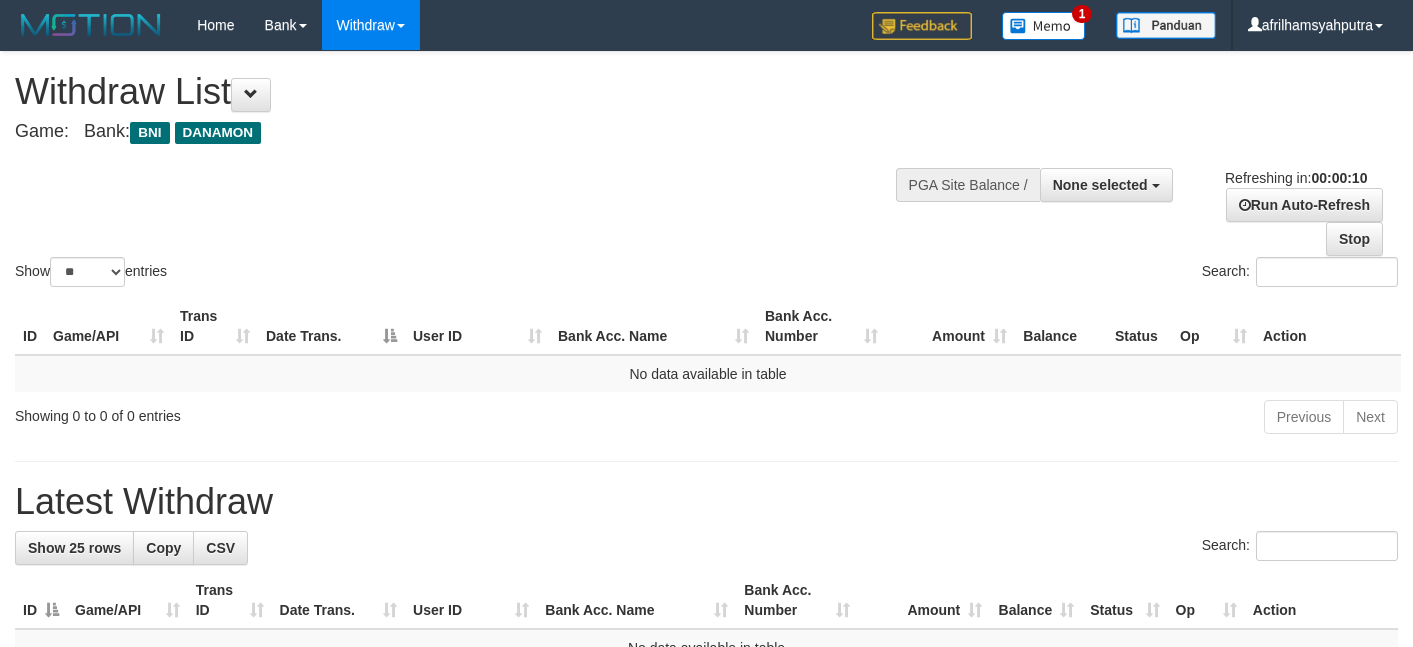 select 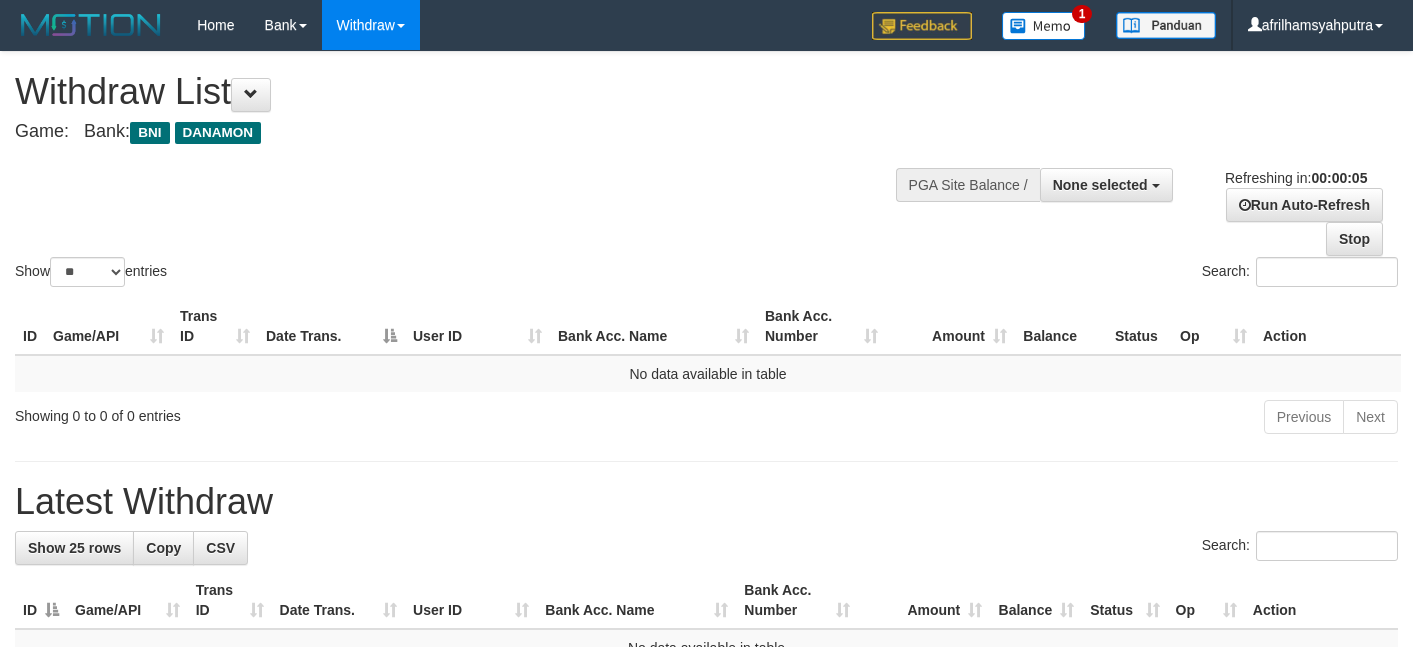 scroll, scrollTop: 0, scrollLeft: 0, axis: both 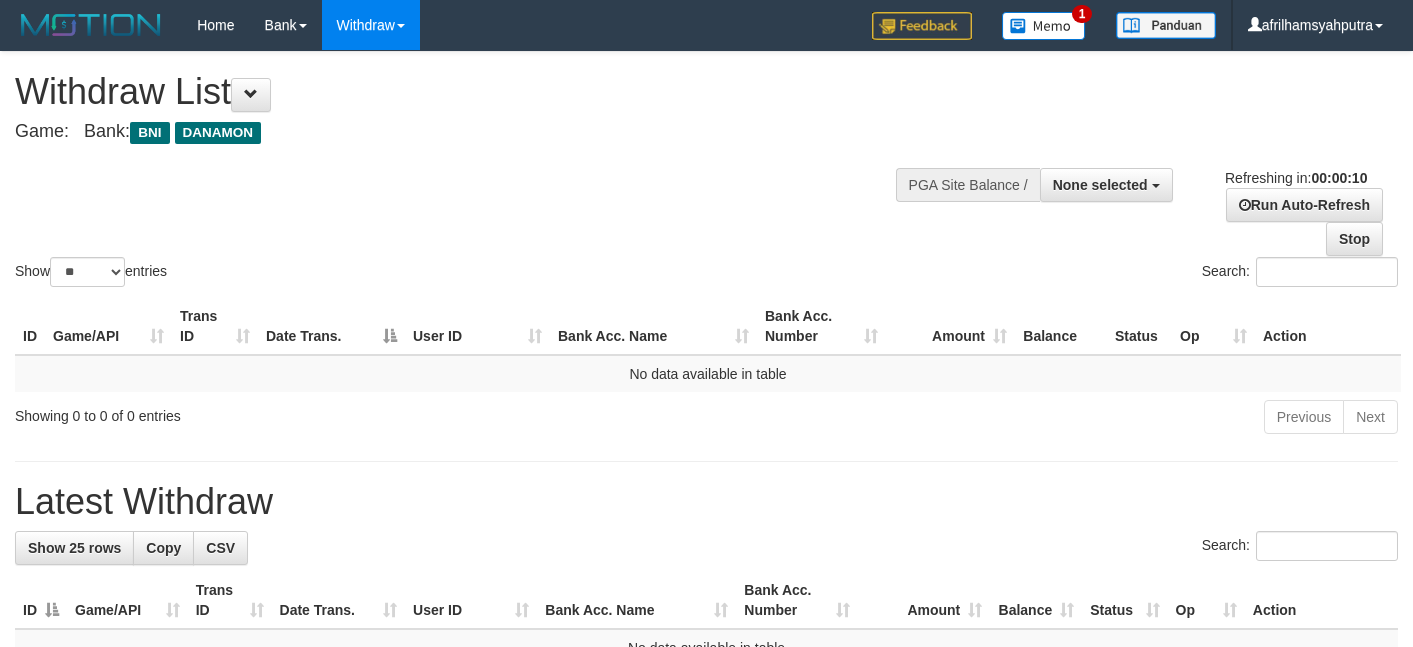 select 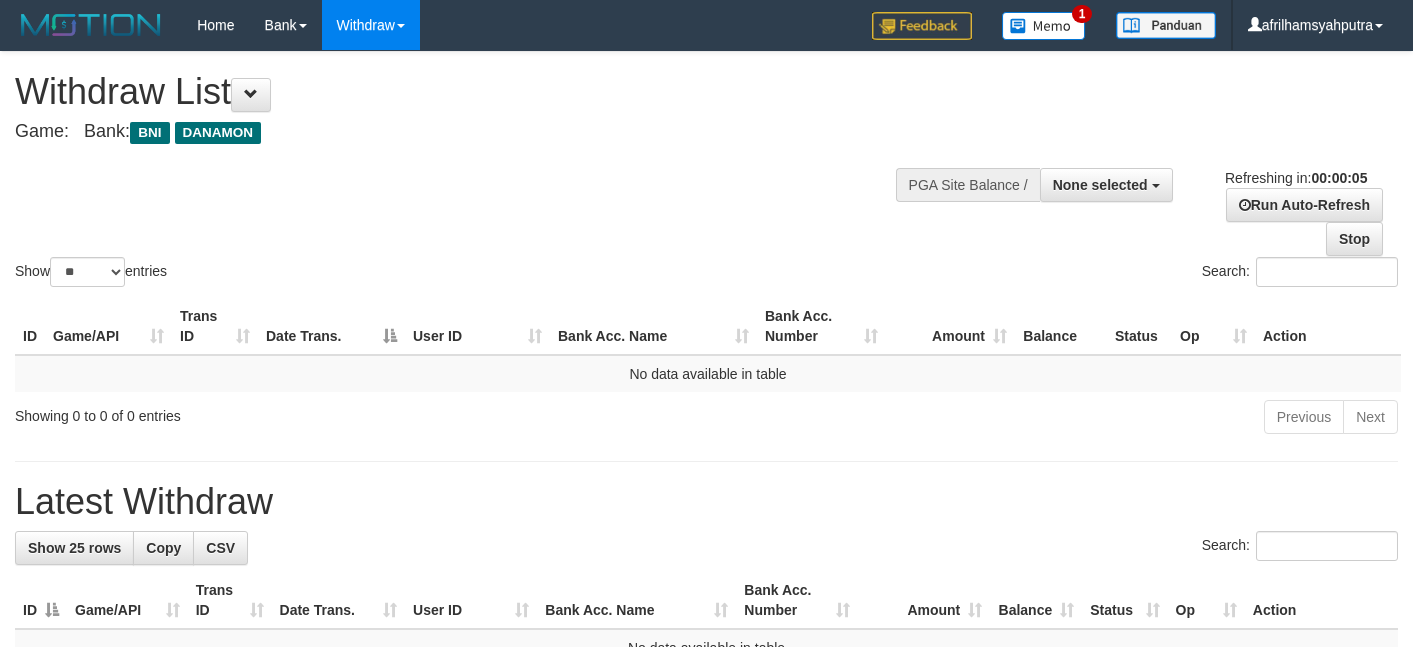 scroll, scrollTop: 0, scrollLeft: 0, axis: both 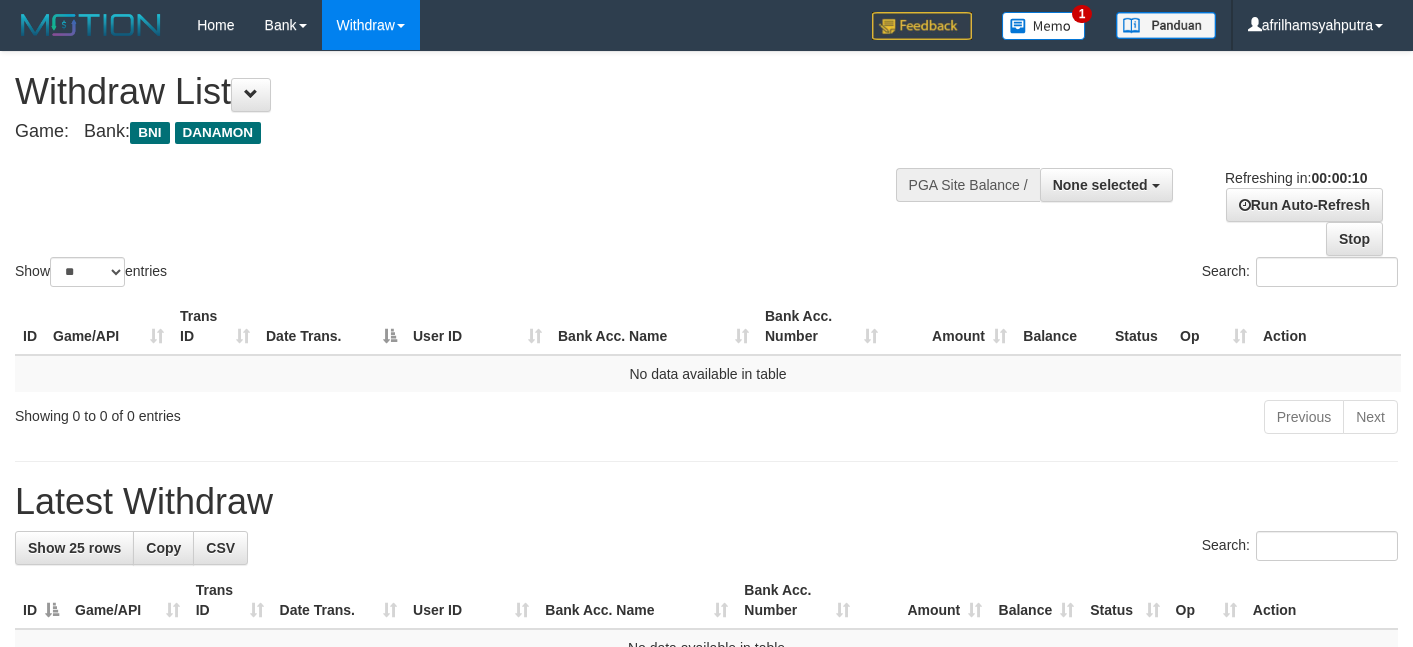 select 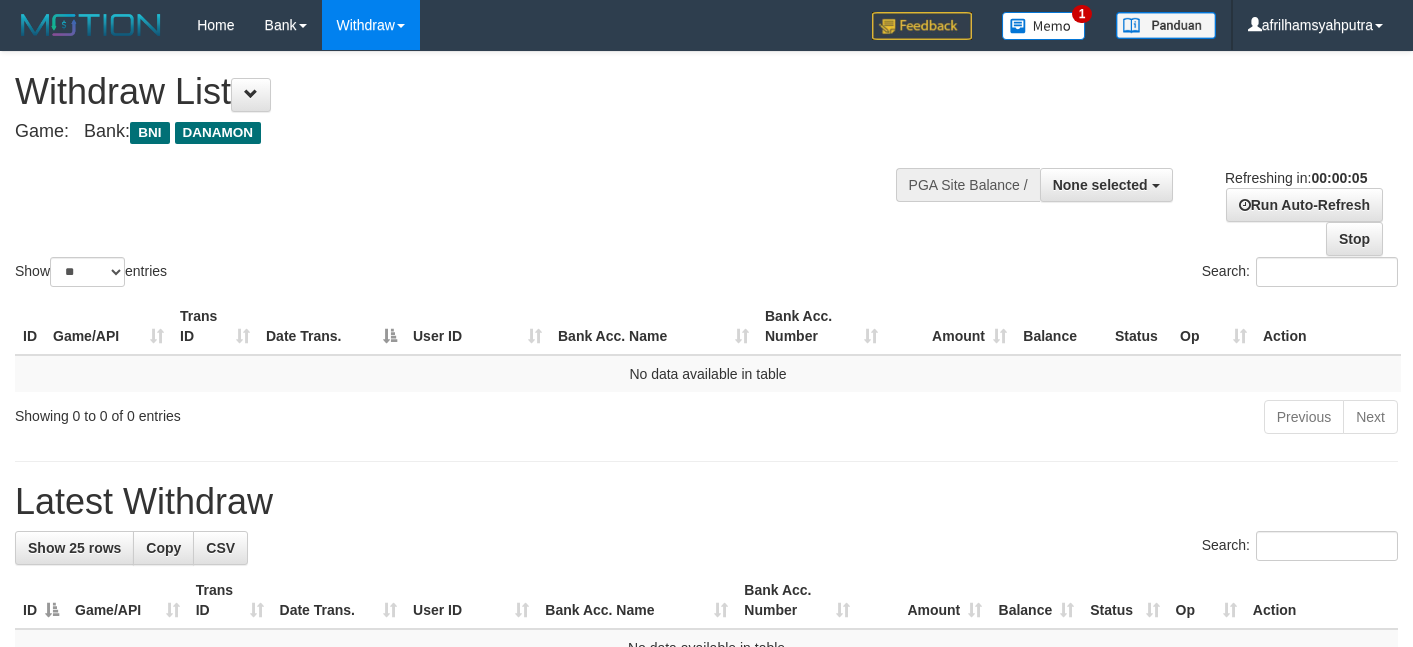 scroll, scrollTop: 0, scrollLeft: 0, axis: both 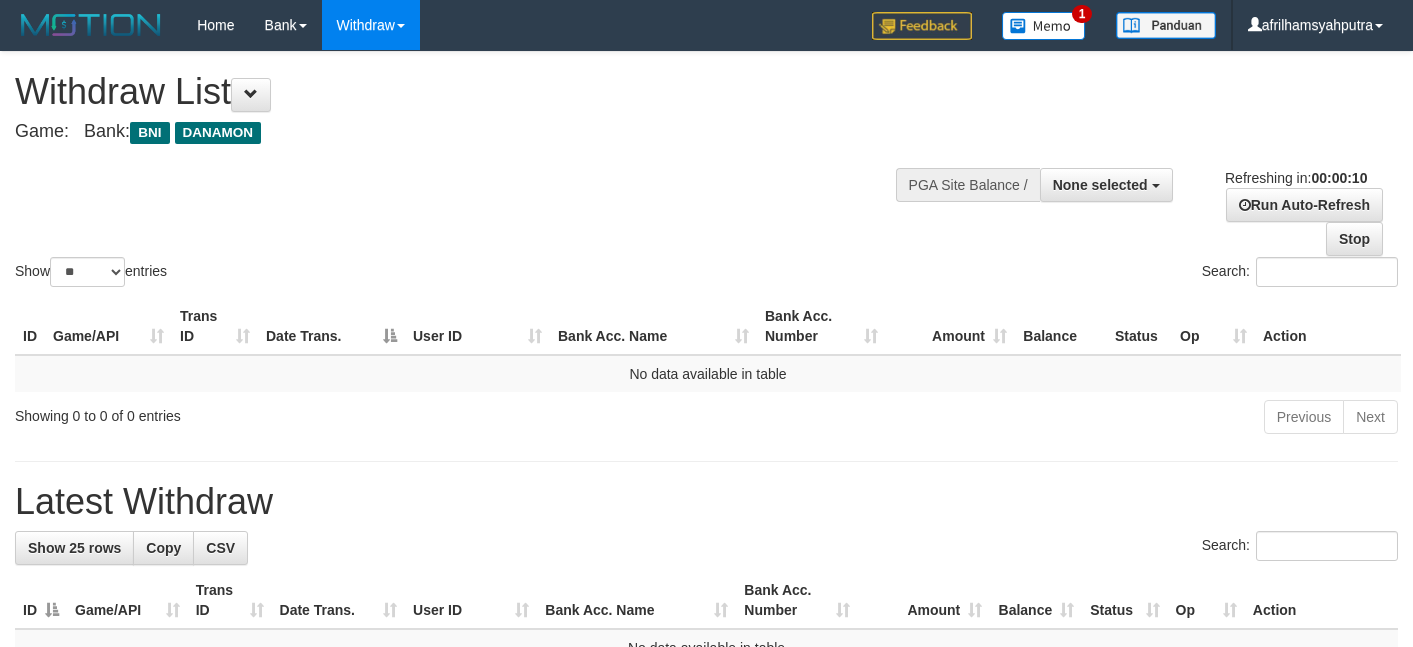select 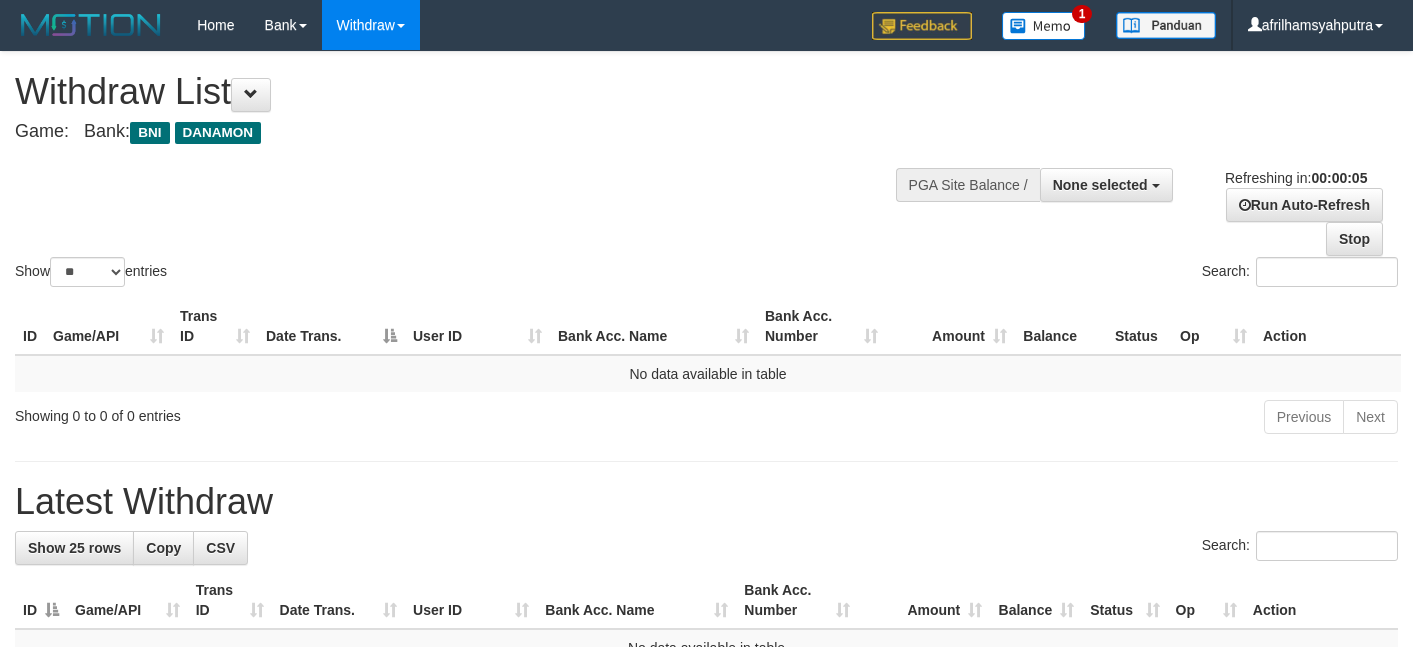 scroll, scrollTop: 0, scrollLeft: 0, axis: both 